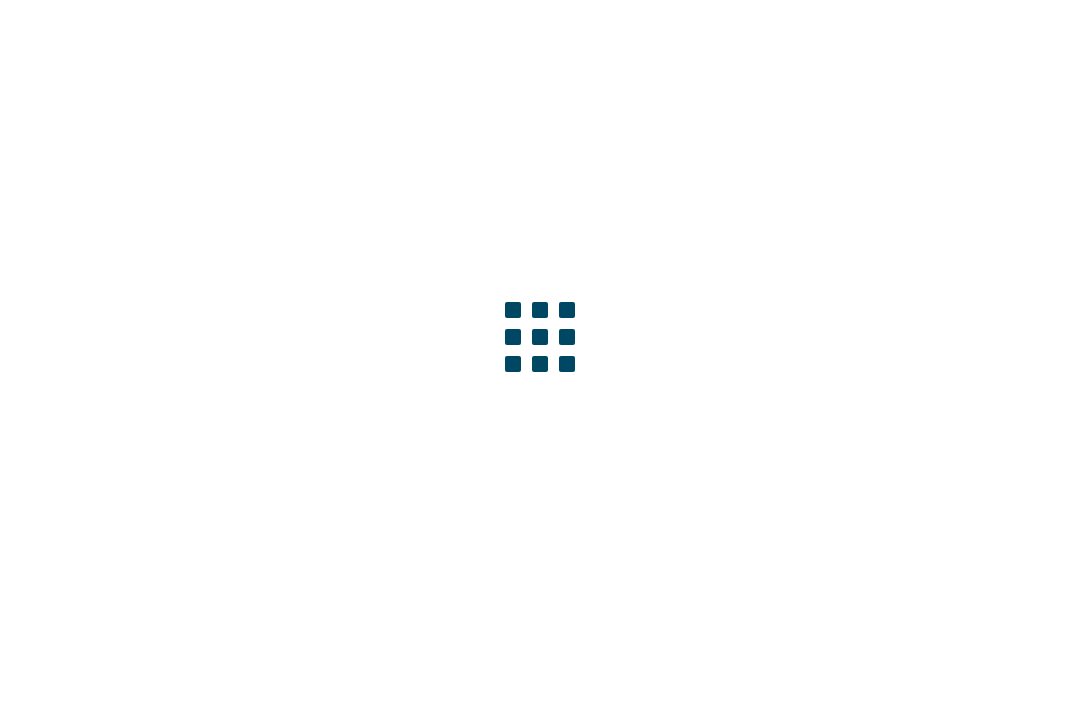 scroll, scrollTop: 0, scrollLeft: 0, axis: both 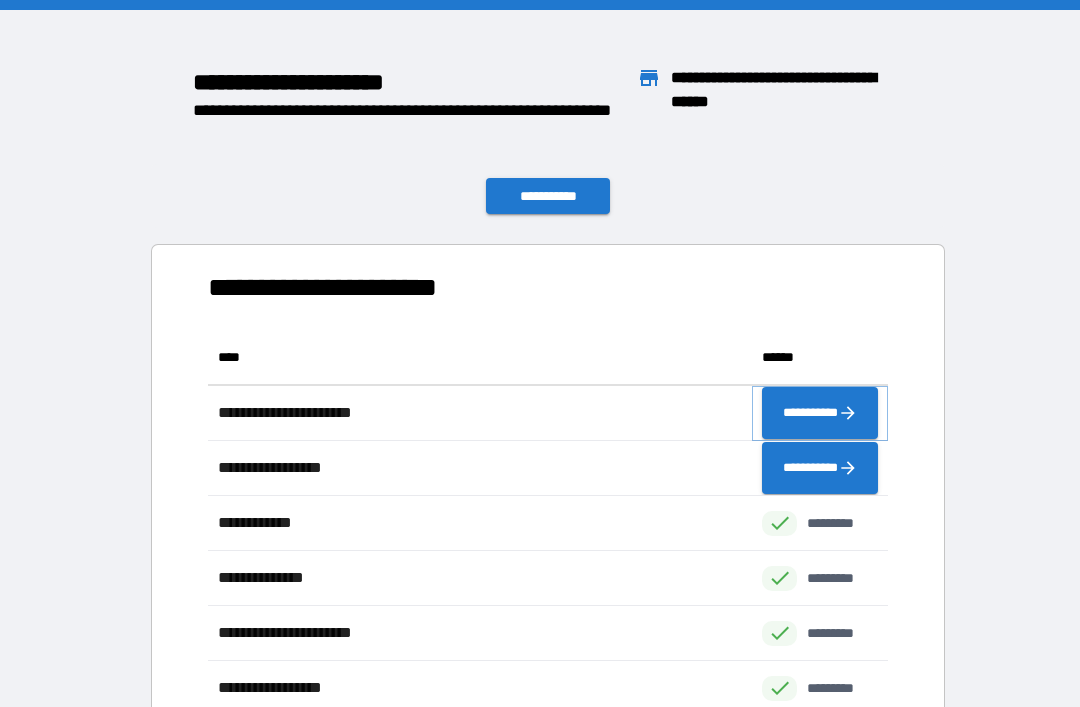click 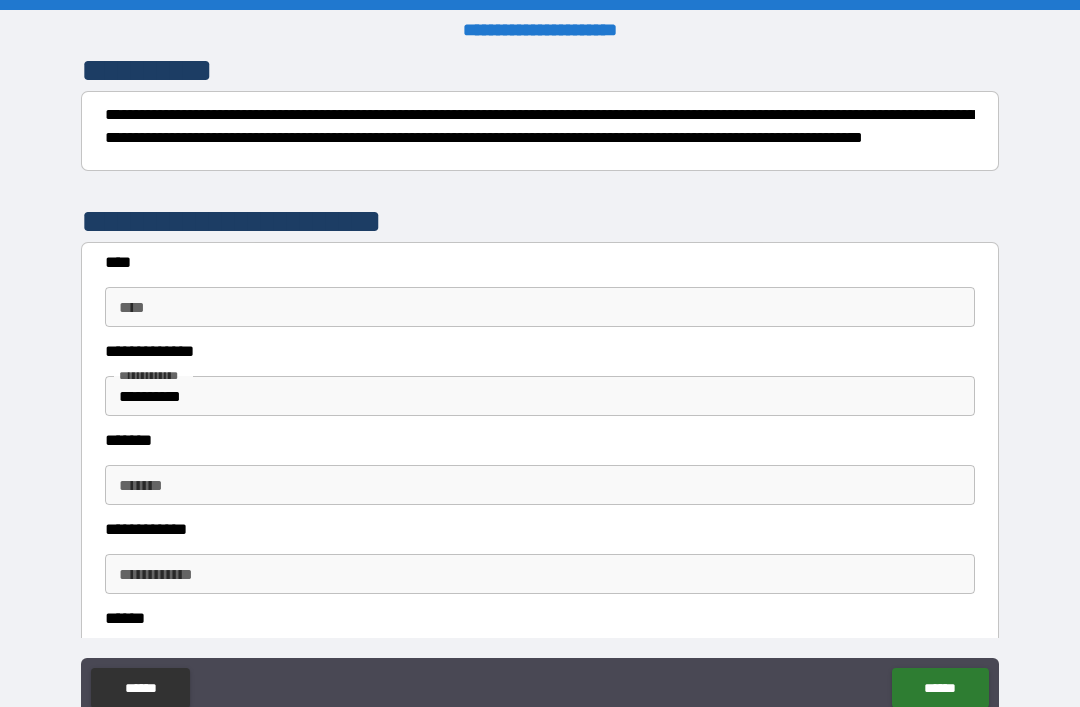 scroll, scrollTop: 300, scrollLeft: 0, axis: vertical 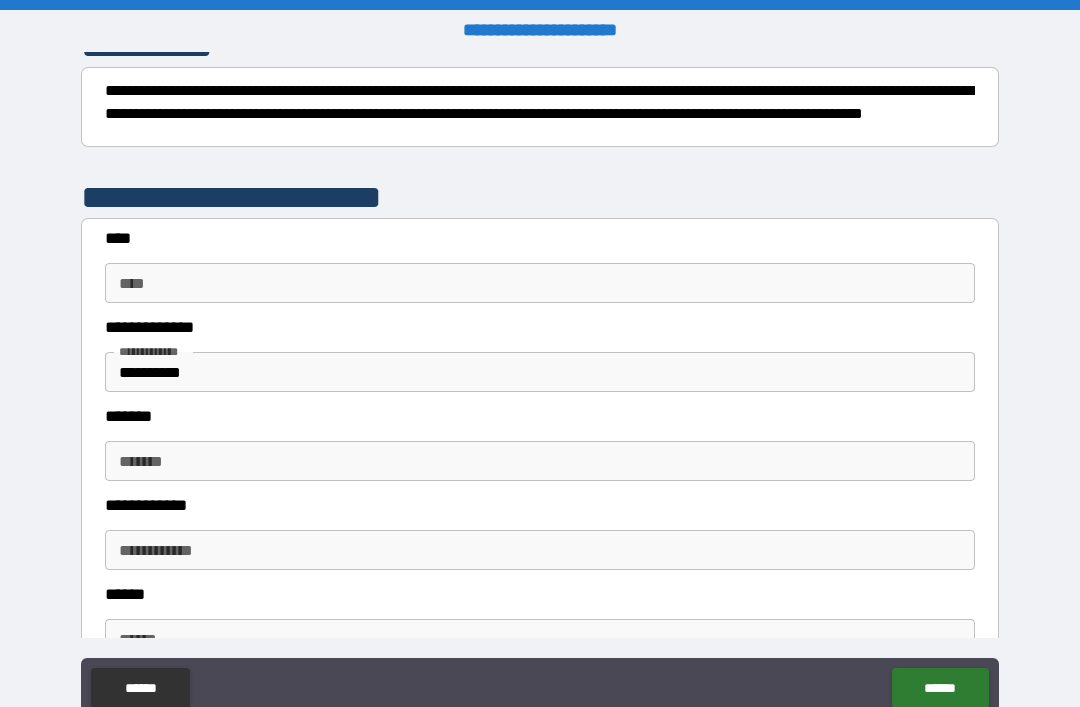 click on "**** ****" at bounding box center [540, 283] 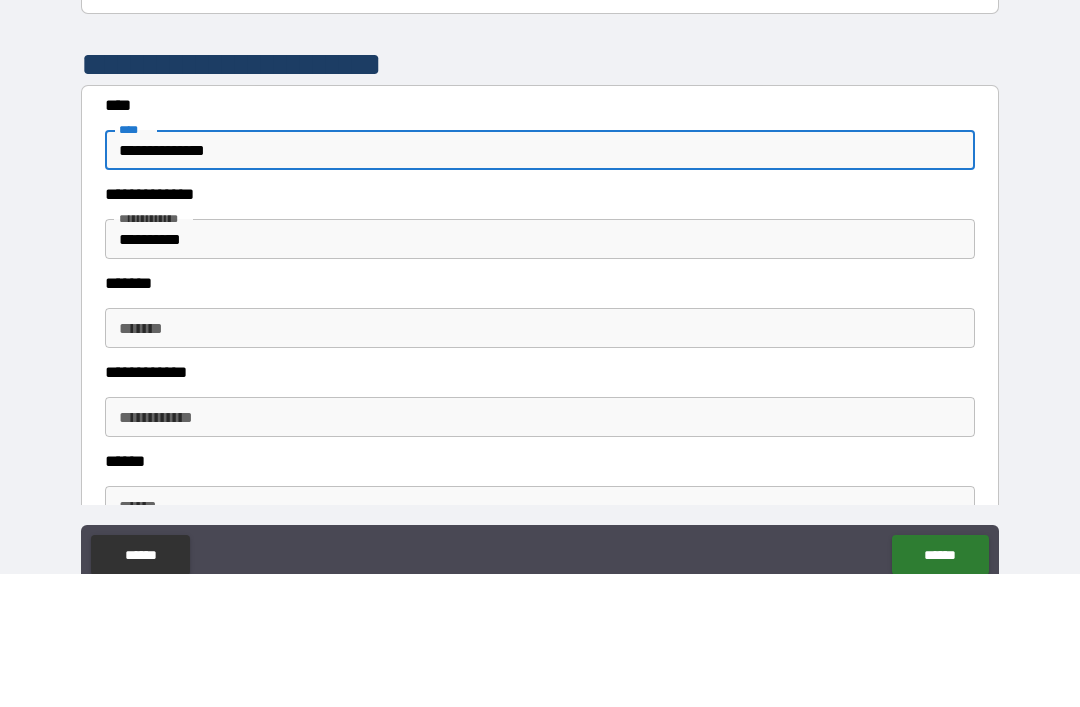type on "**********" 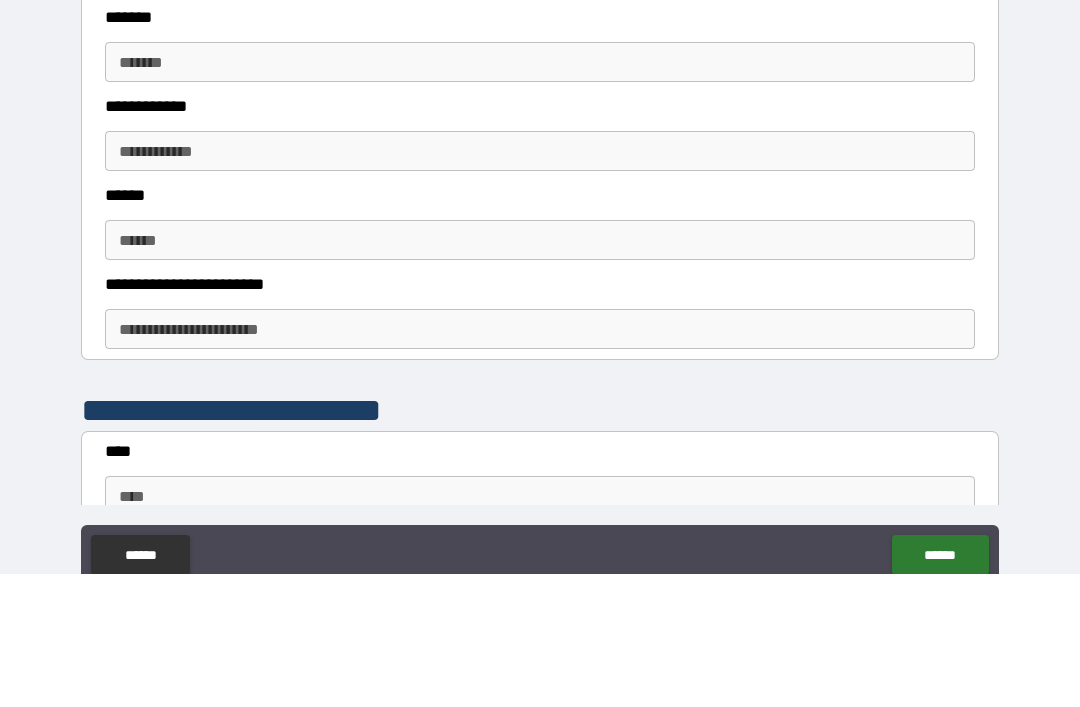 scroll, scrollTop: 550, scrollLeft: 0, axis: vertical 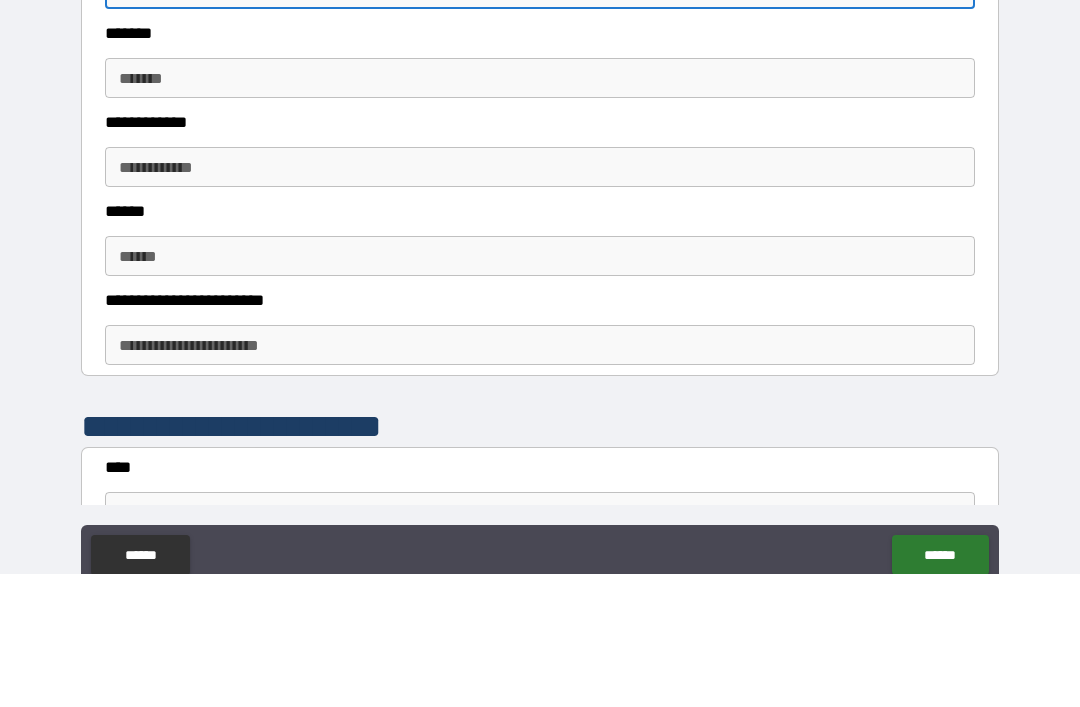 type on "**********" 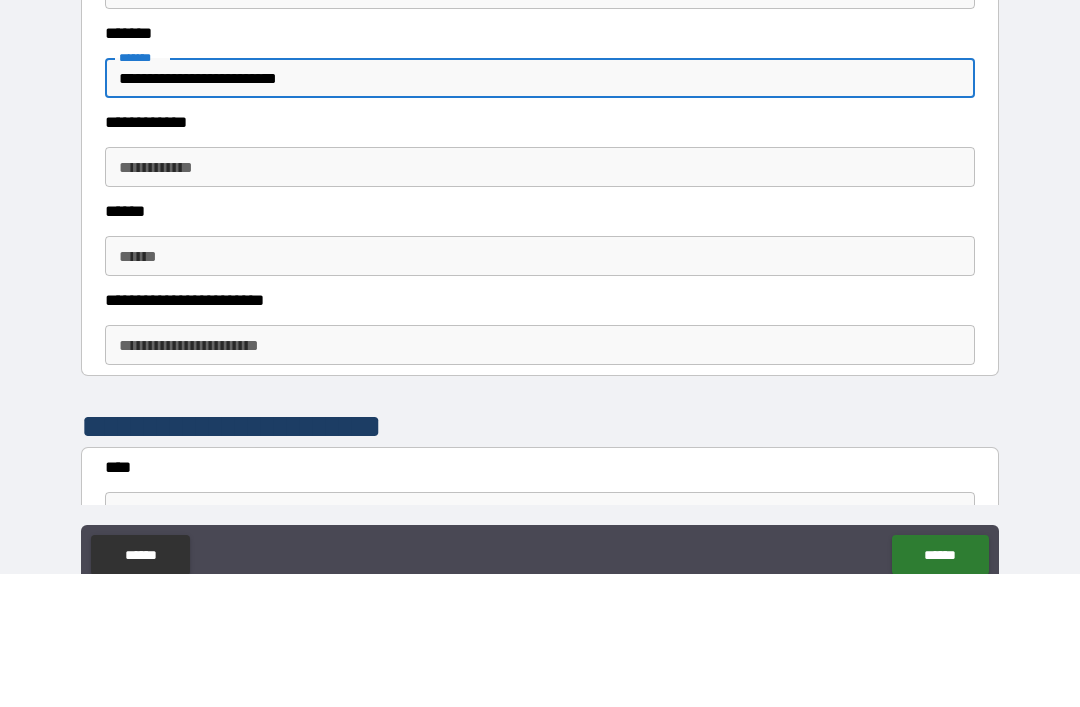 type on "**********" 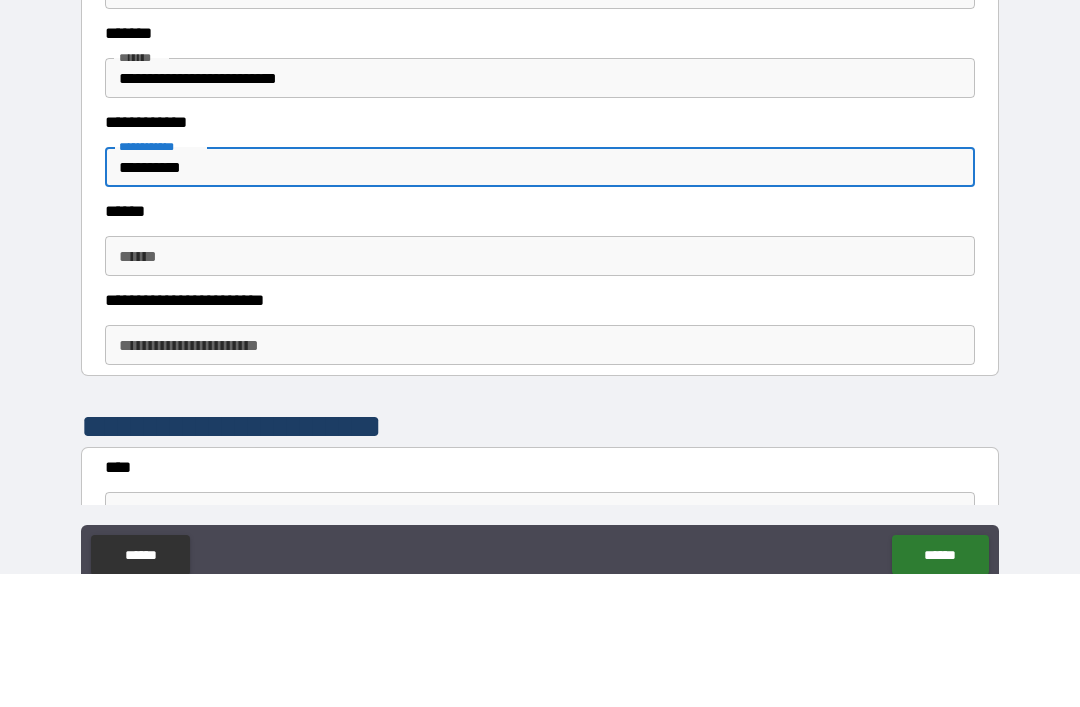 type on "**********" 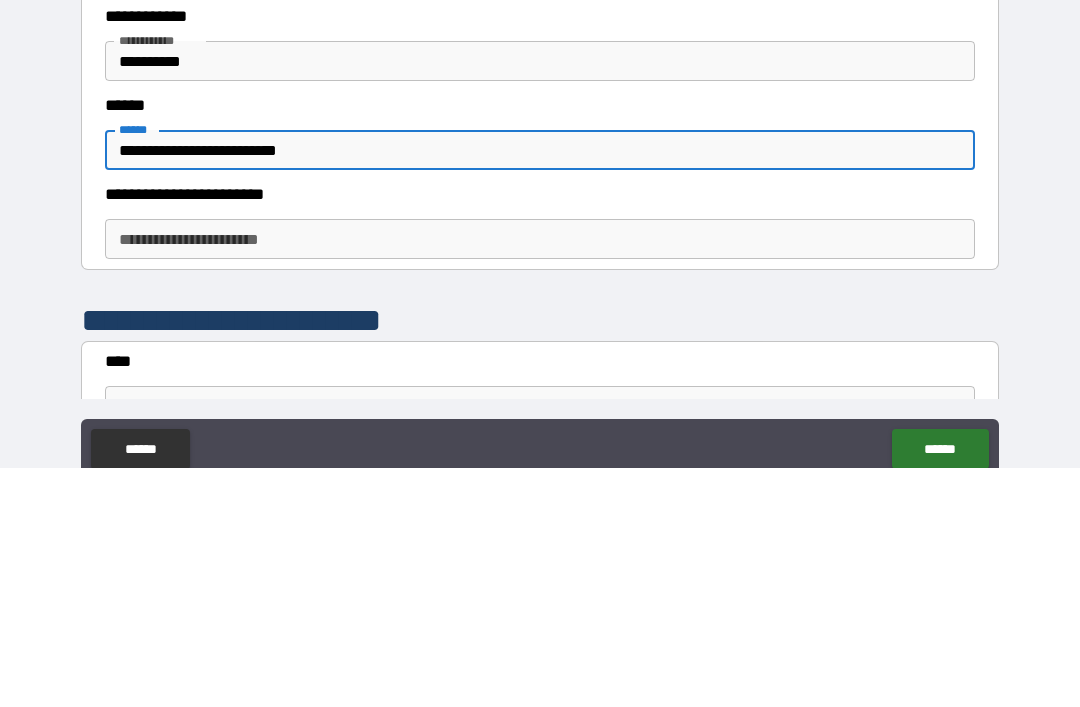 type on "**********" 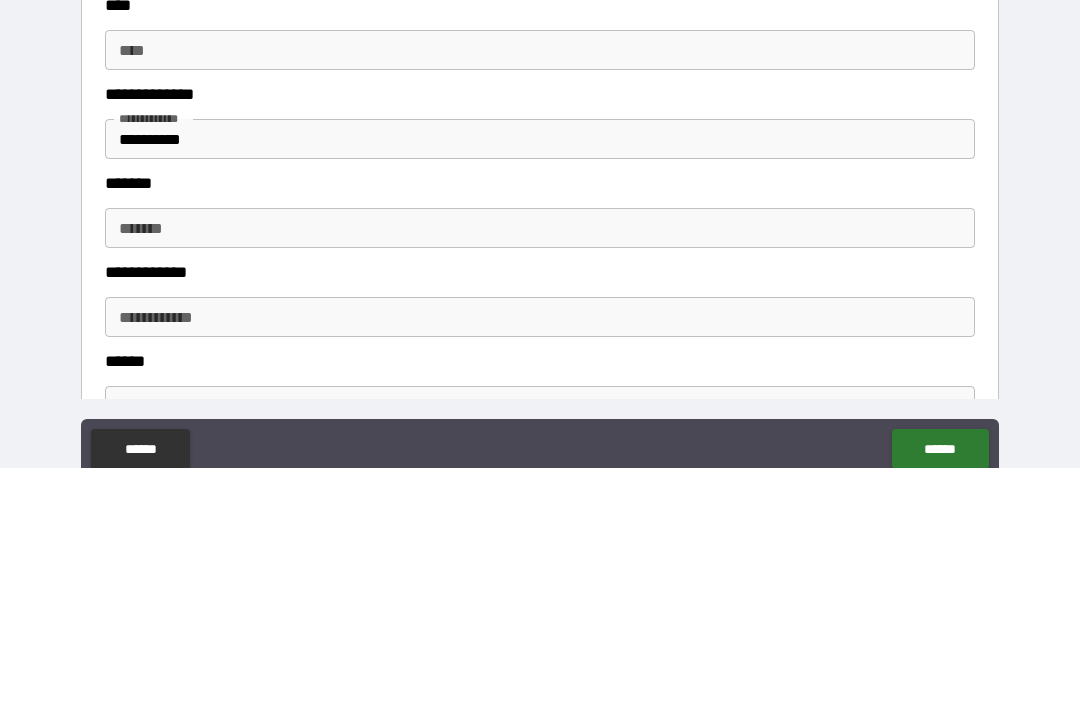 scroll, scrollTop: 902, scrollLeft: 0, axis: vertical 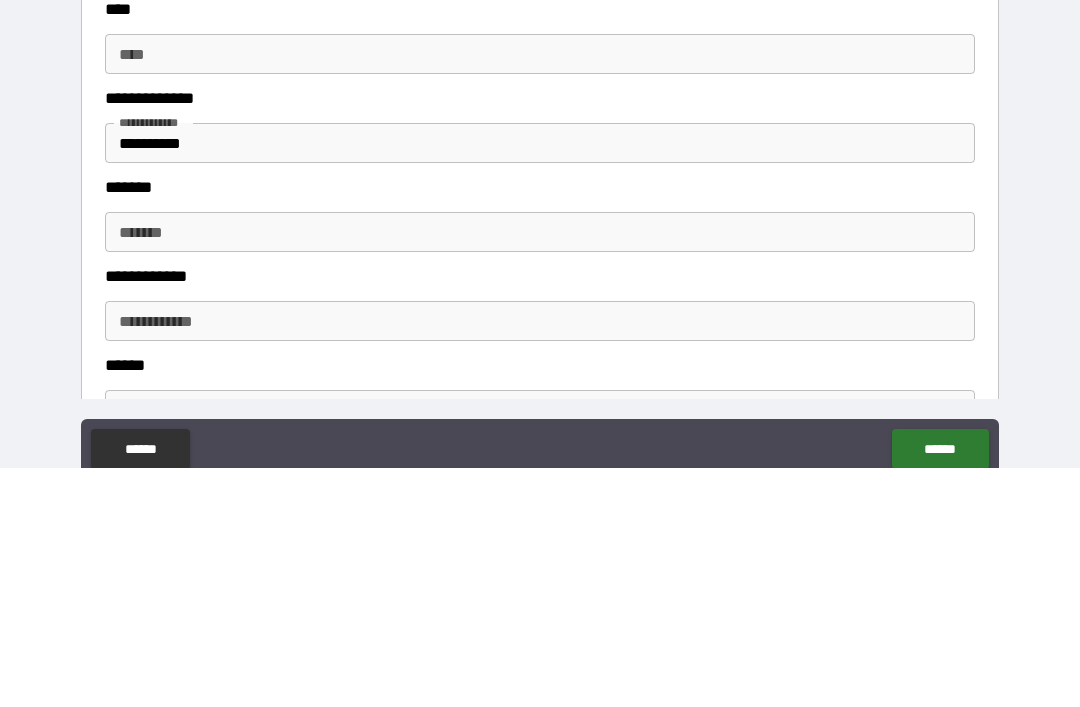 type on "******" 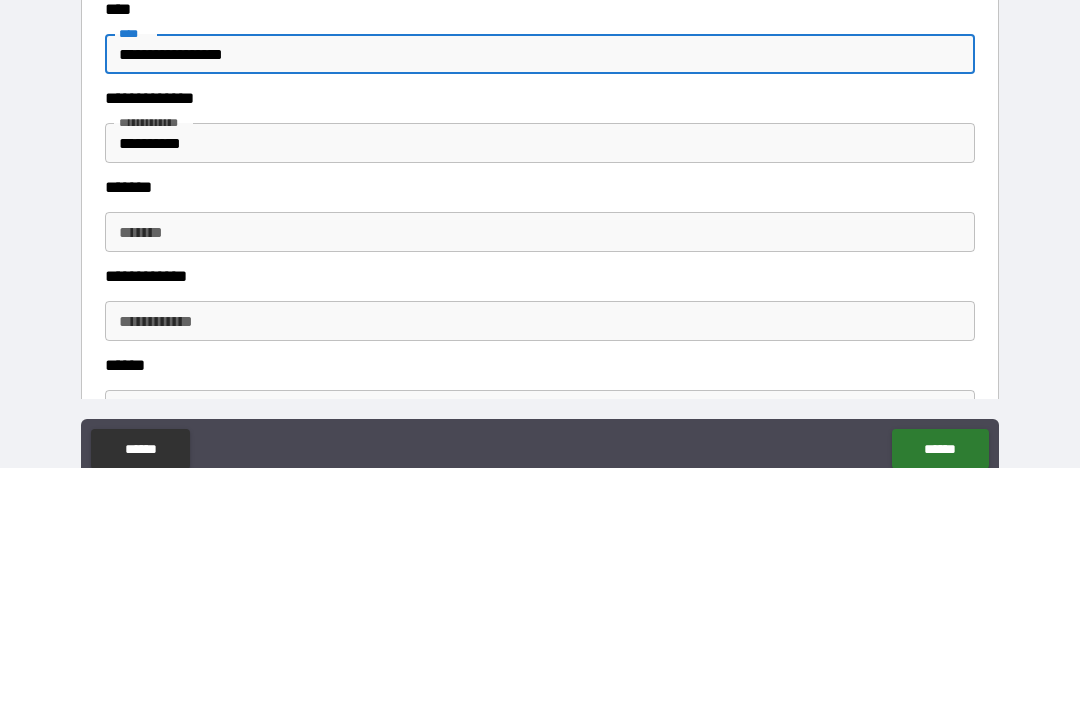 type on "**********" 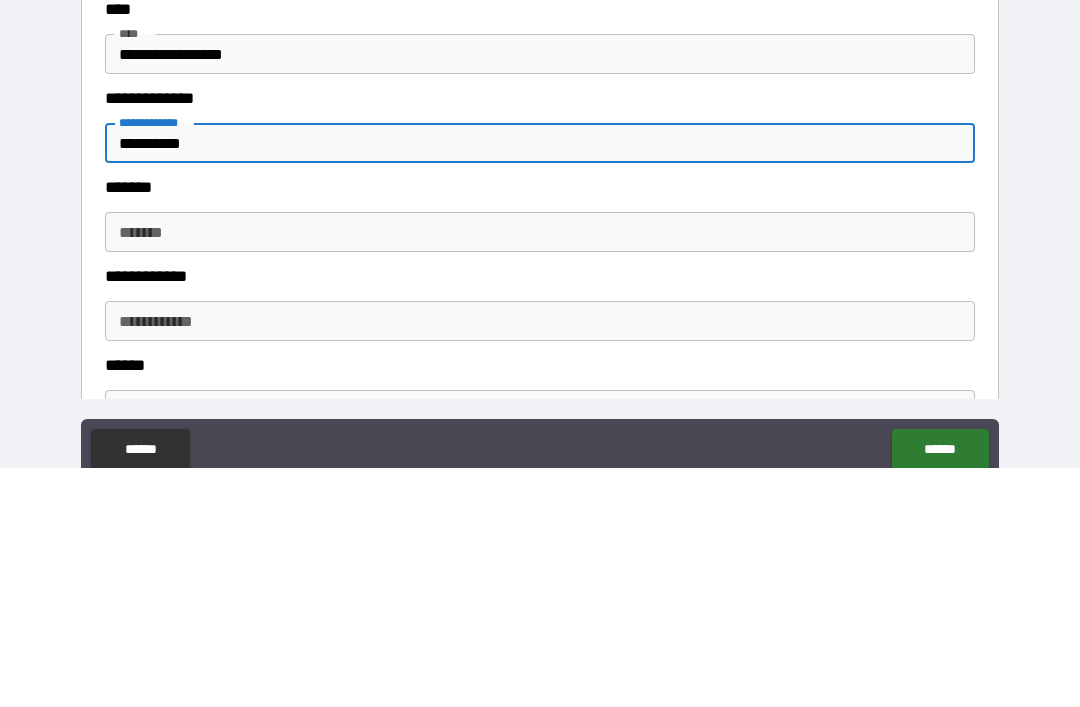 type on "**********" 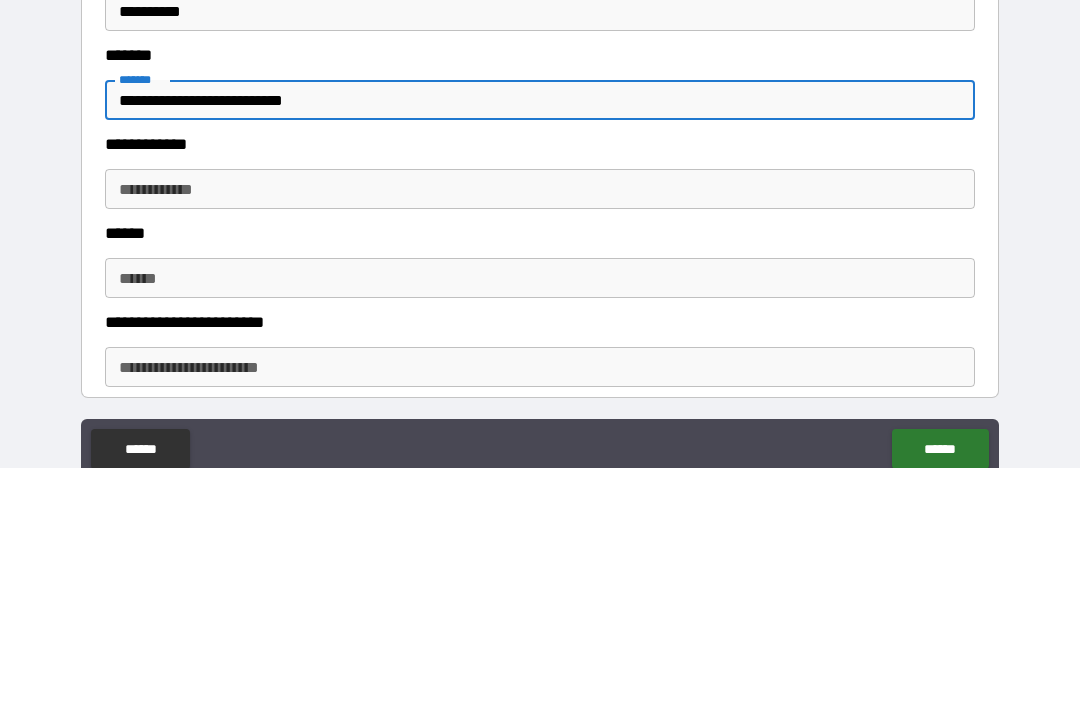 scroll, scrollTop: 1045, scrollLeft: 0, axis: vertical 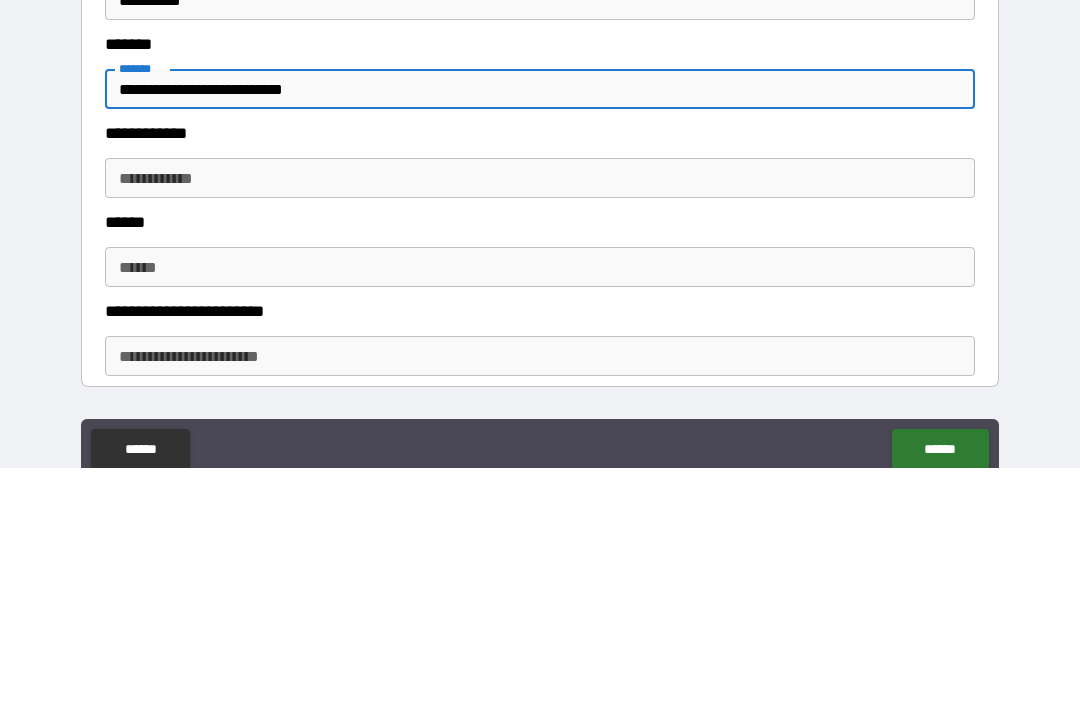 click on "**********" at bounding box center [540, 328] 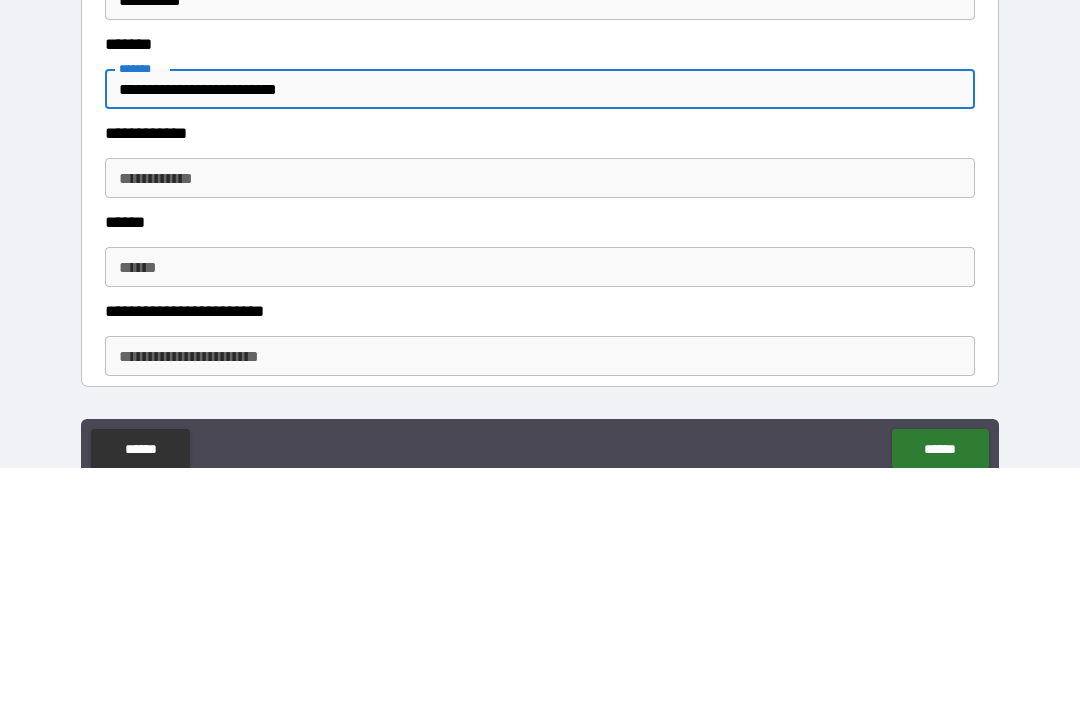 type on "**********" 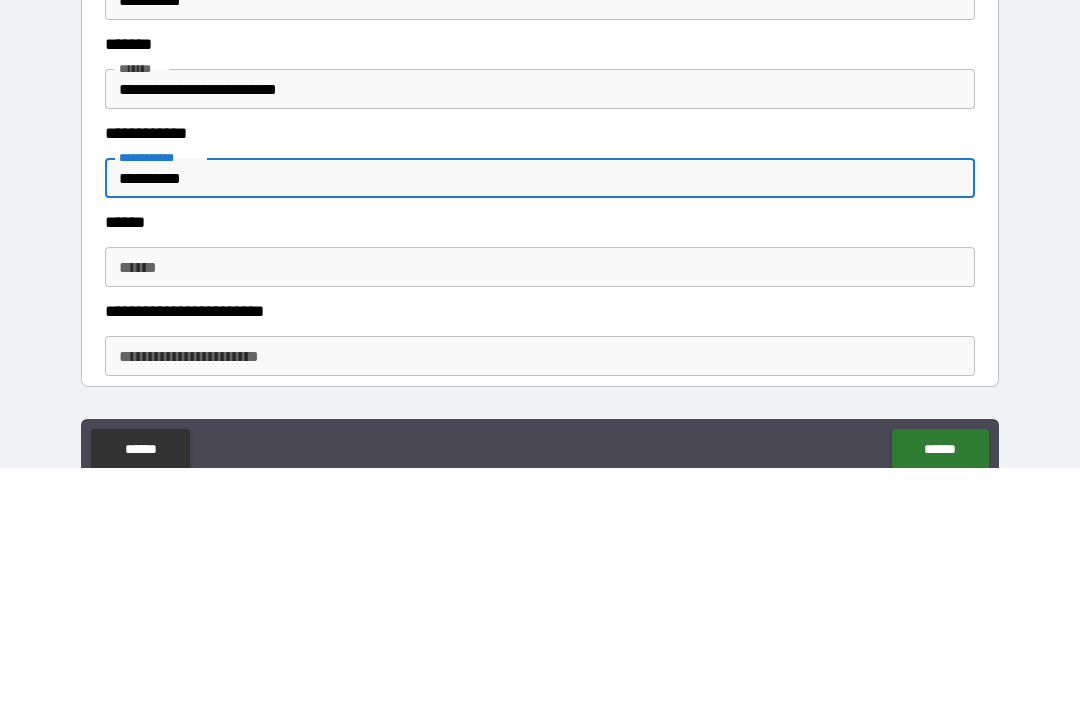 type on "**********" 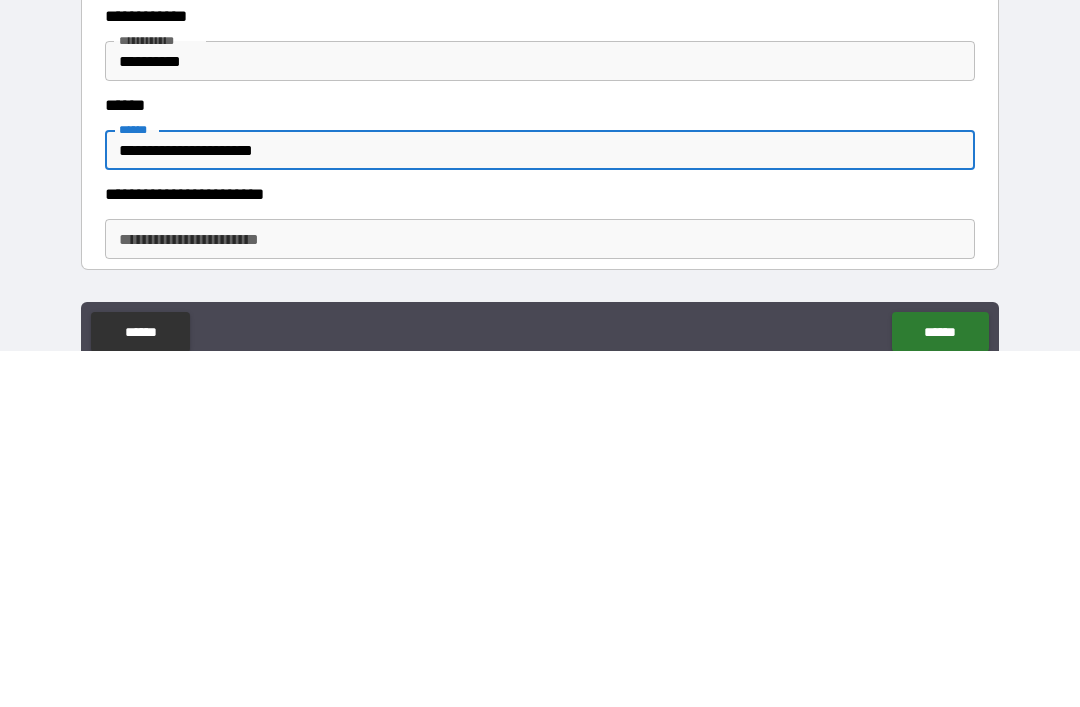 type on "**********" 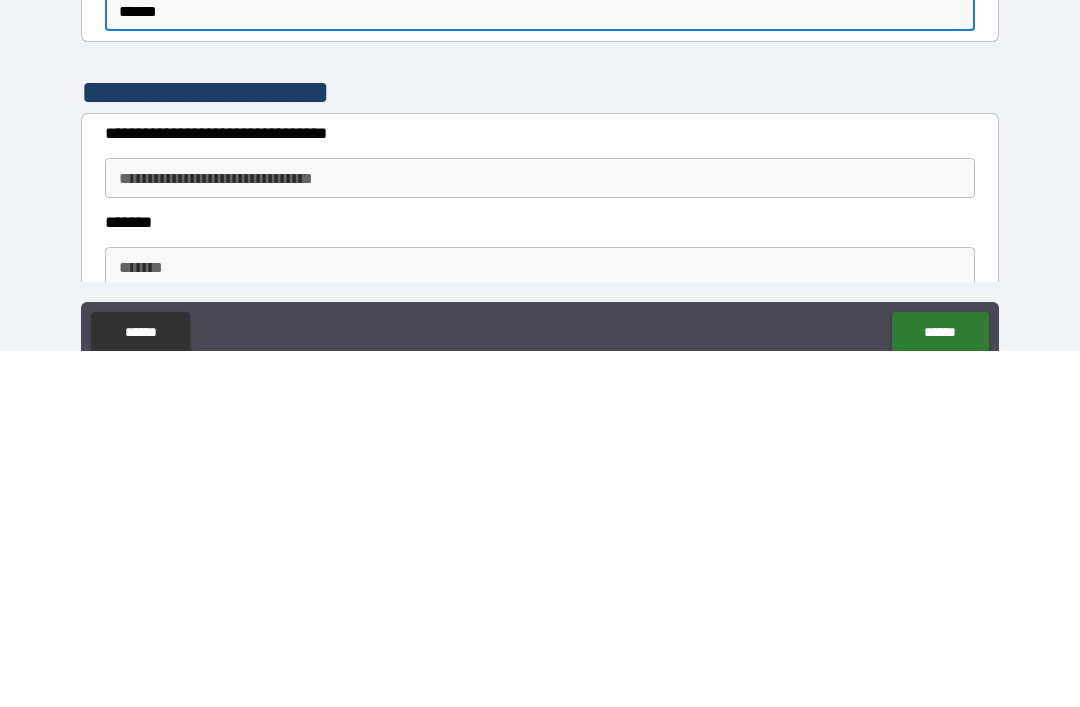 scroll, scrollTop: 1281, scrollLeft: 0, axis: vertical 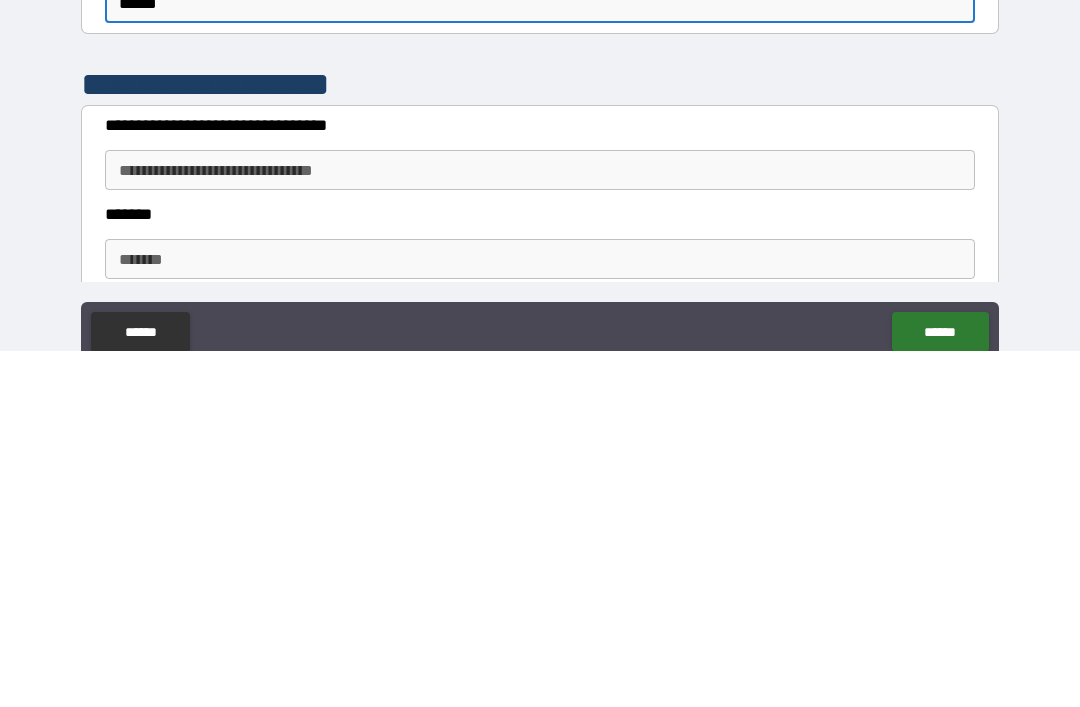 type on "******" 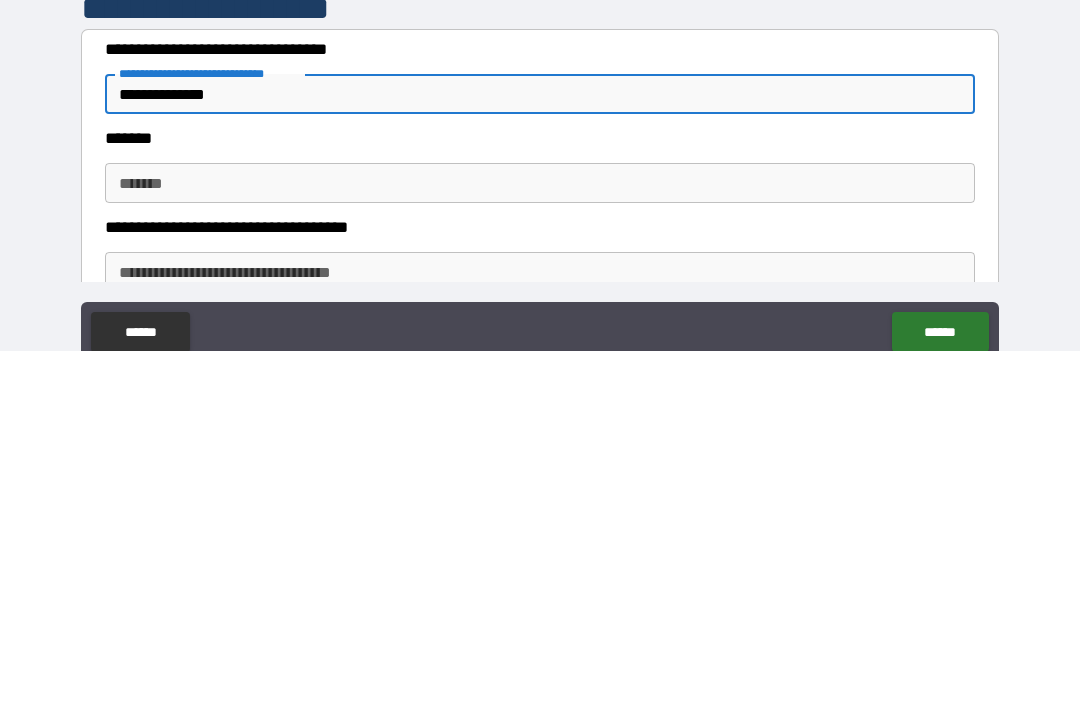 scroll, scrollTop: 1359, scrollLeft: 0, axis: vertical 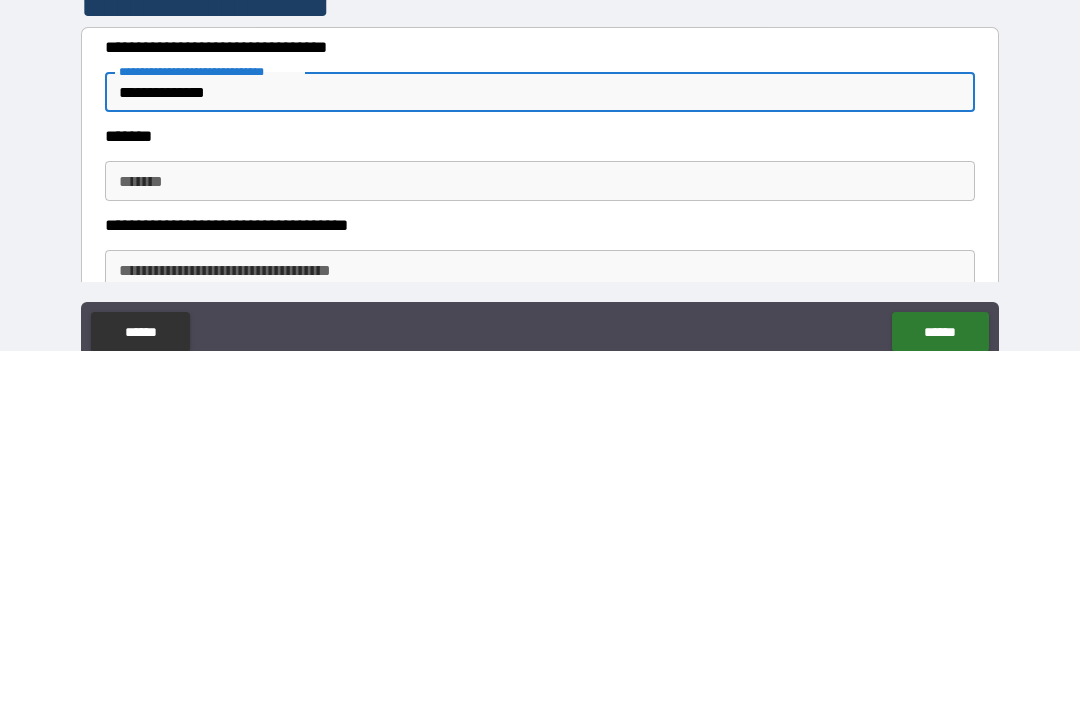type on "**********" 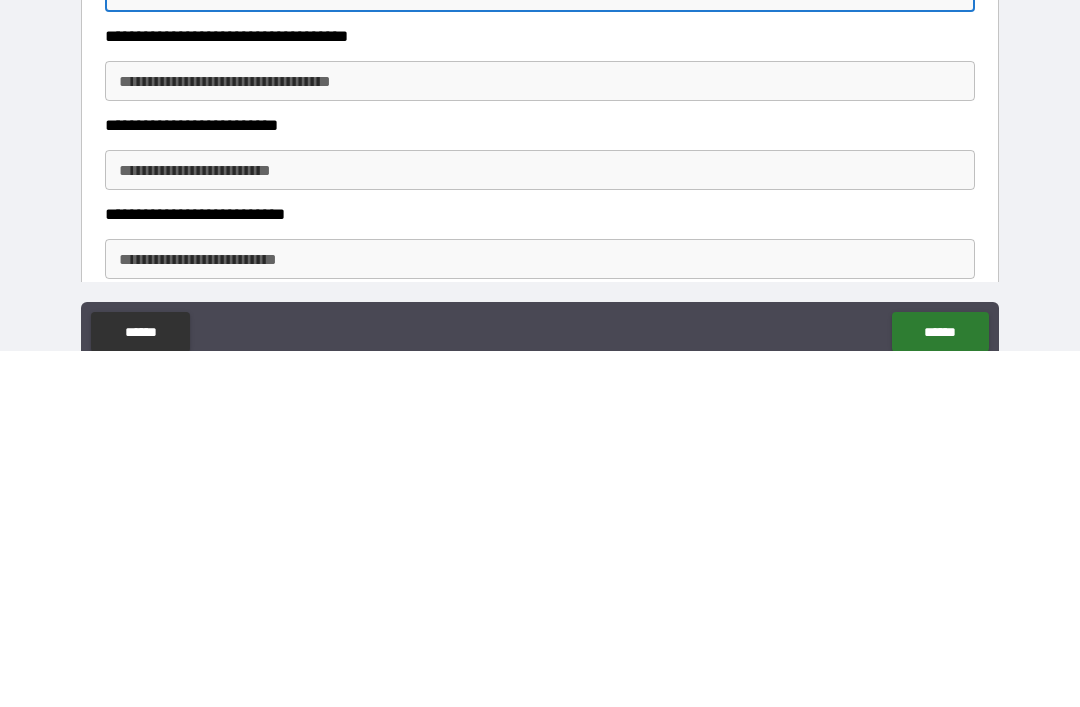 scroll, scrollTop: 1559, scrollLeft: 0, axis: vertical 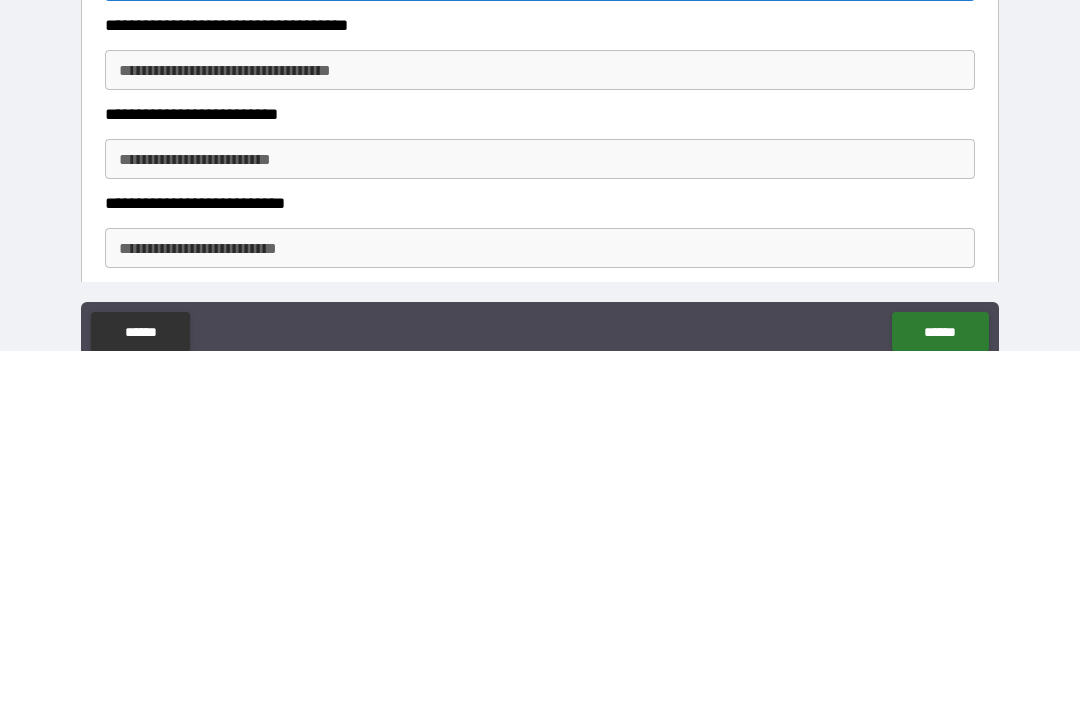 type on "**********" 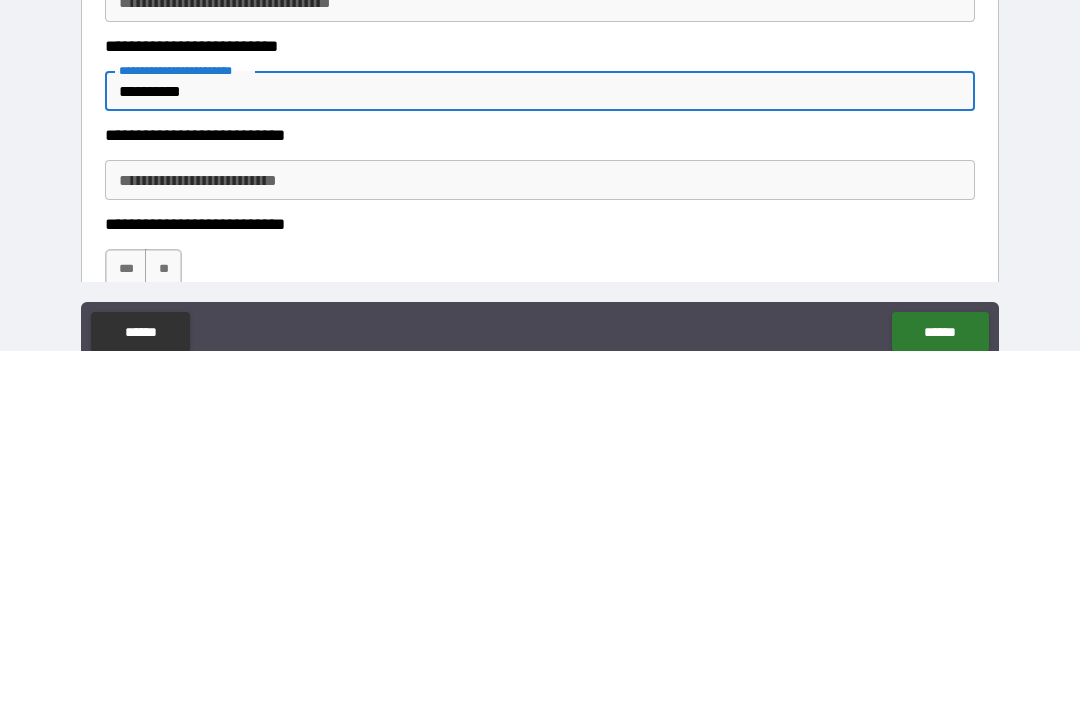 scroll, scrollTop: 1629, scrollLeft: 0, axis: vertical 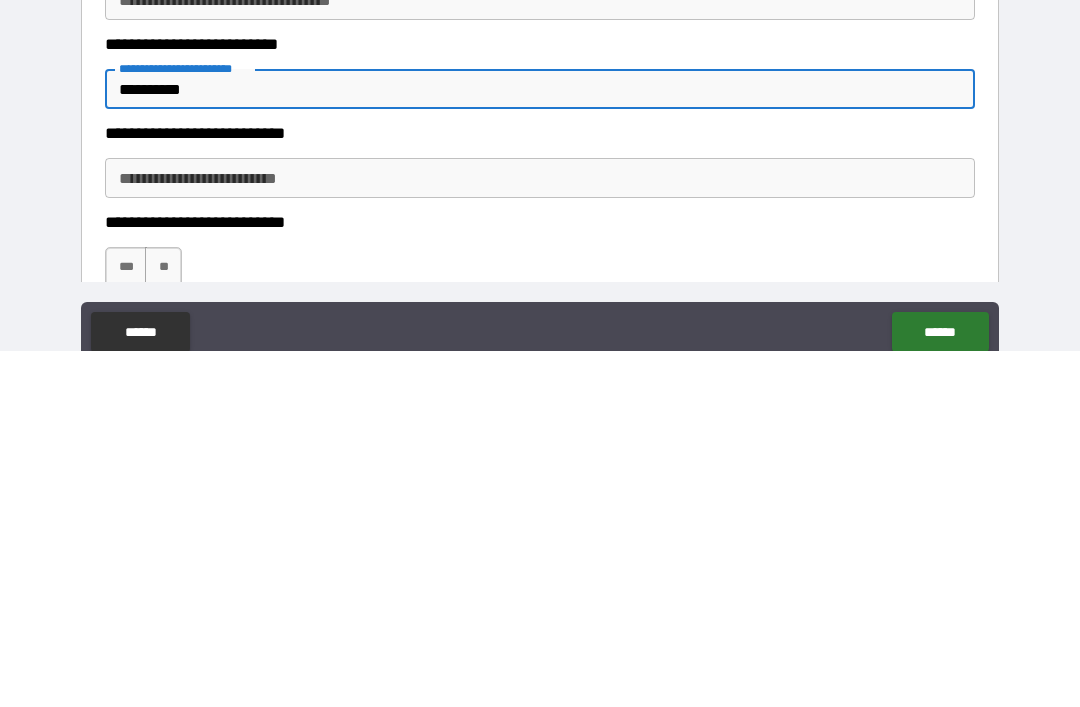 type on "*********" 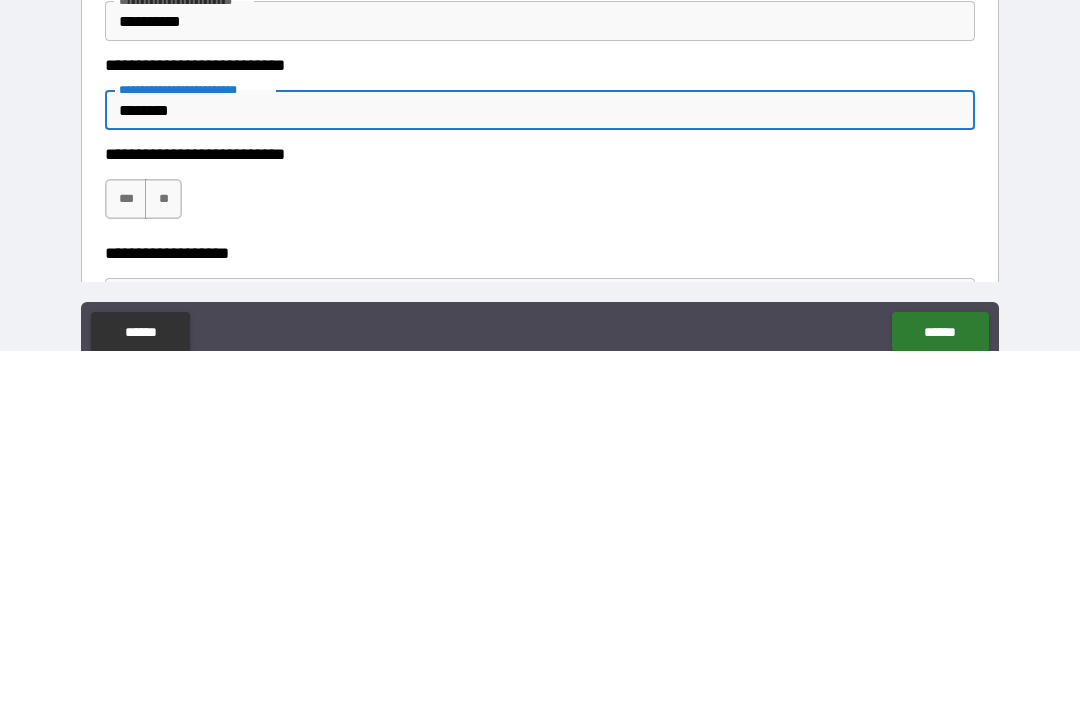 scroll, scrollTop: 1708, scrollLeft: 0, axis: vertical 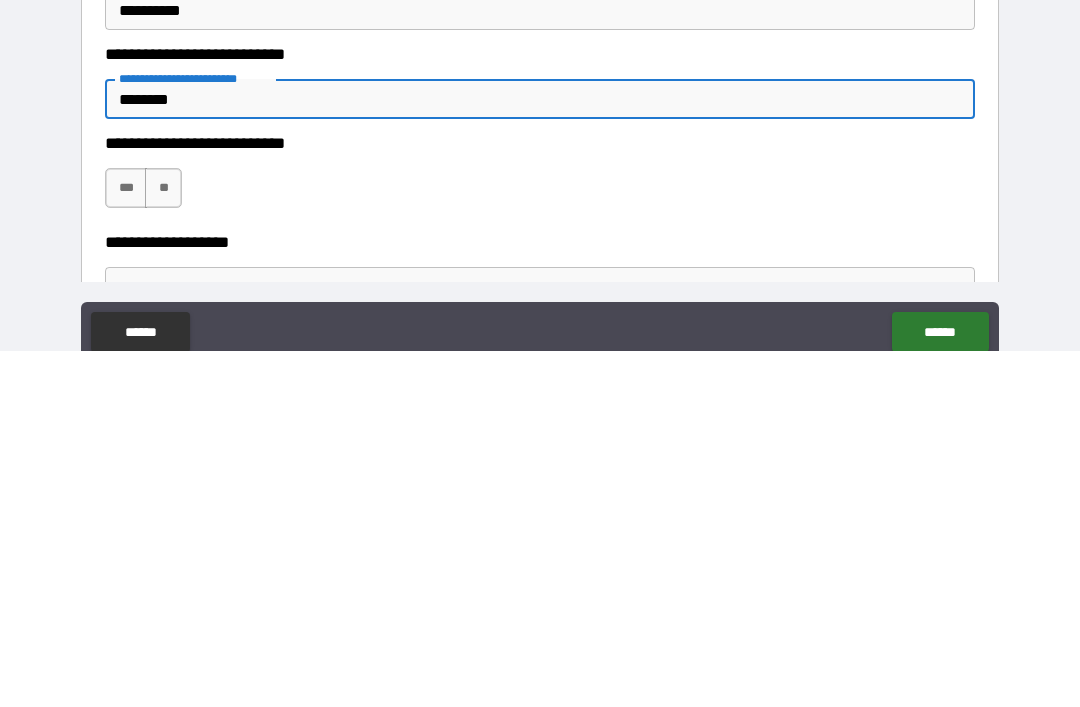 type on "*******" 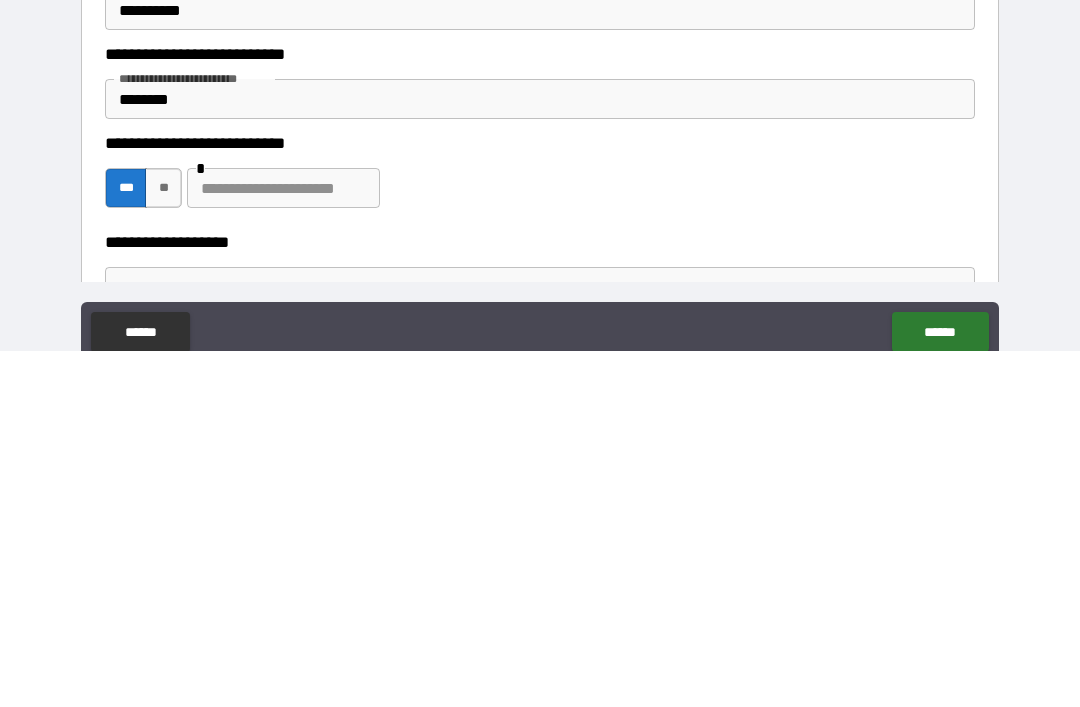 scroll, scrollTop: 64, scrollLeft: 0, axis: vertical 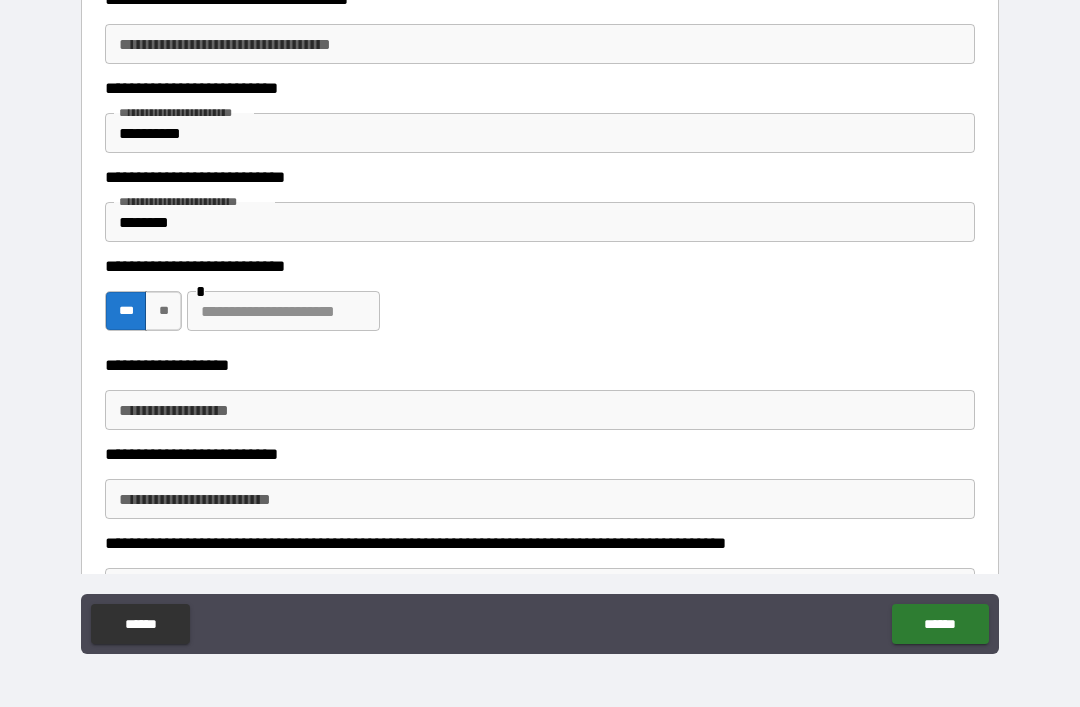 click on "**" at bounding box center (163, 311) 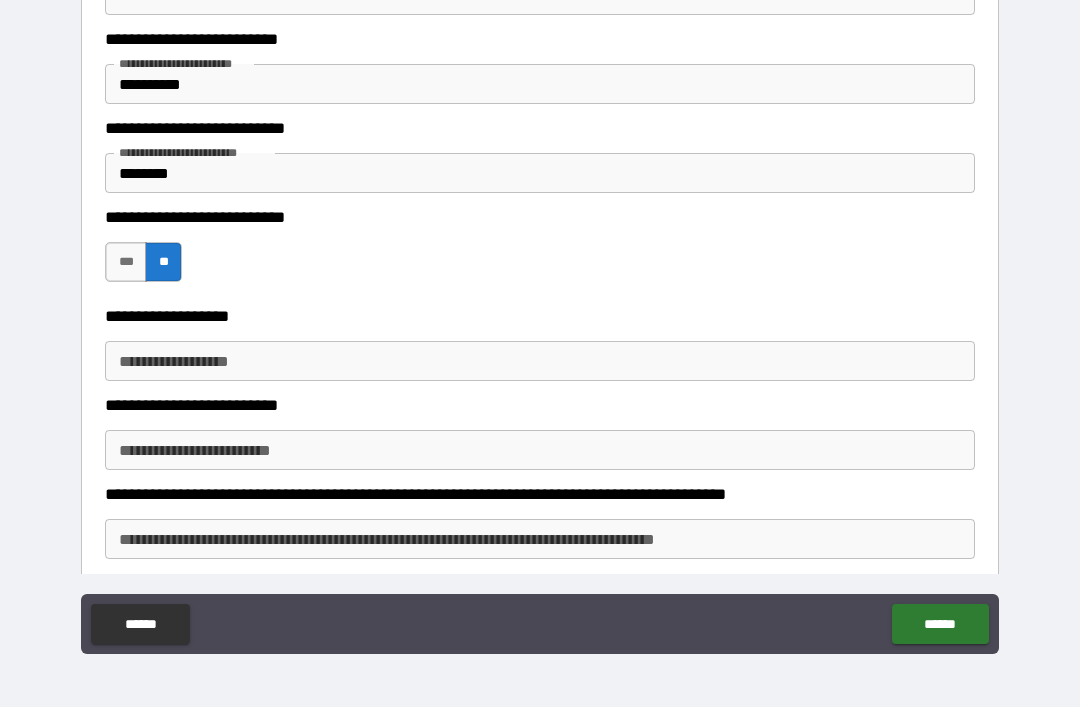 scroll, scrollTop: 1927, scrollLeft: 0, axis: vertical 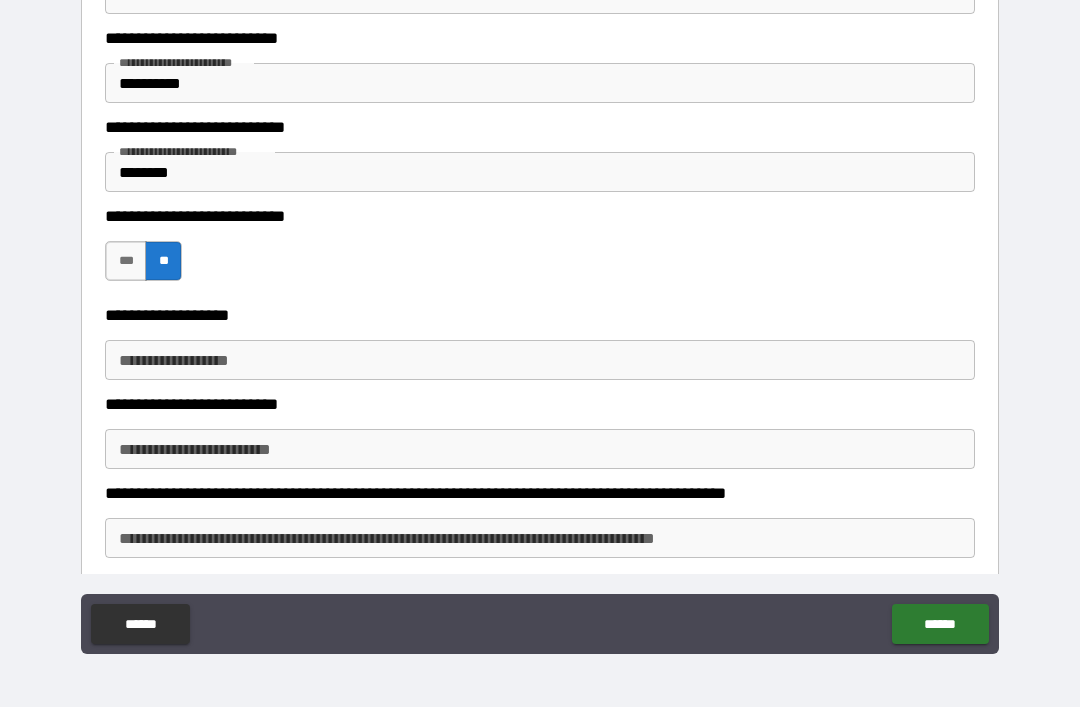 click on "**********" at bounding box center [540, 360] 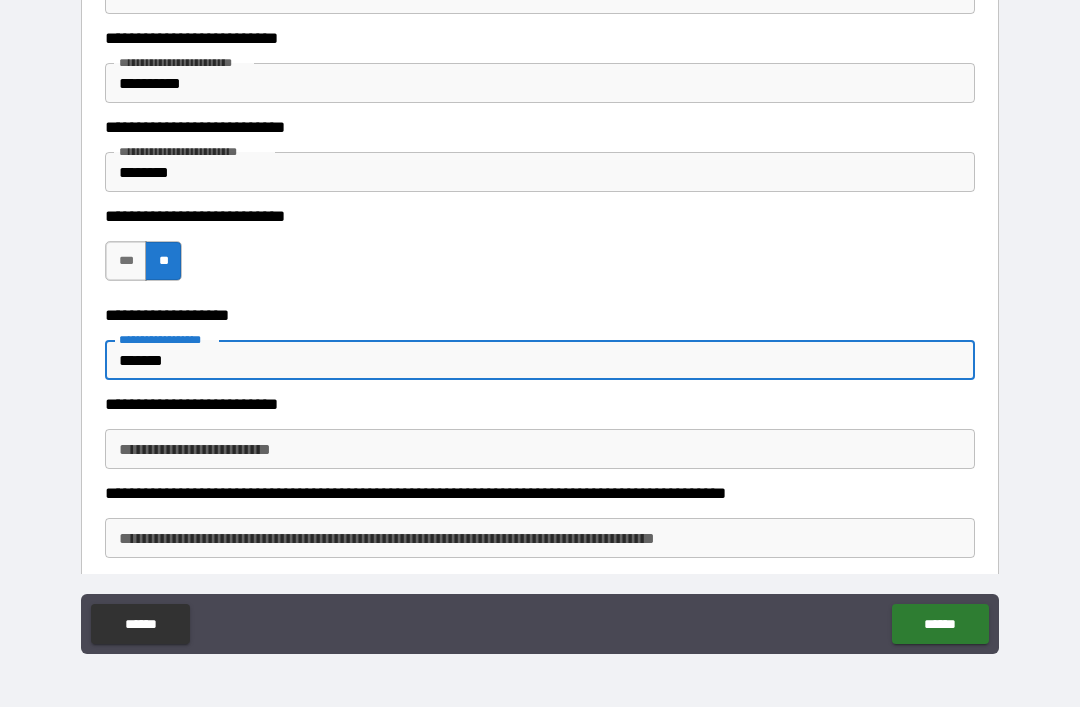 click on "*******" at bounding box center (540, 360) 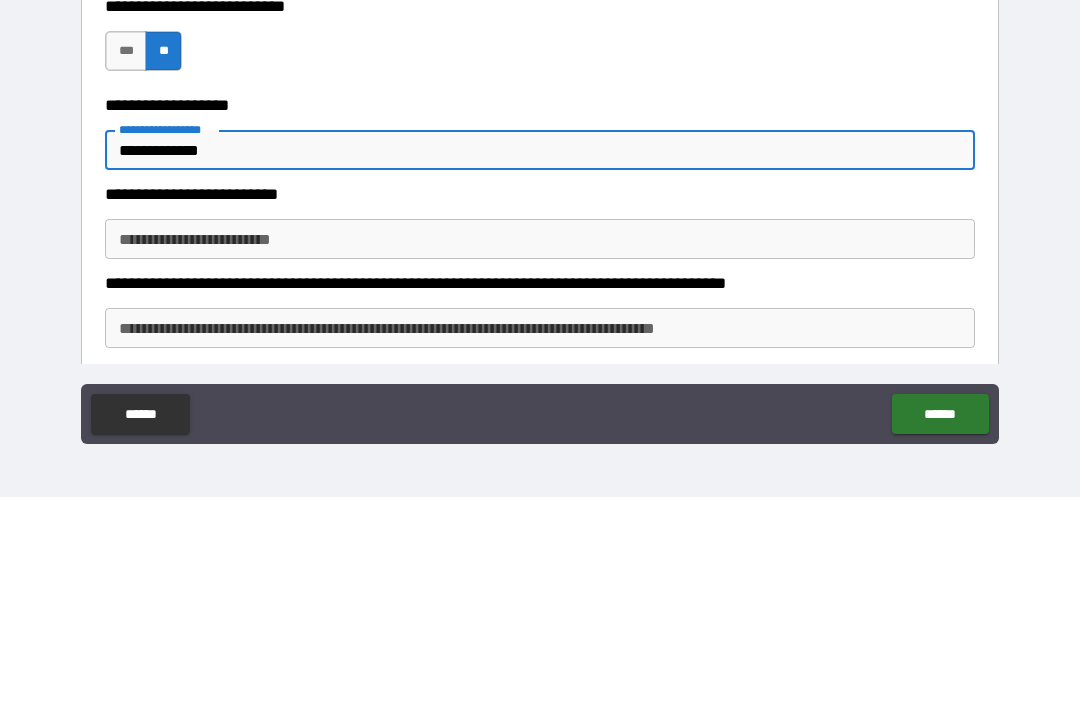 type on "**********" 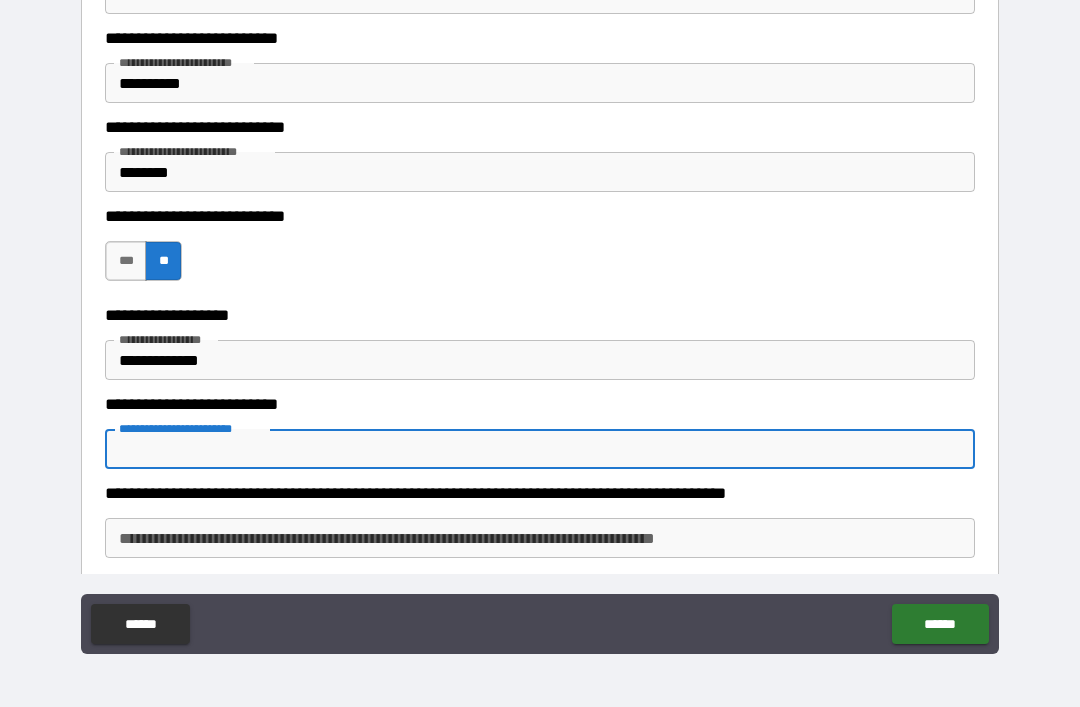 click on "**********" at bounding box center [540, 449] 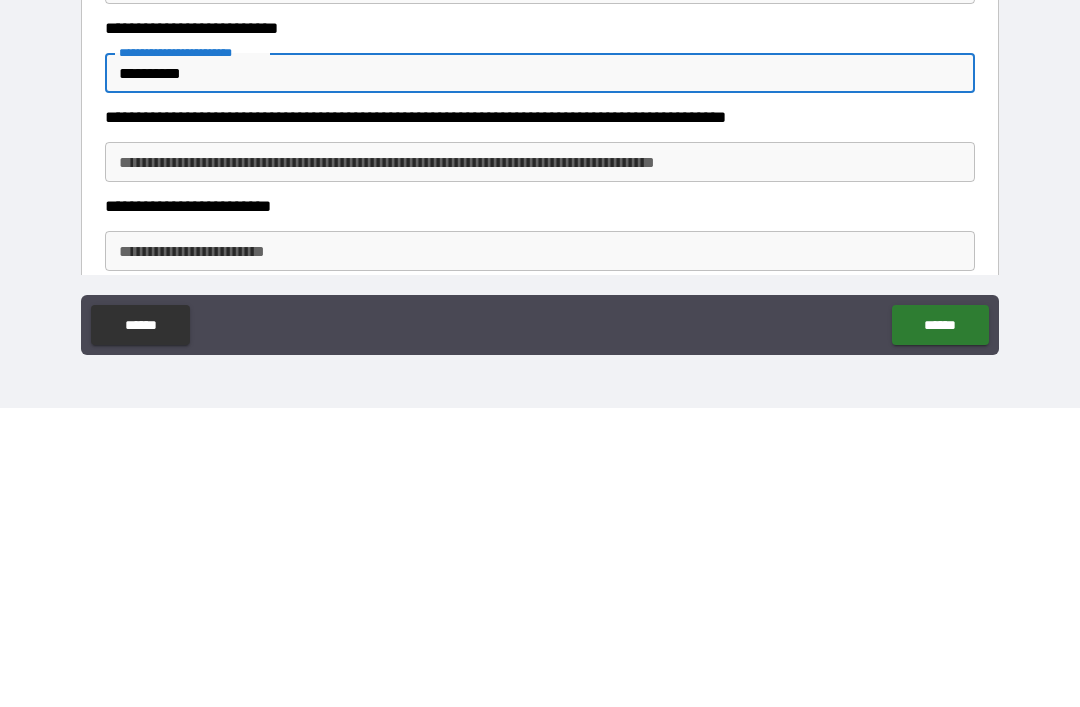 scroll, scrollTop: 2007, scrollLeft: 0, axis: vertical 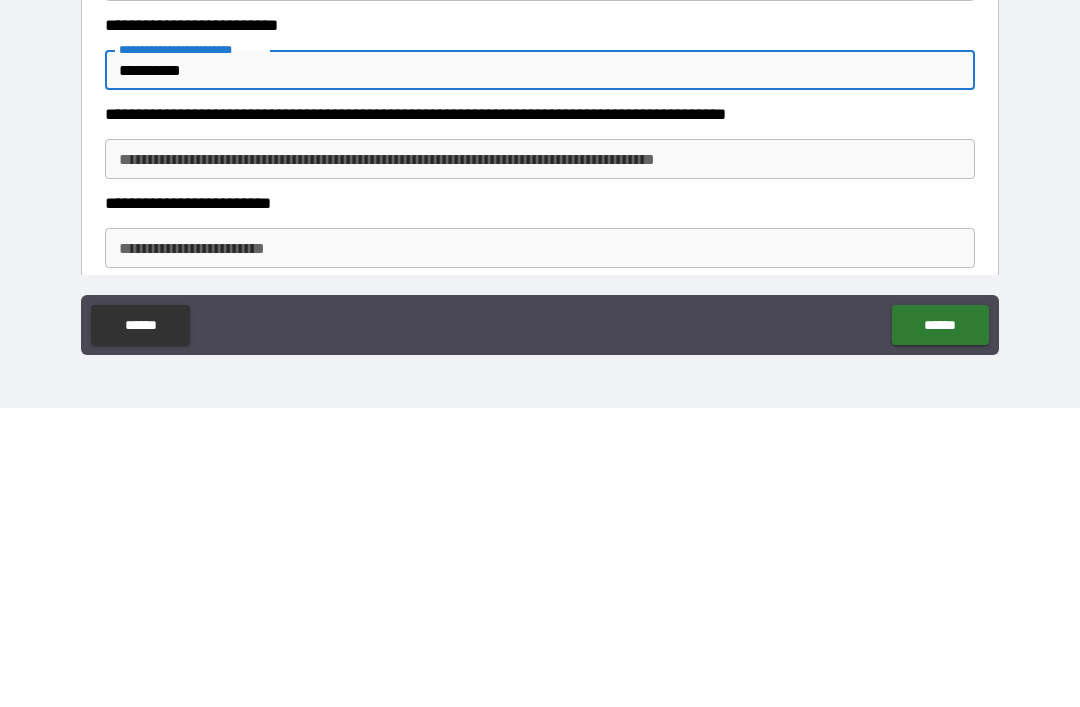type on "**********" 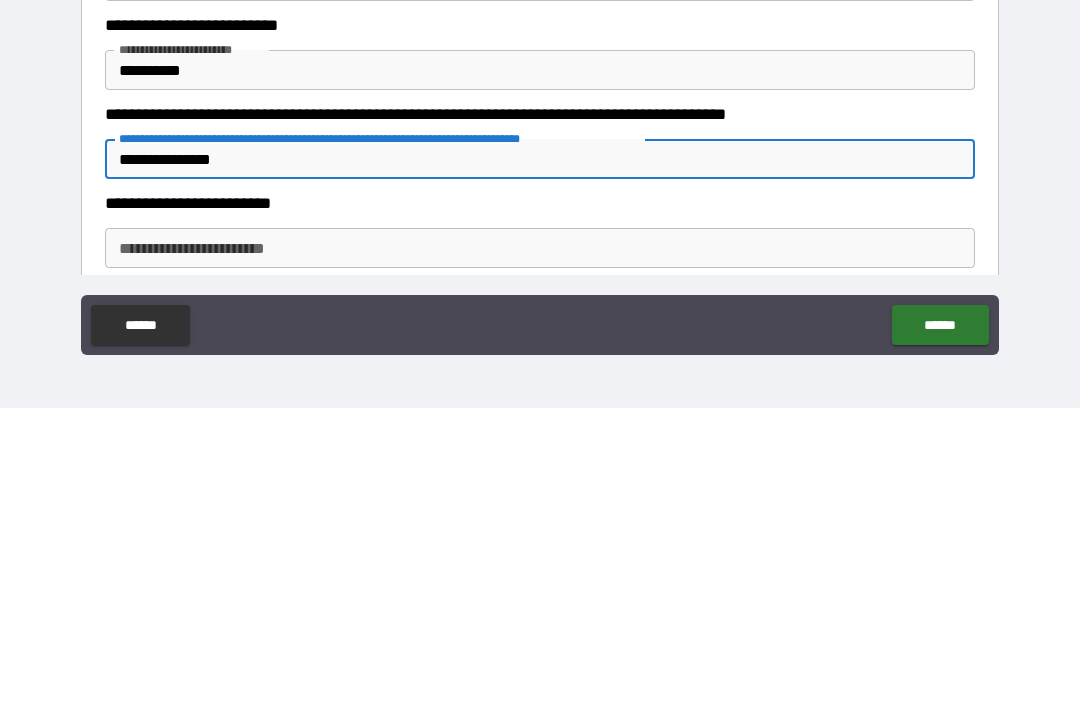 type on "**********" 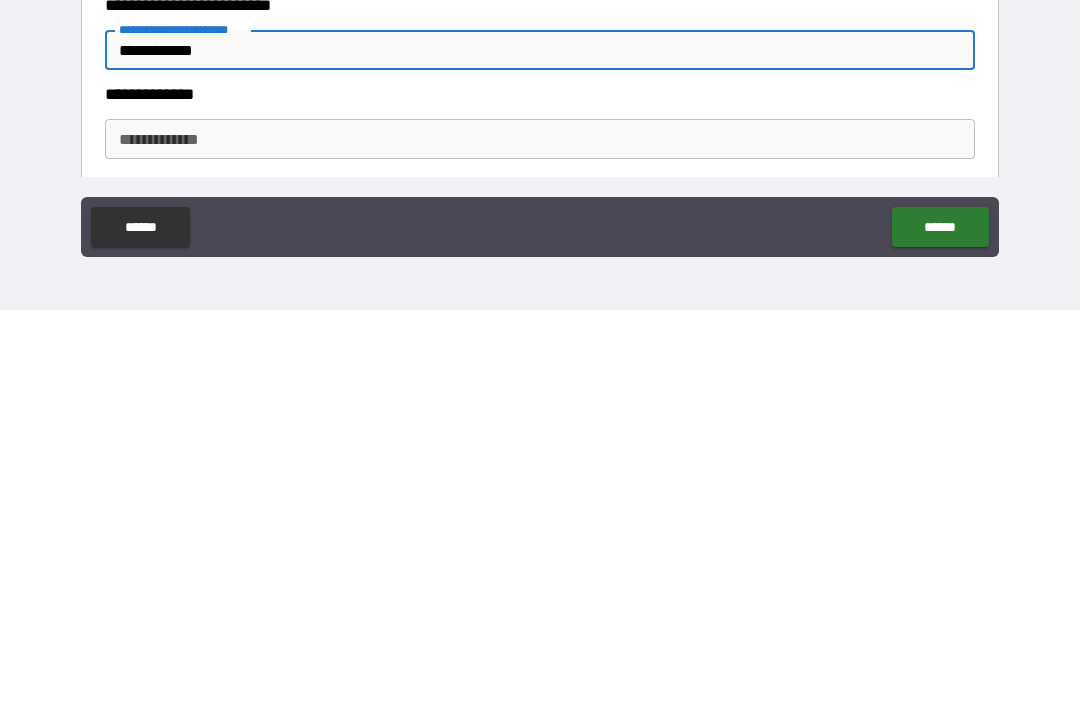 scroll, scrollTop: 2114, scrollLeft: 0, axis: vertical 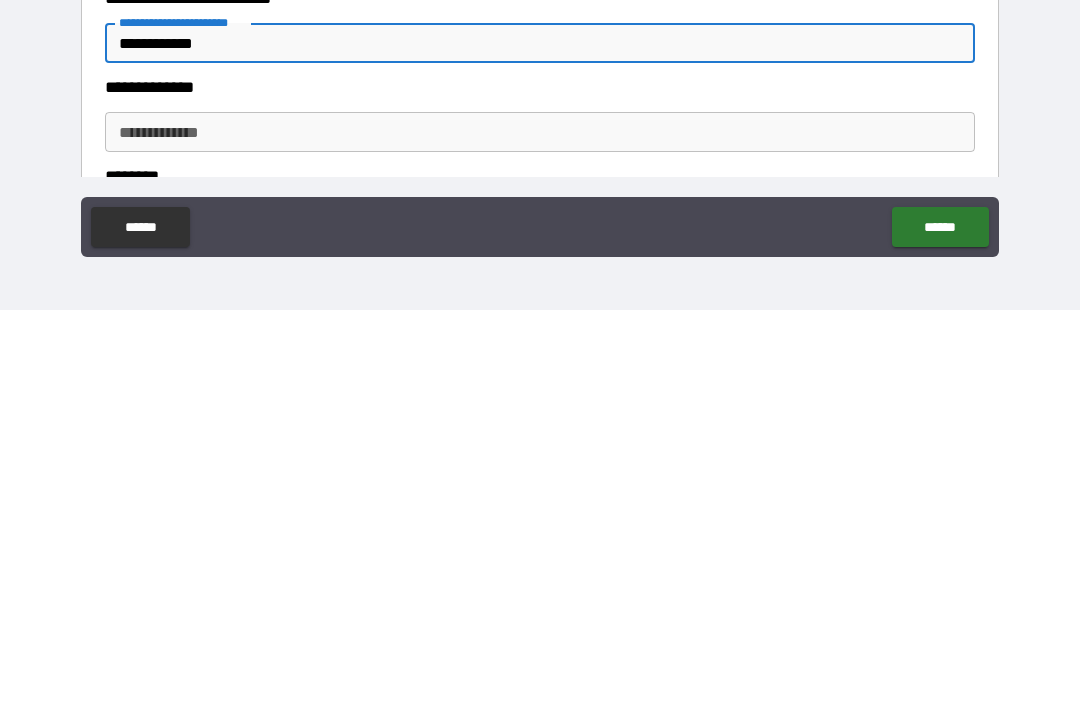 type on "**********" 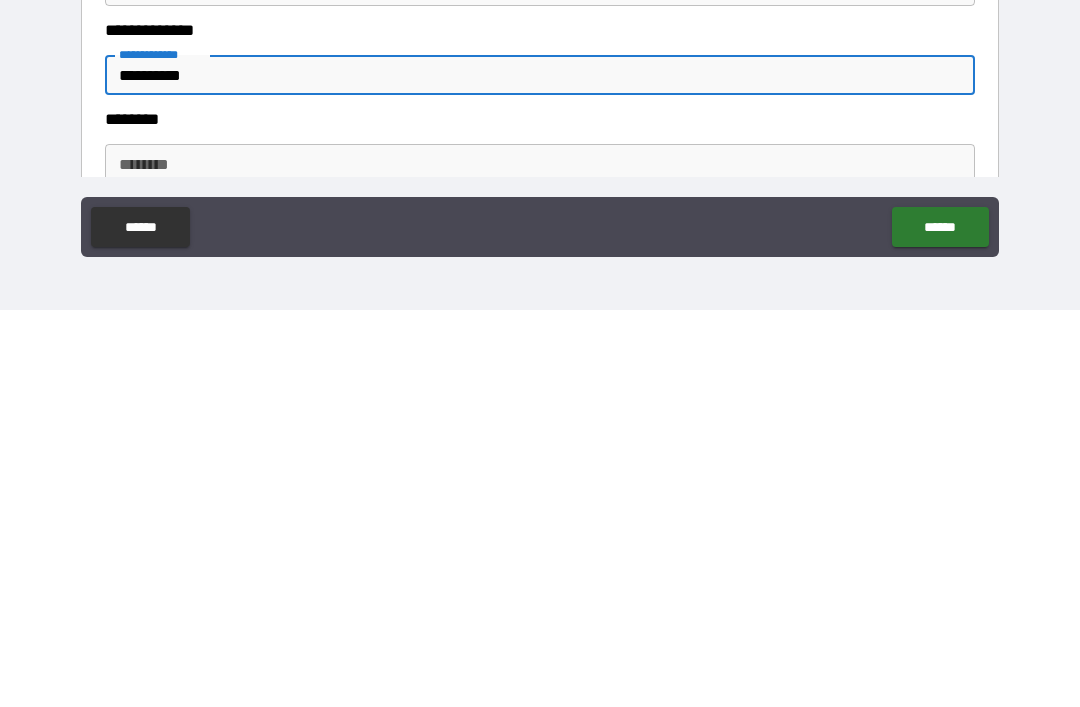scroll, scrollTop: 2191, scrollLeft: 0, axis: vertical 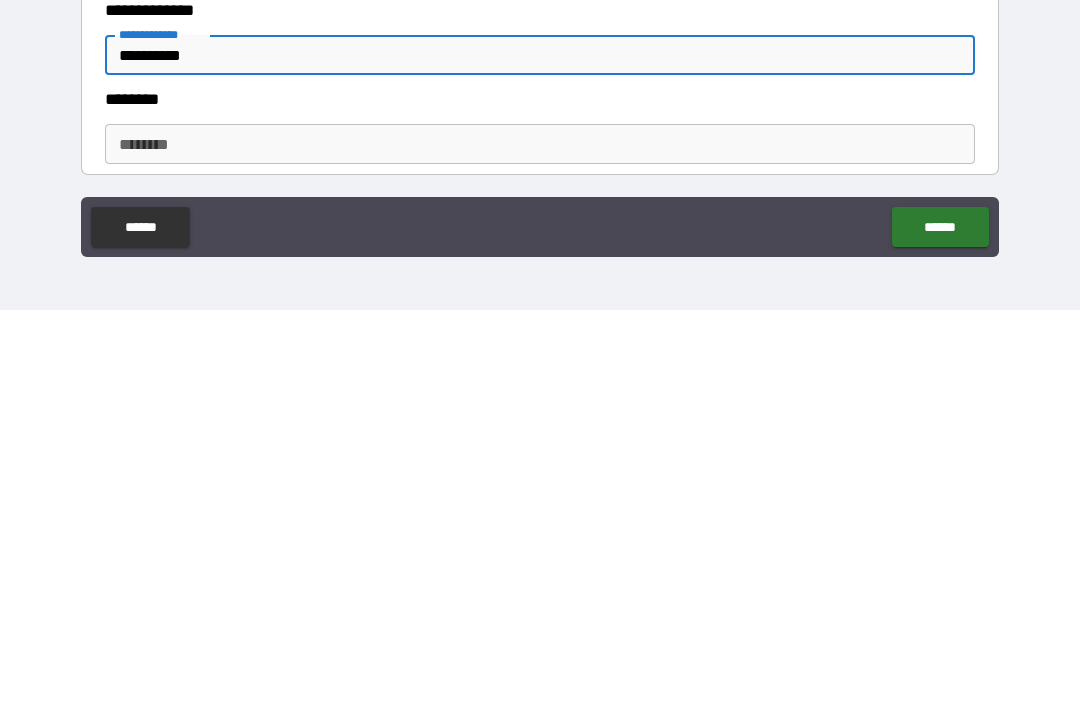 type on "**********" 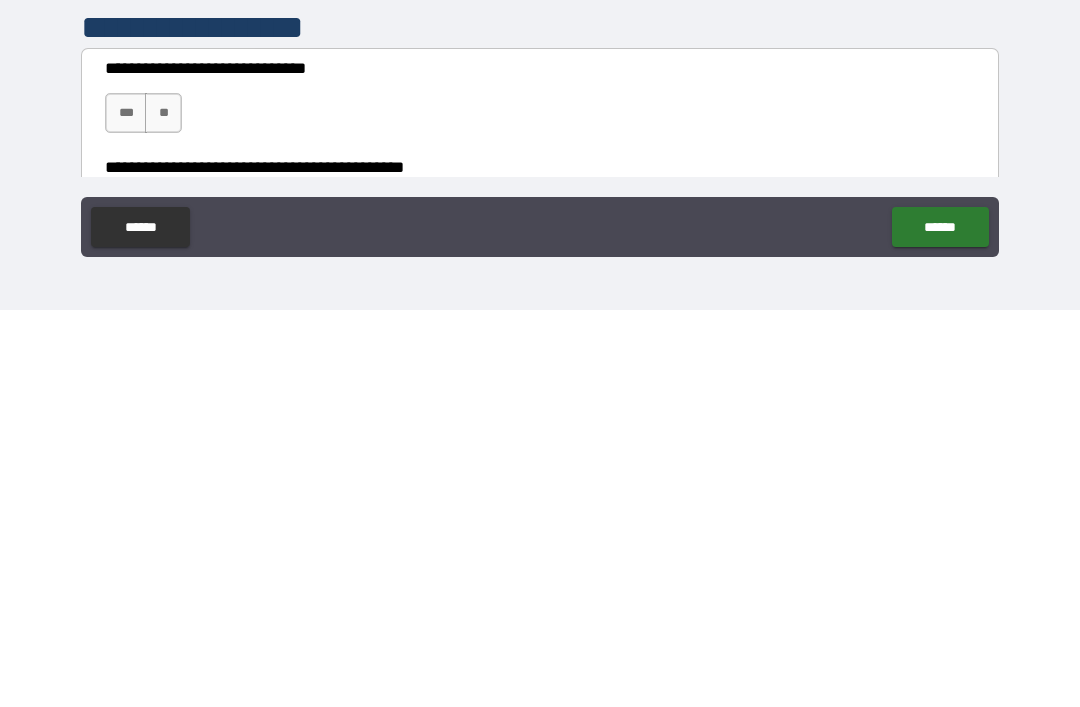scroll, scrollTop: 2396, scrollLeft: 0, axis: vertical 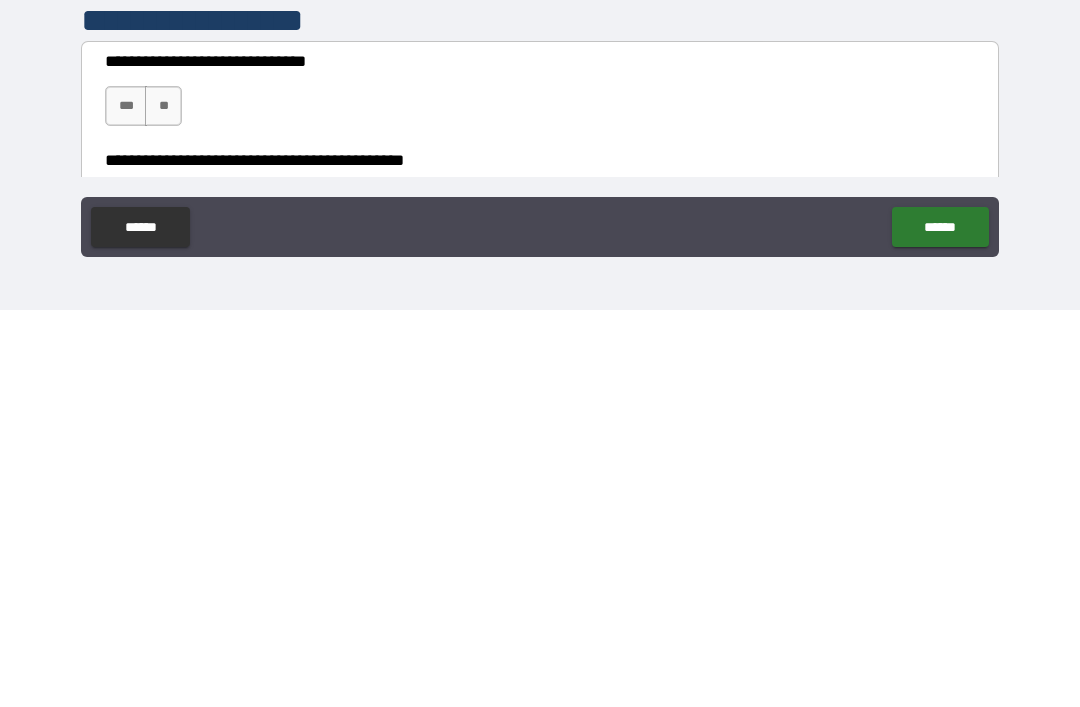 type on "**********" 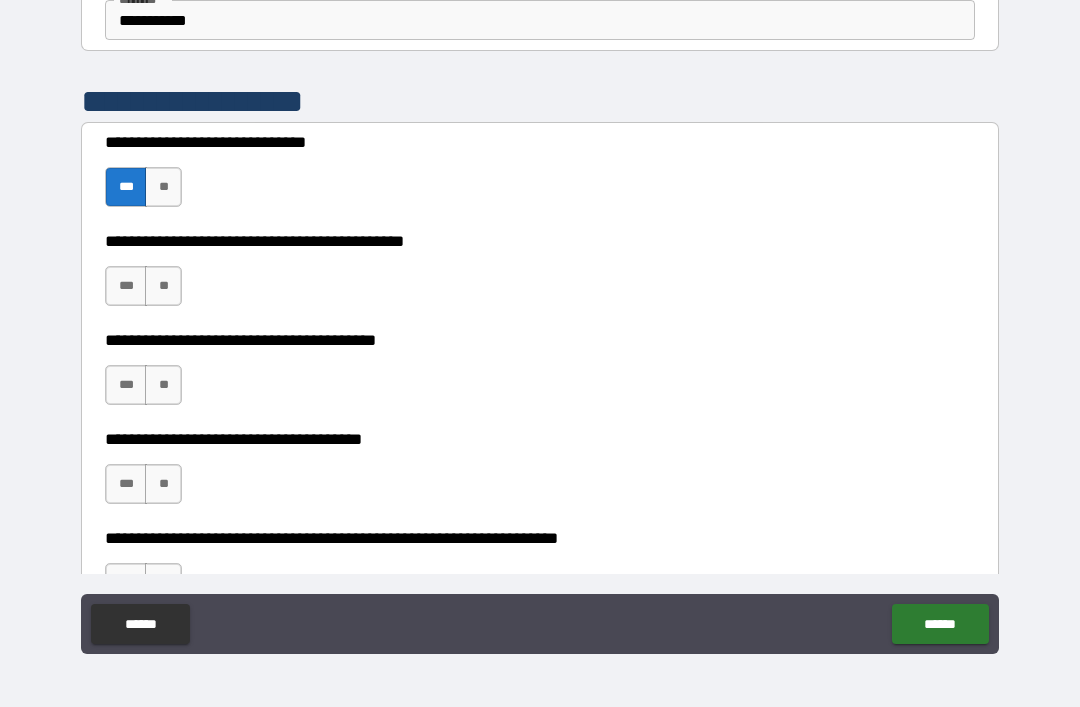 scroll, scrollTop: 2714, scrollLeft: 0, axis: vertical 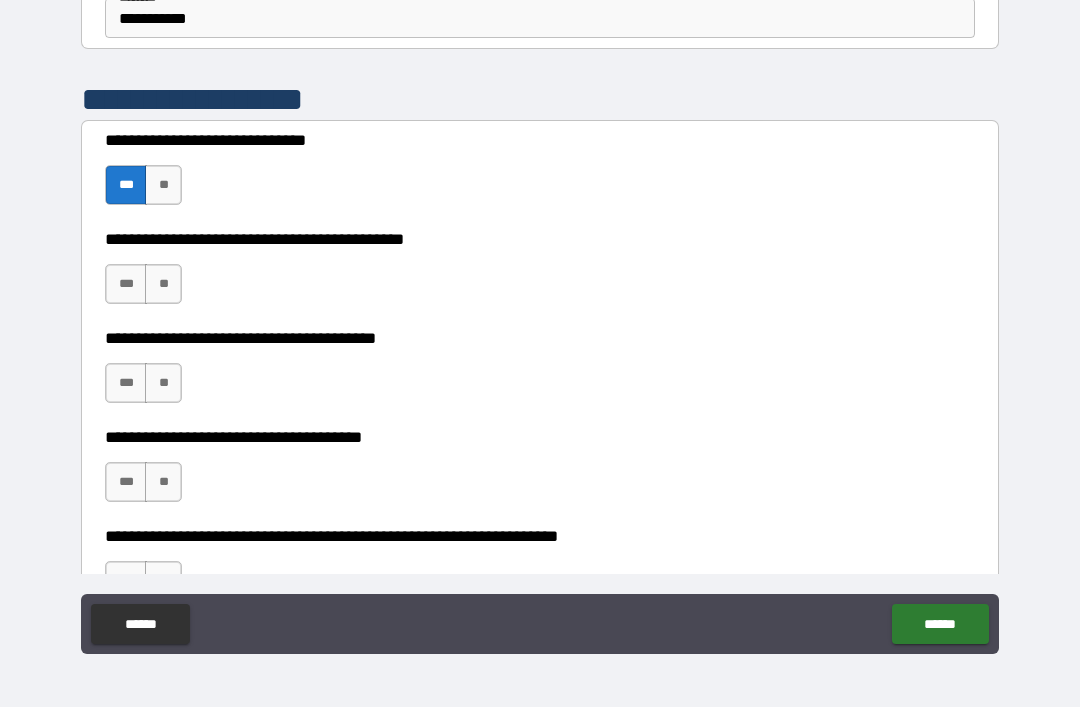 click on "***" at bounding box center [126, 284] 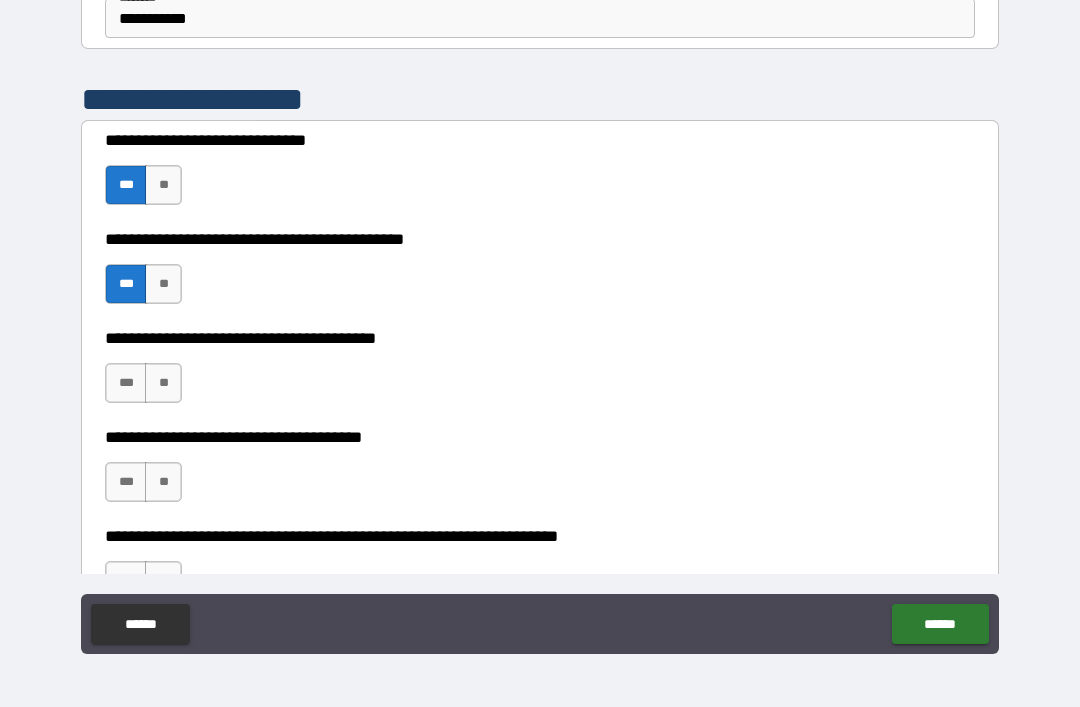 click on "***" at bounding box center (126, 383) 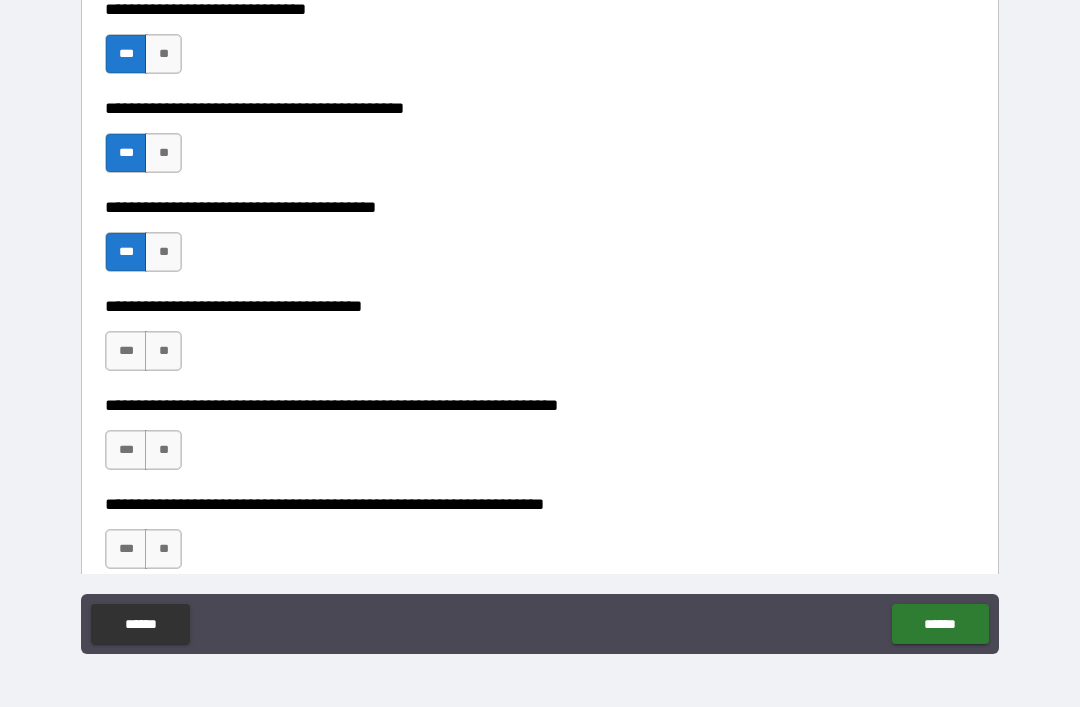 scroll, scrollTop: 2848, scrollLeft: 0, axis: vertical 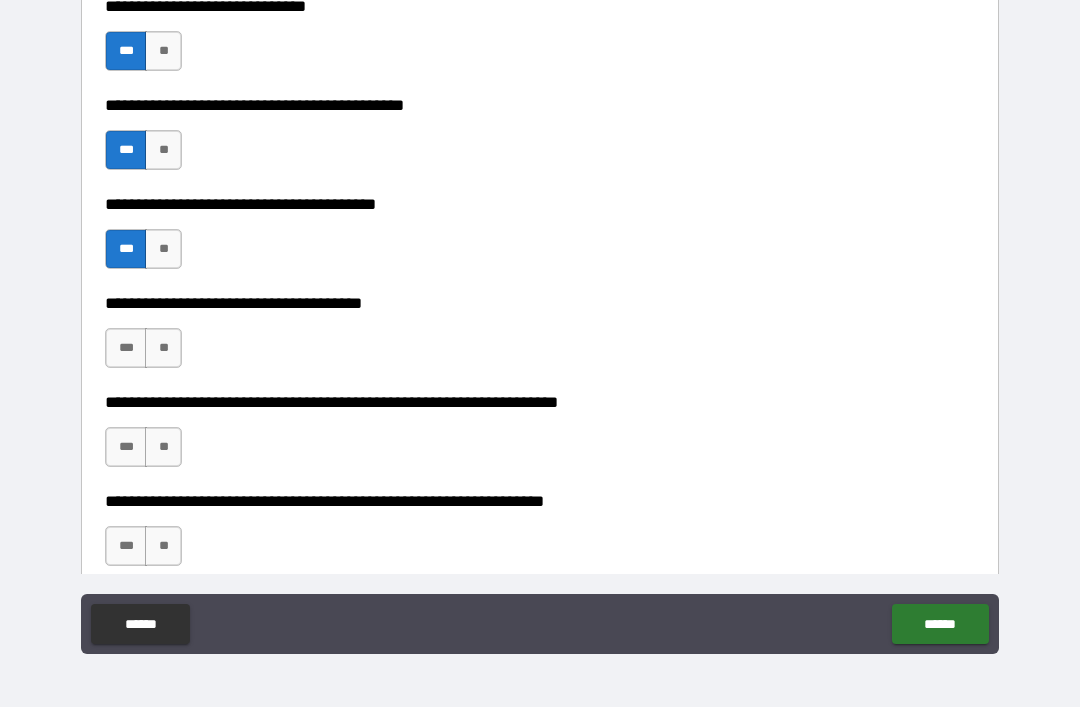 click on "**" at bounding box center (163, 348) 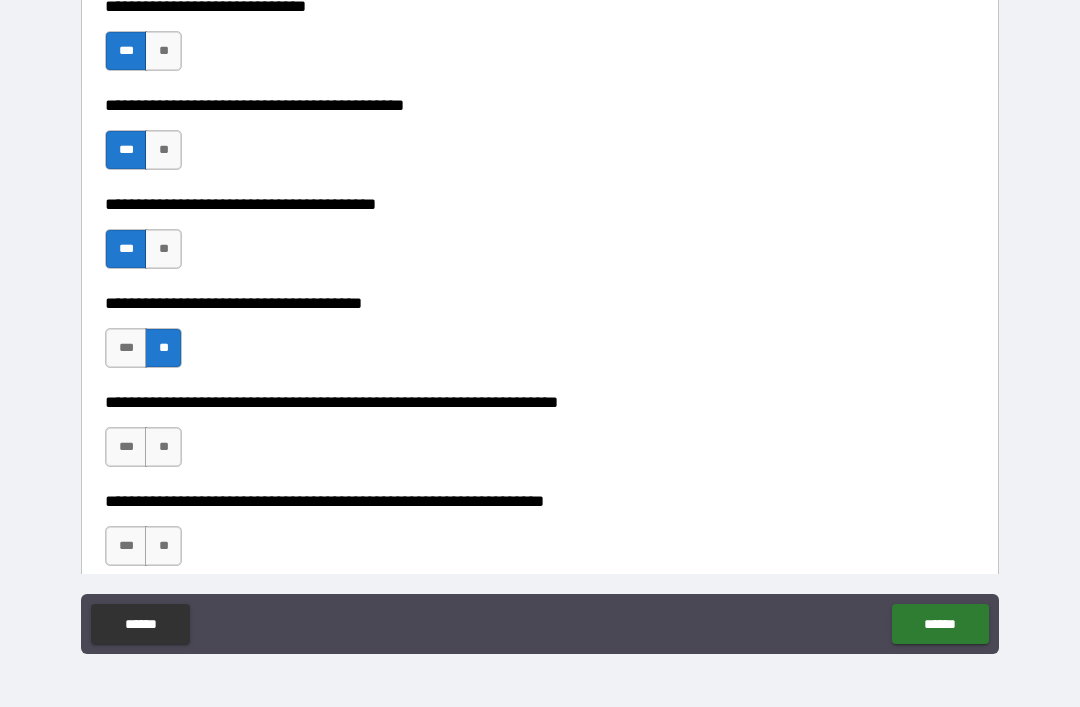 click on "**" at bounding box center (163, 447) 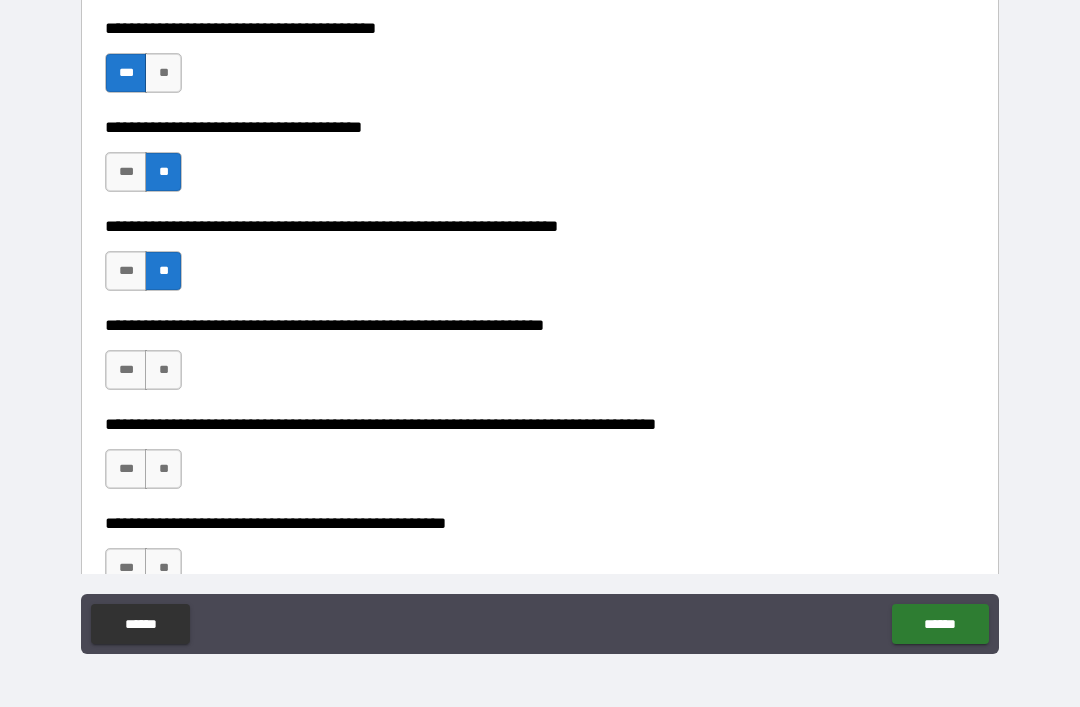 scroll, scrollTop: 3061, scrollLeft: 0, axis: vertical 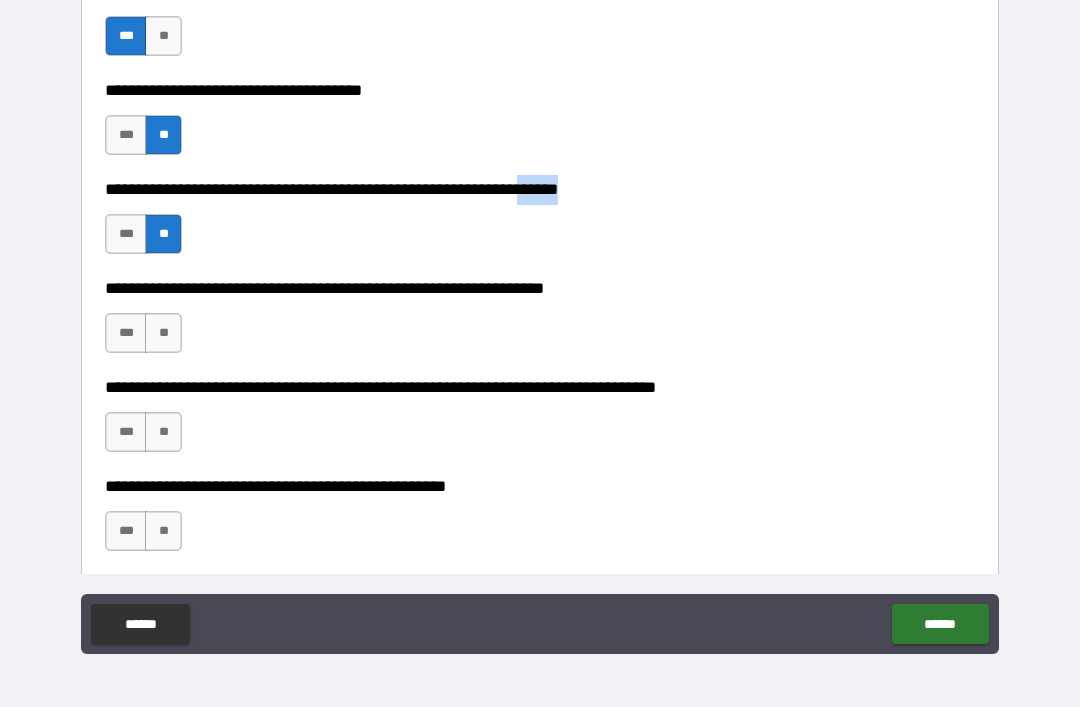 click on "**********" at bounding box center (540, 387) 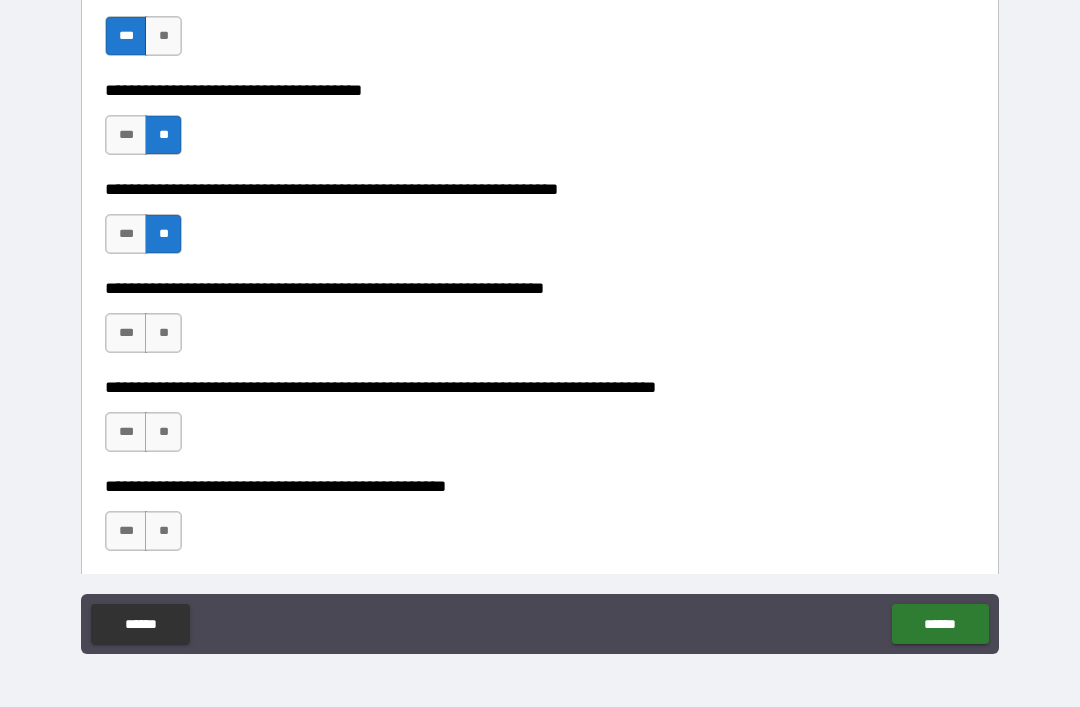 click on "**" at bounding box center [163, 333] 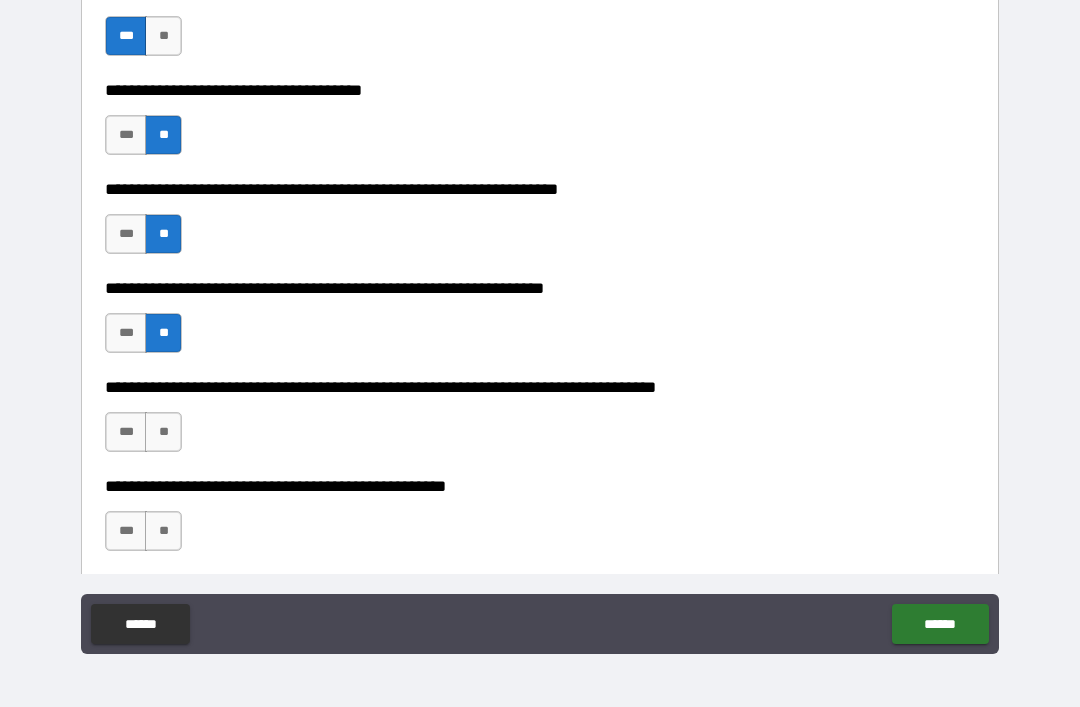 click on "**" at bounding box center (163, 432) 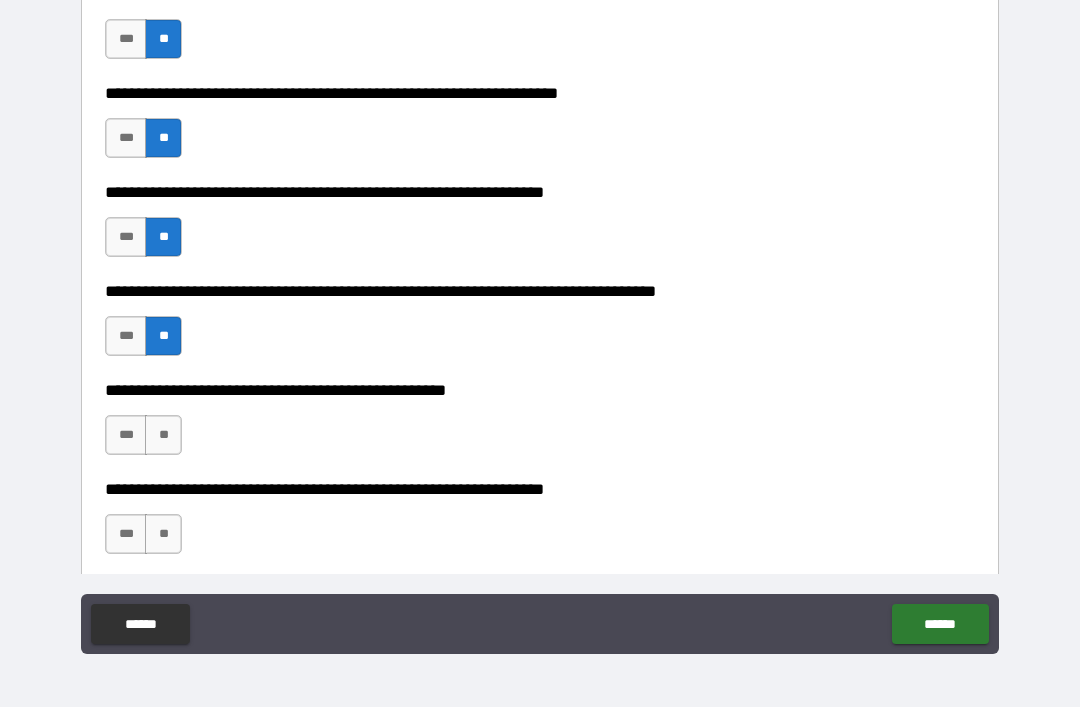 scroll, scrollTop: 3158, scrollLeft: 0, axis: vertical 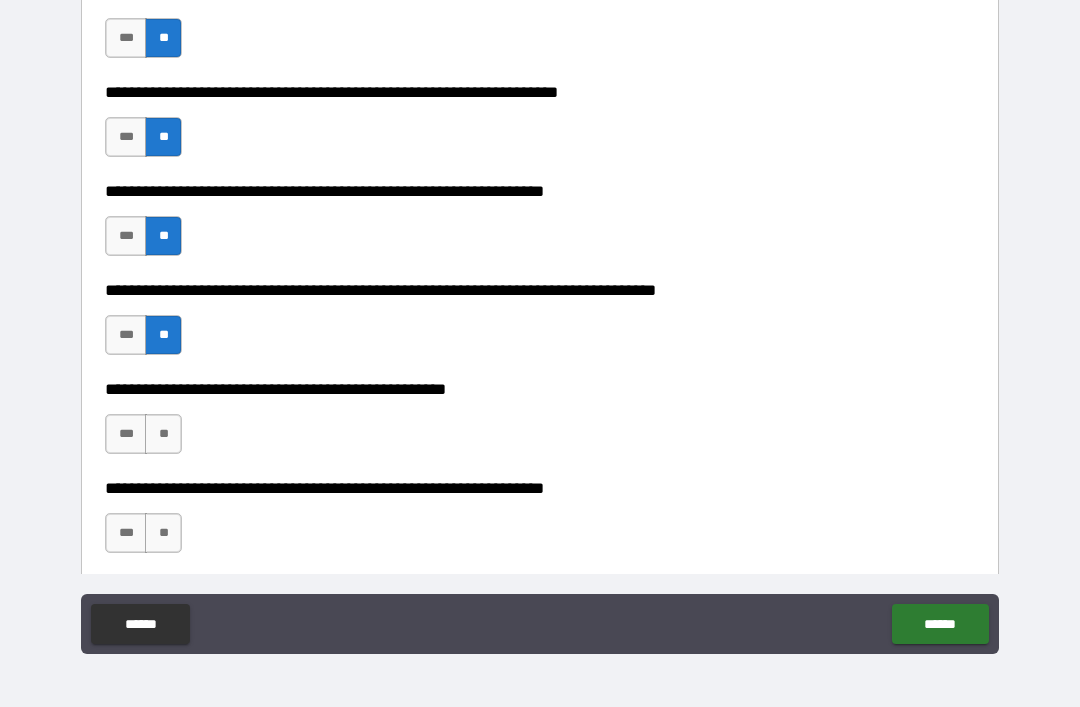 click on "**" at bounding box center (163, 434) 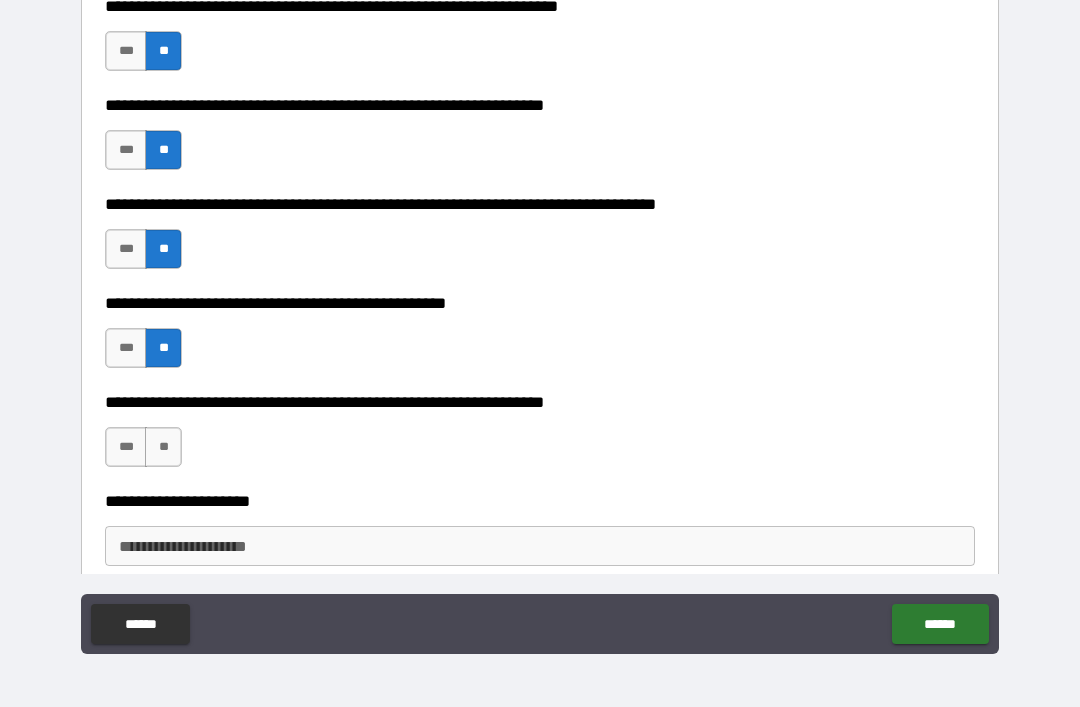 click on "**" at bounding box center [163, 447] 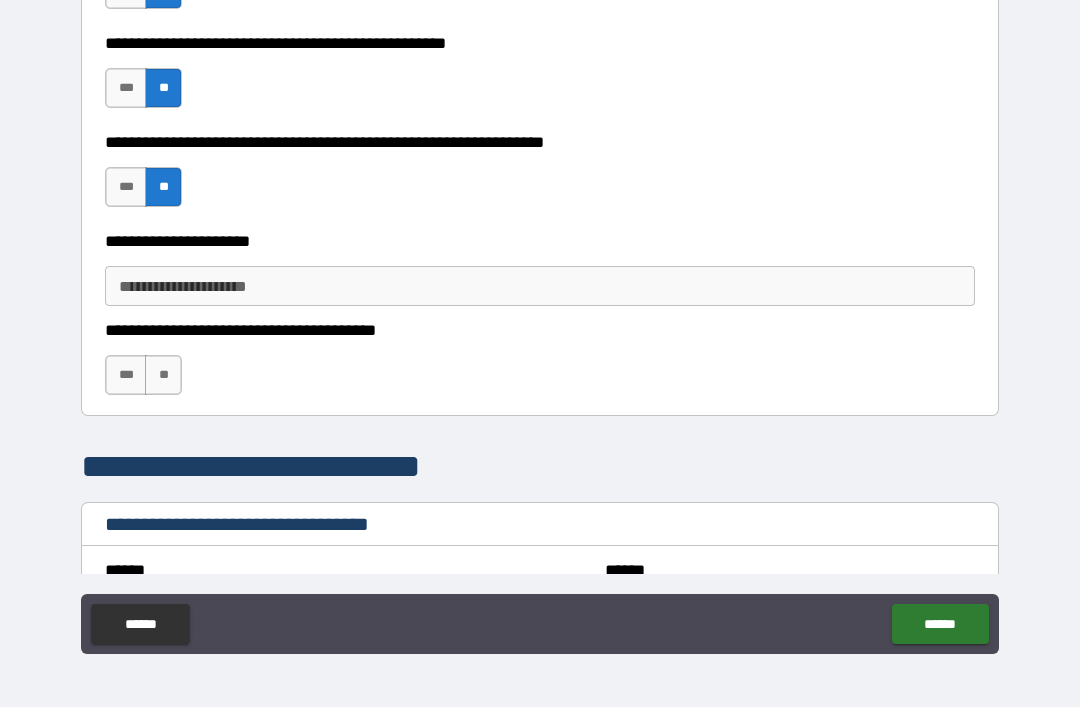 scroll, scrollTop: 3559, scrollLeft: 0, axis: vertical 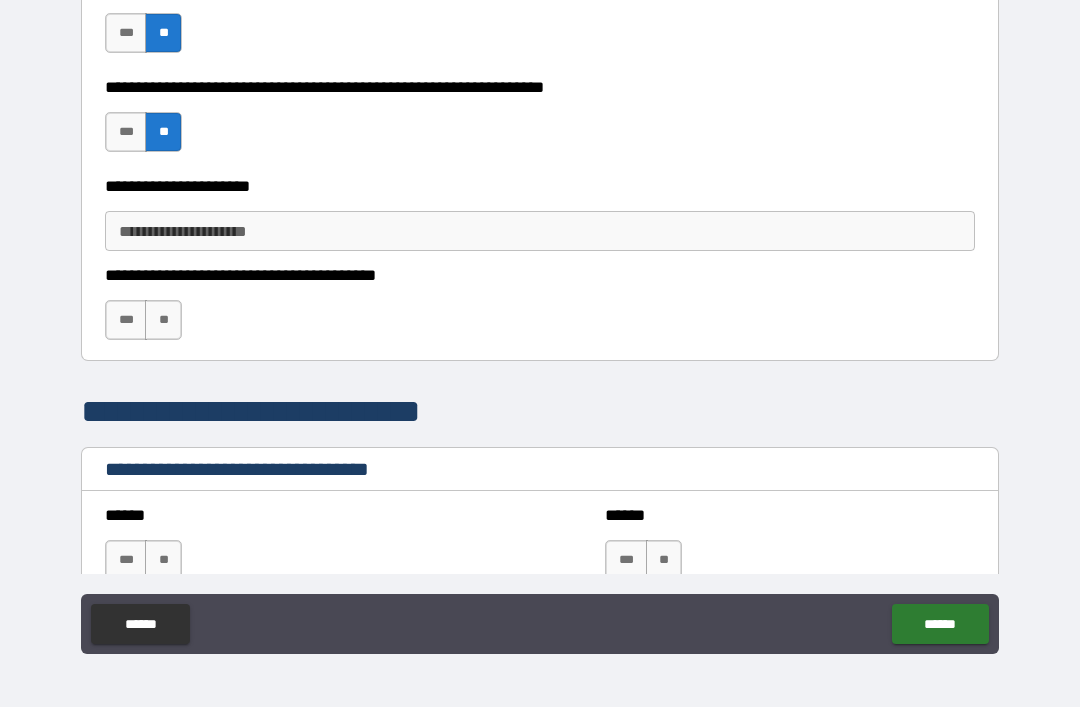 click on "***" at bounding box center (126, 320) 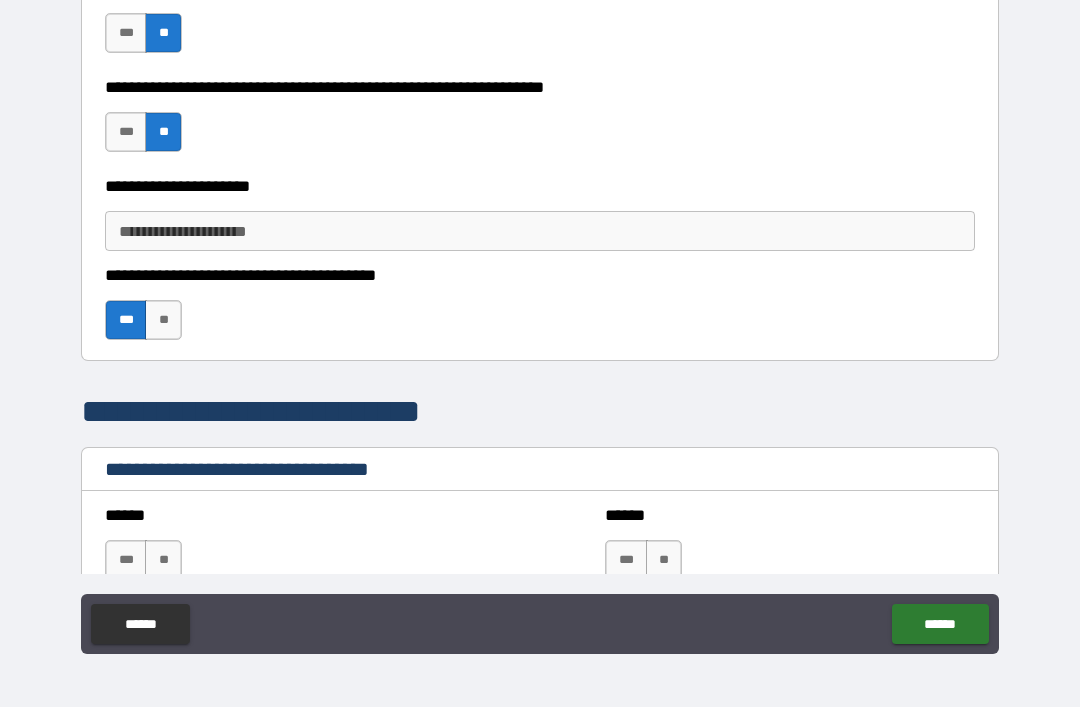 click on "**" at bounding box center [163, 320] 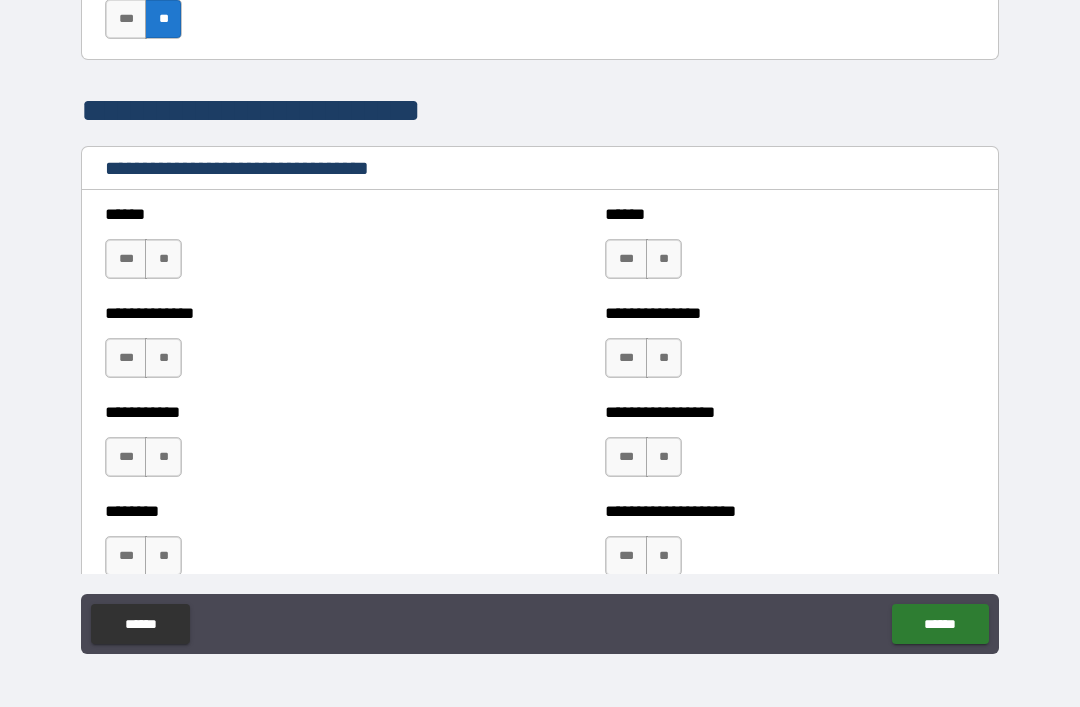 scroll, scrollTop: 3864, scrollLeft: 0, axis: vertical 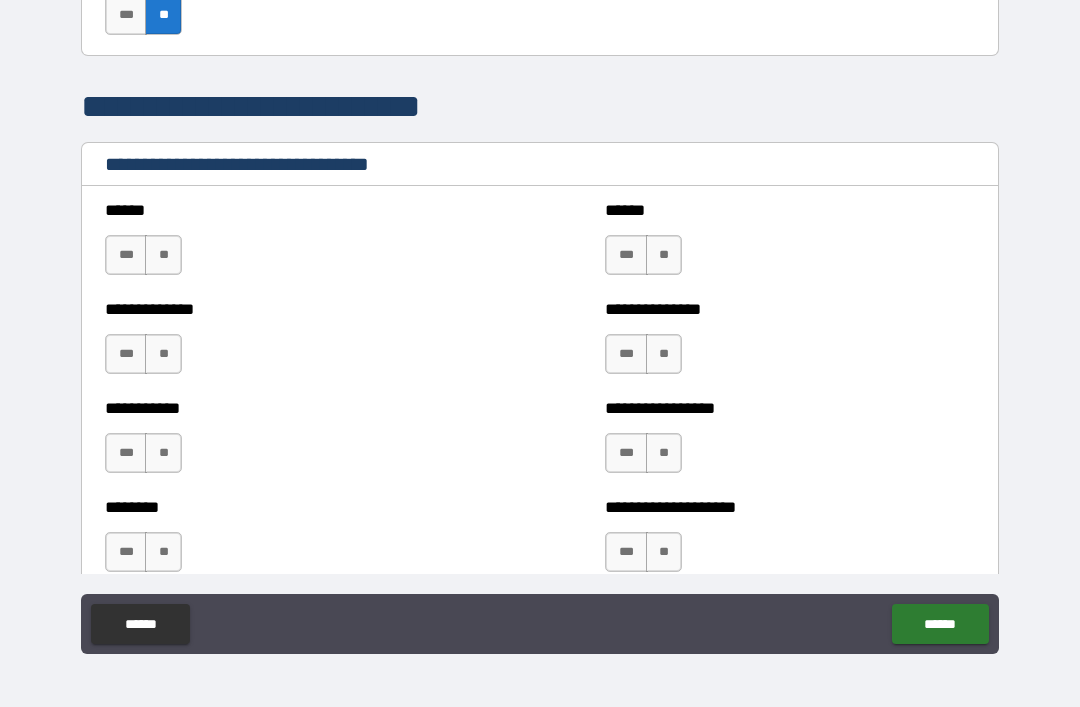 click on "**" at bounding box center [163, 255] 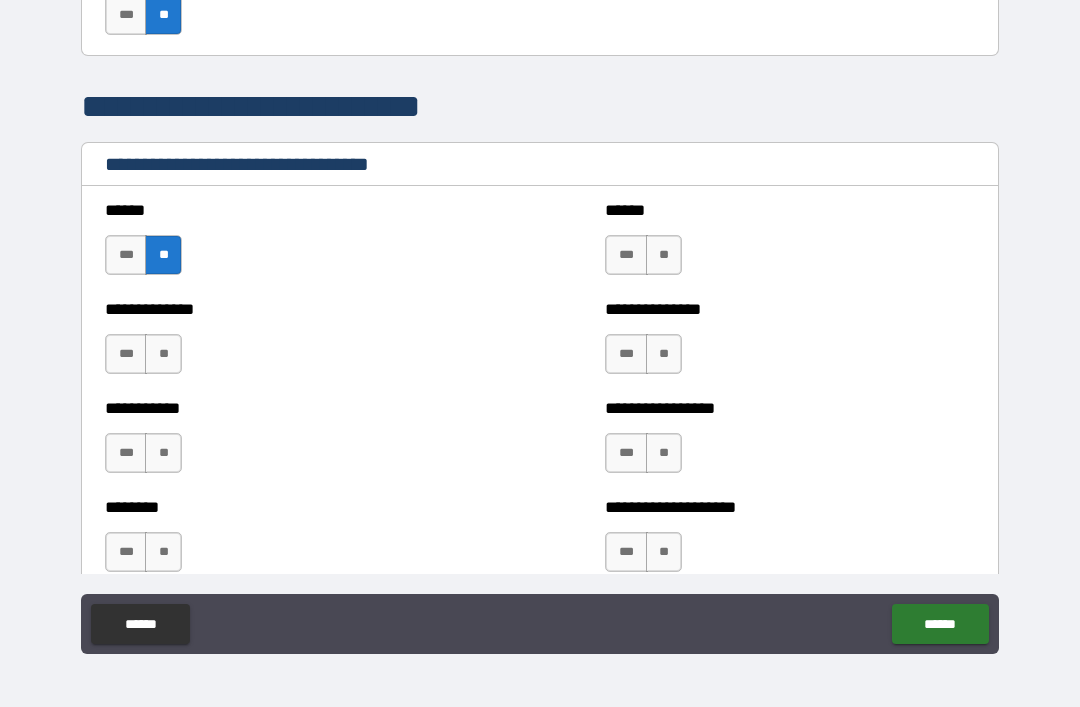 click on "**" at bounding box center [163, 354] 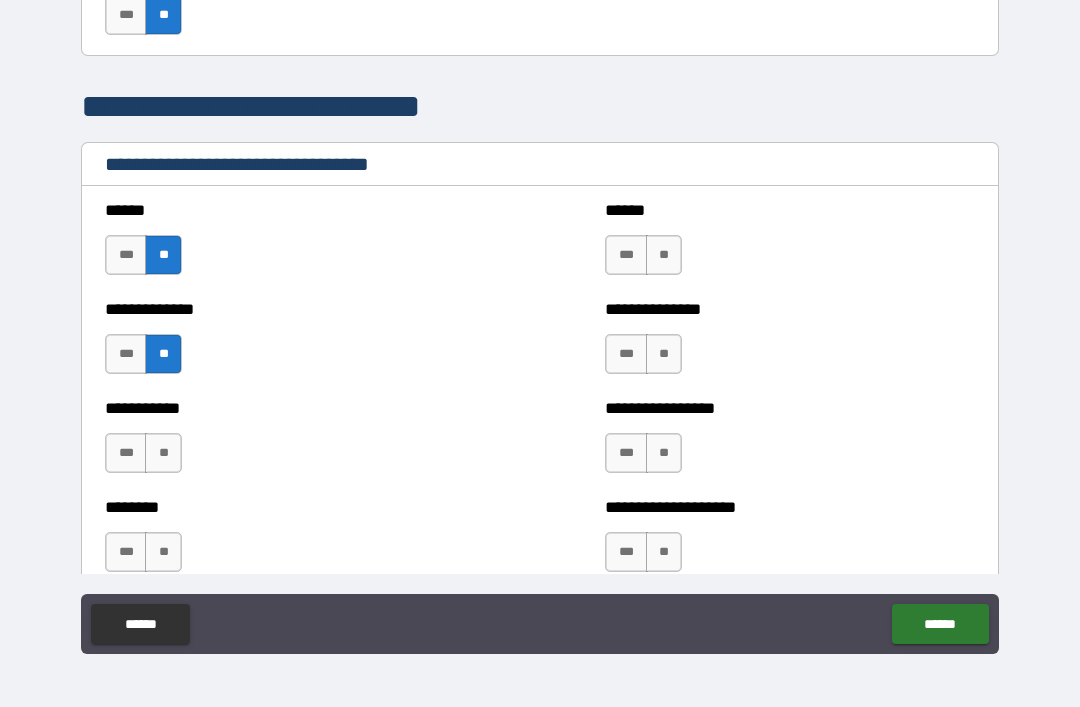 click on "**" at bounding box center [163, 453] 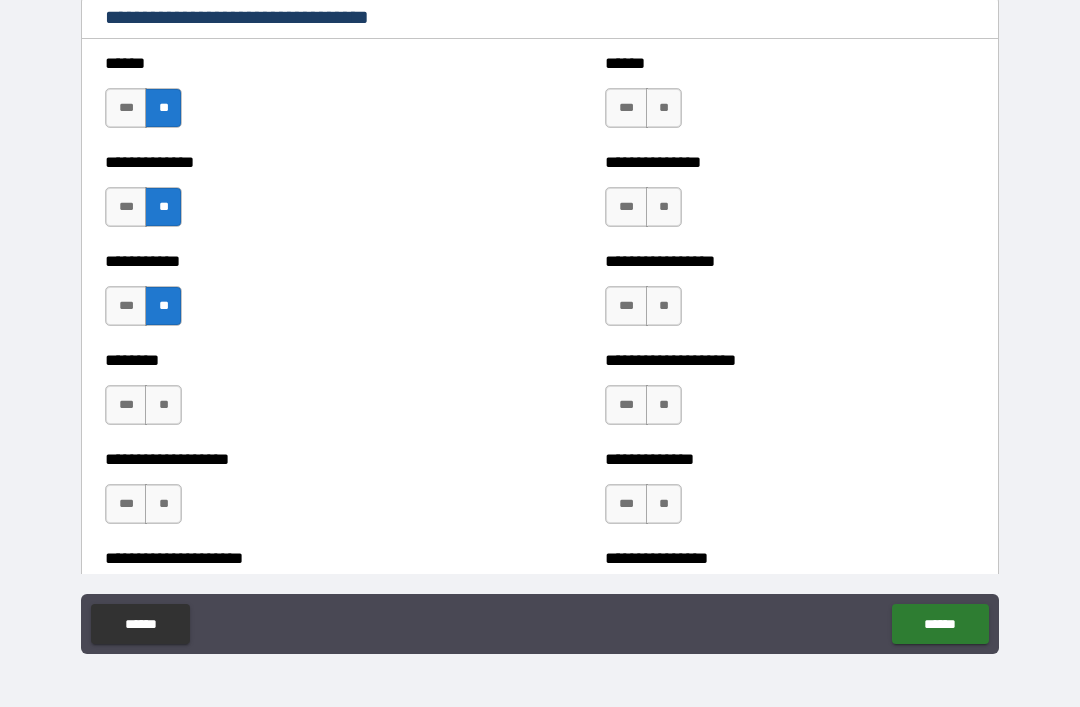 scroll, scrollTop: 4012, scrollLeft: 0, axis: vertical 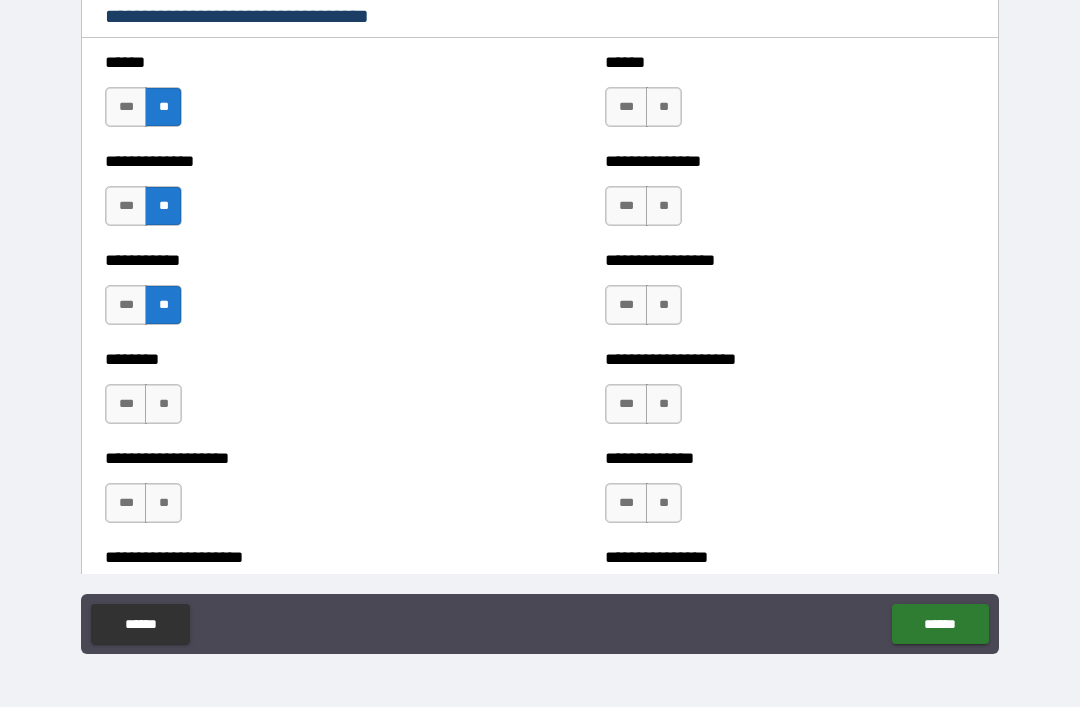 click on "**" at bounding box center (163, 404) 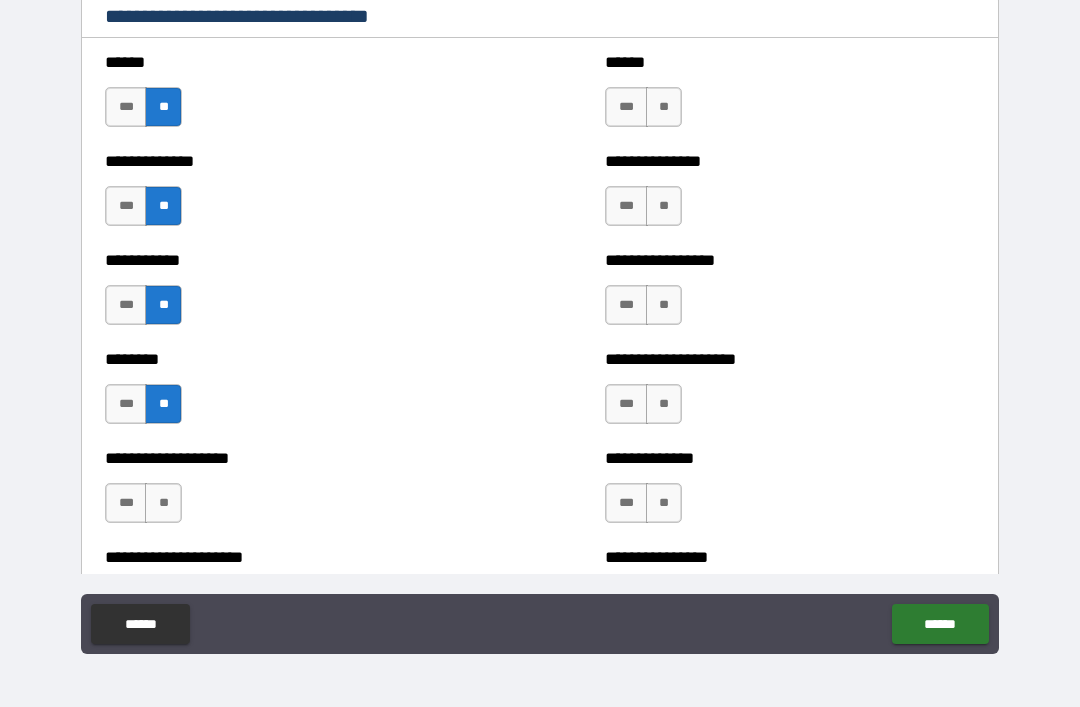 click on "**" at bounding box center [664, 107] 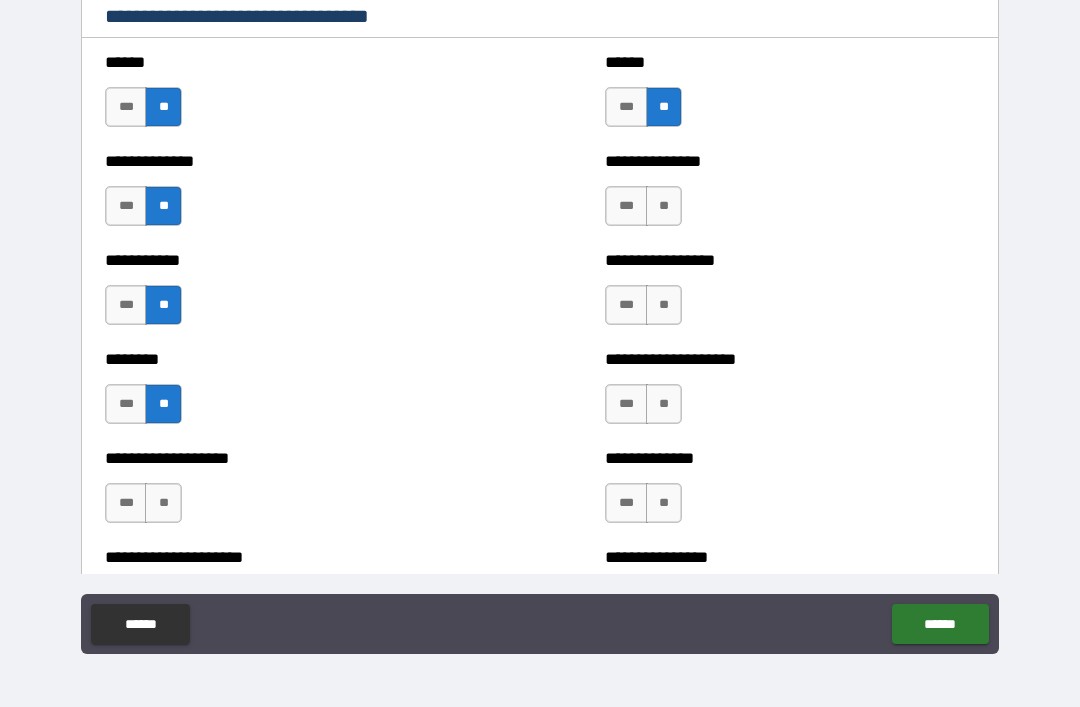 click on "**" at bounding box center [664, 206] 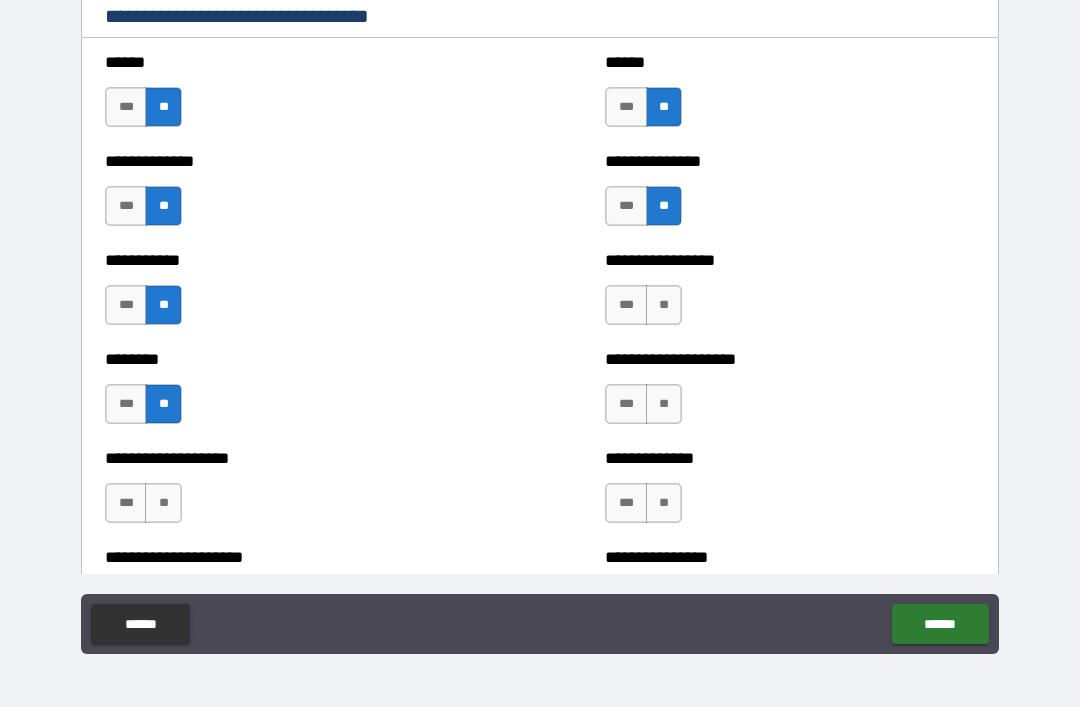 click on "**********" at bounding box center (790, 295) 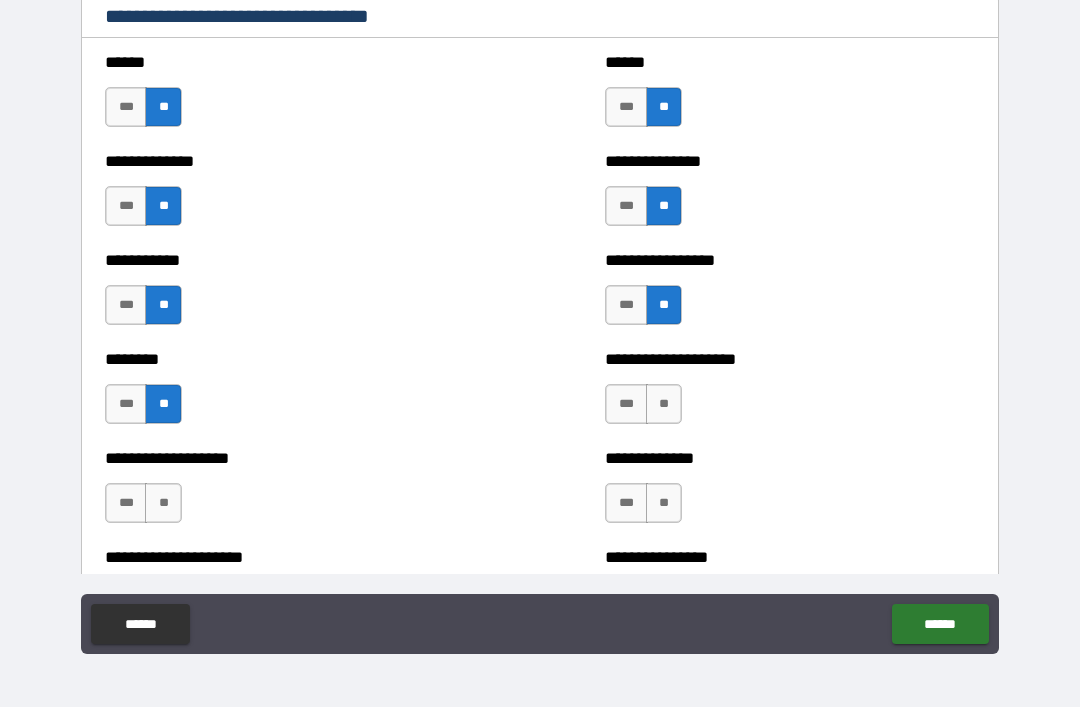 click on "**" at bounding box center [664, 404] 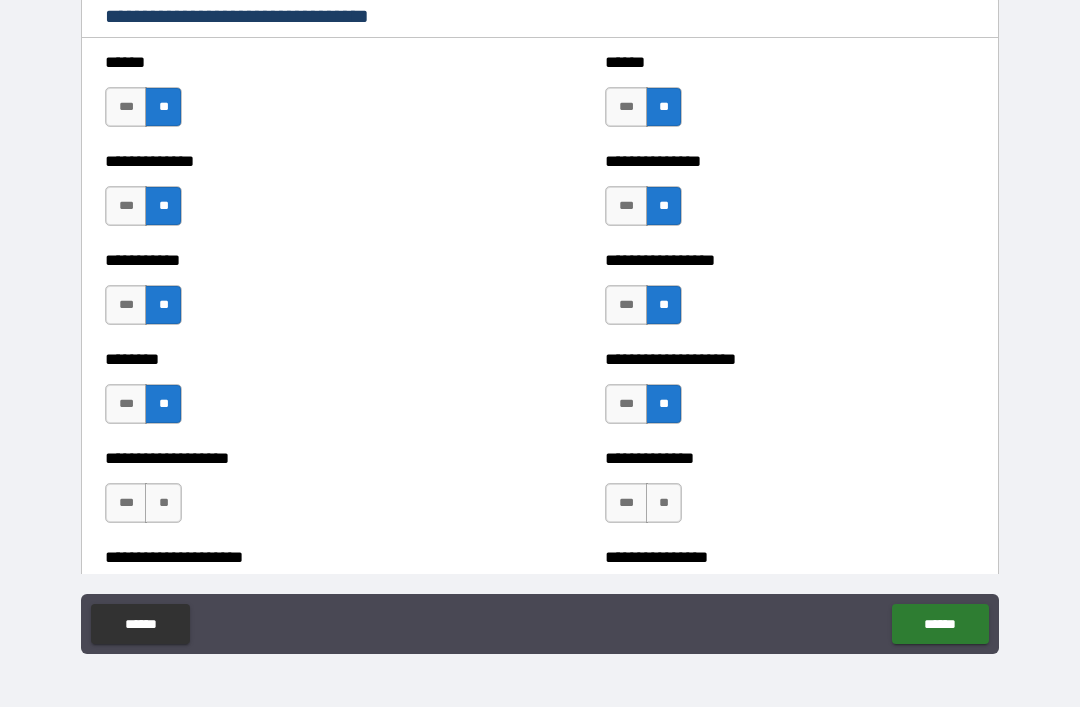 click on "**" at bounding box center [664, 503] 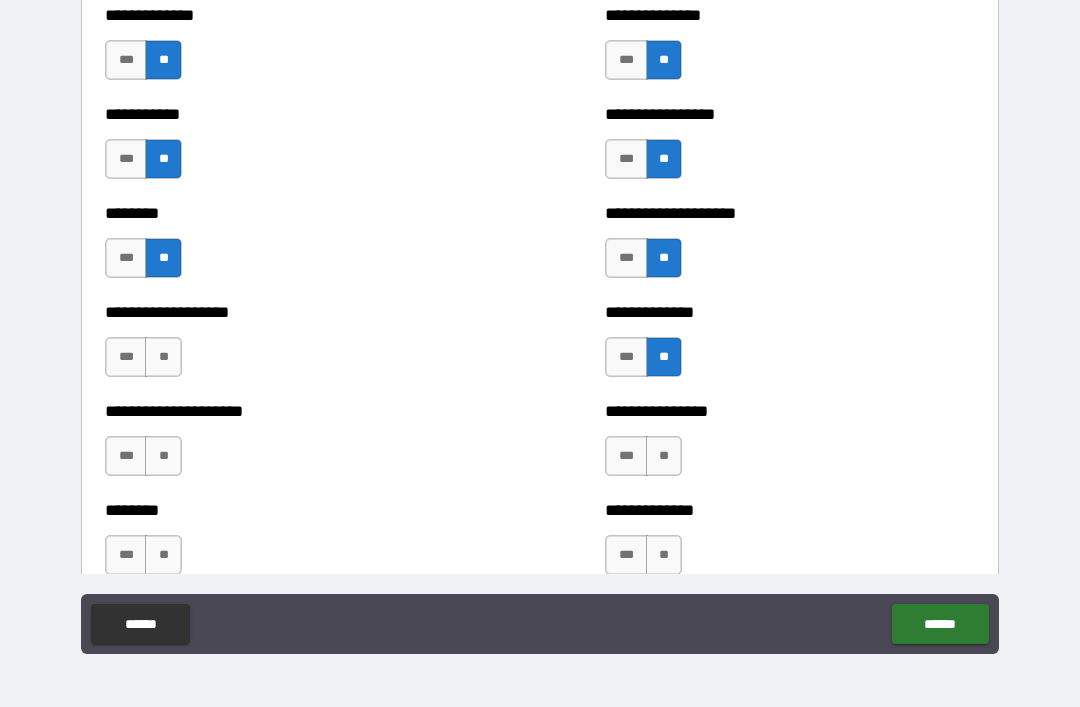 scroll, scrollTop: 4159, scrollLeft: 0, axis: vertical 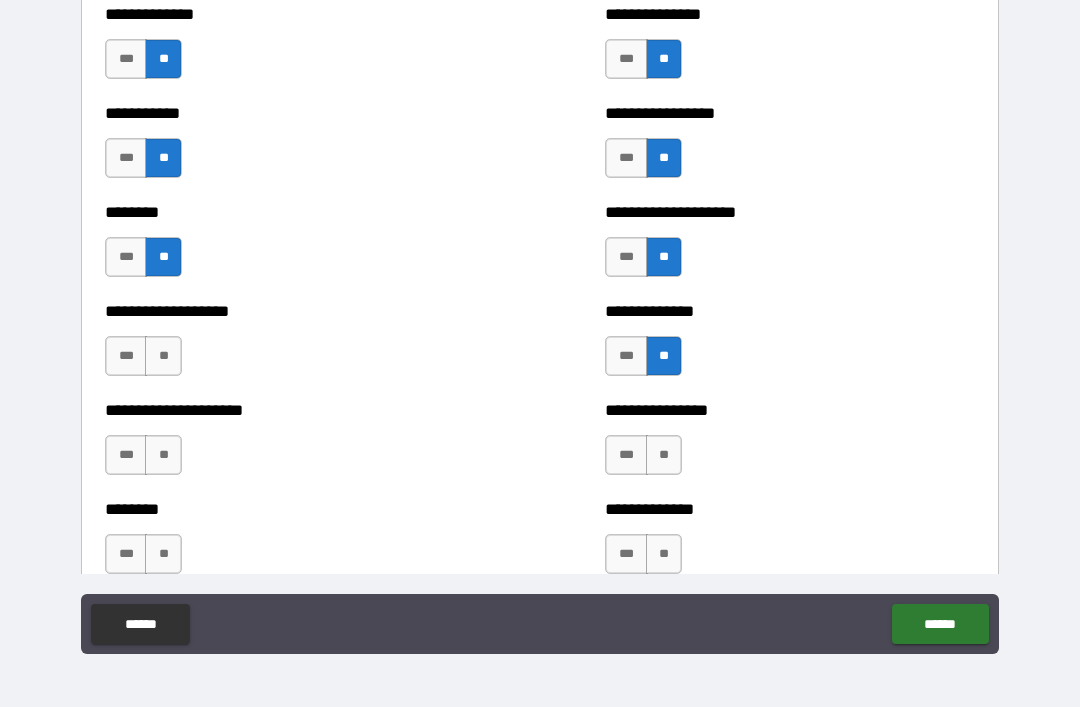 click on "**" at bounding box center (163, 356) 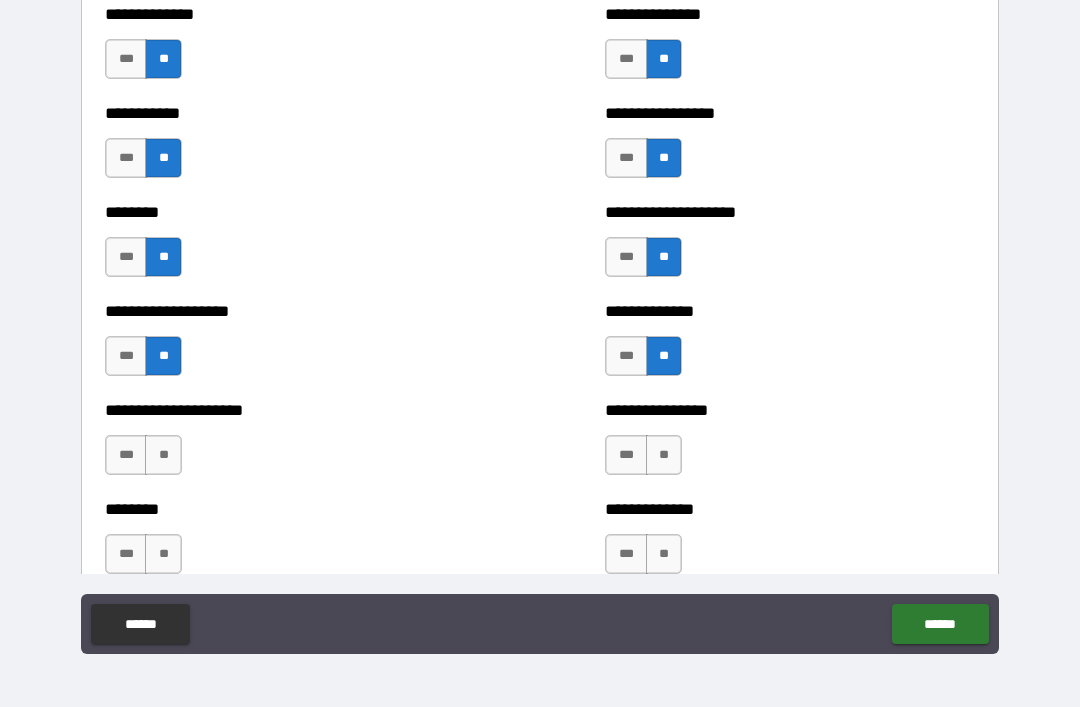 click on "**" at bounding box center (163, 455) 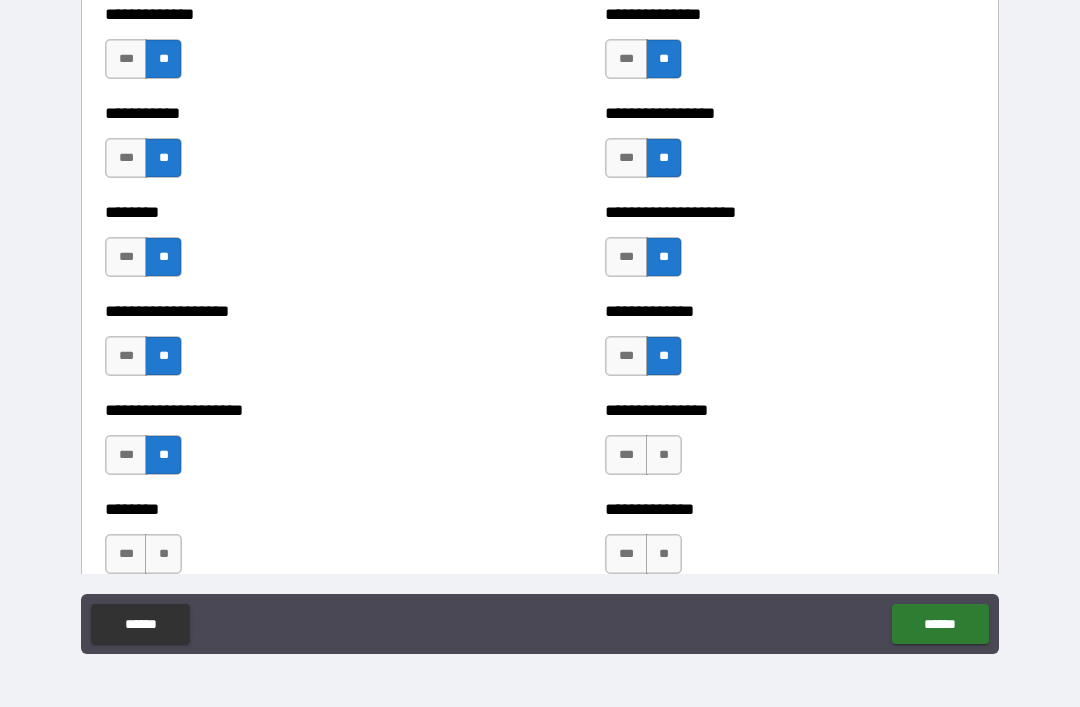 click on "**" at bounding box center (664, 455) 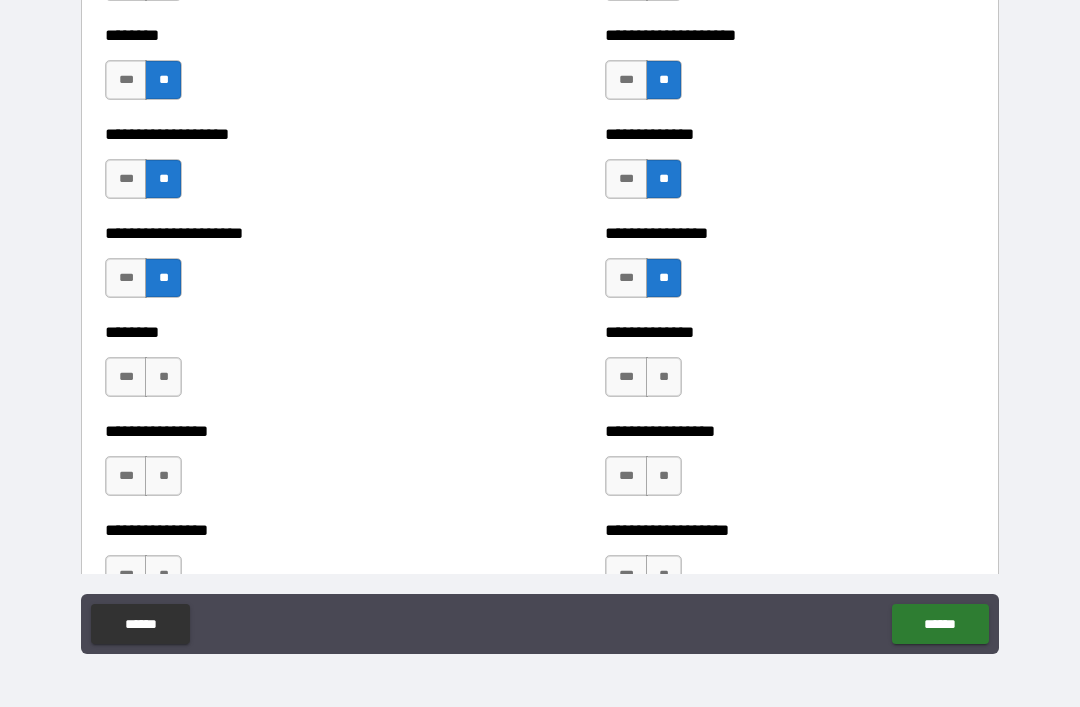 scroll, scrollTop: 4337, scrollLeft: 0, axis: vertical 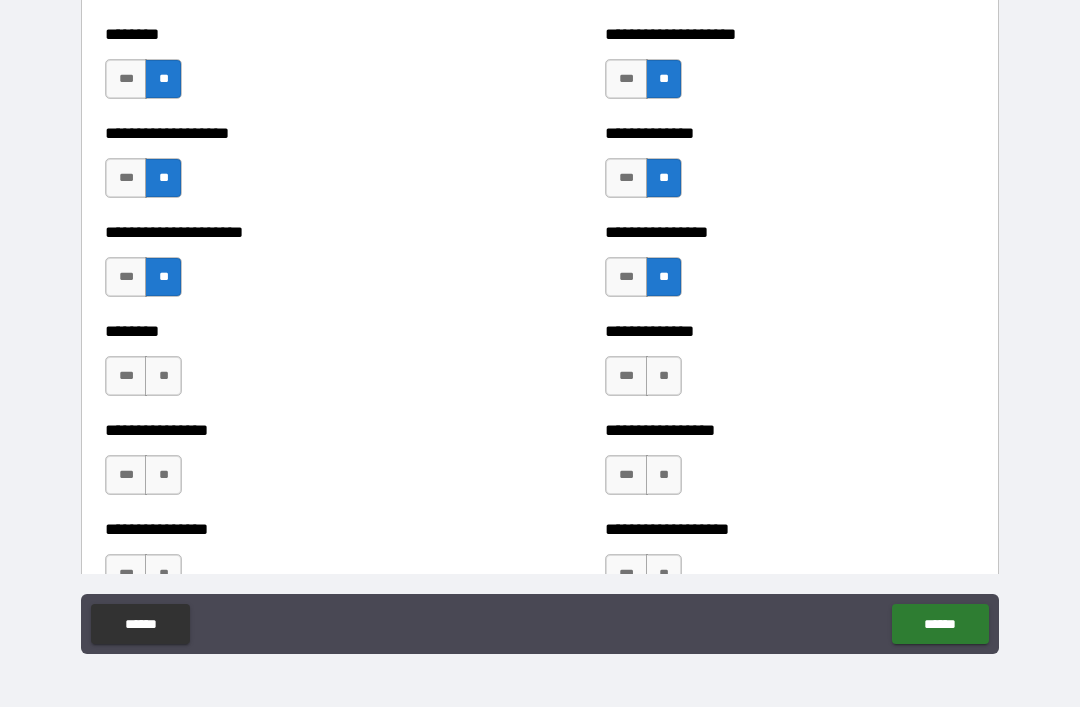click on "**" at bounding box center [163, 376] 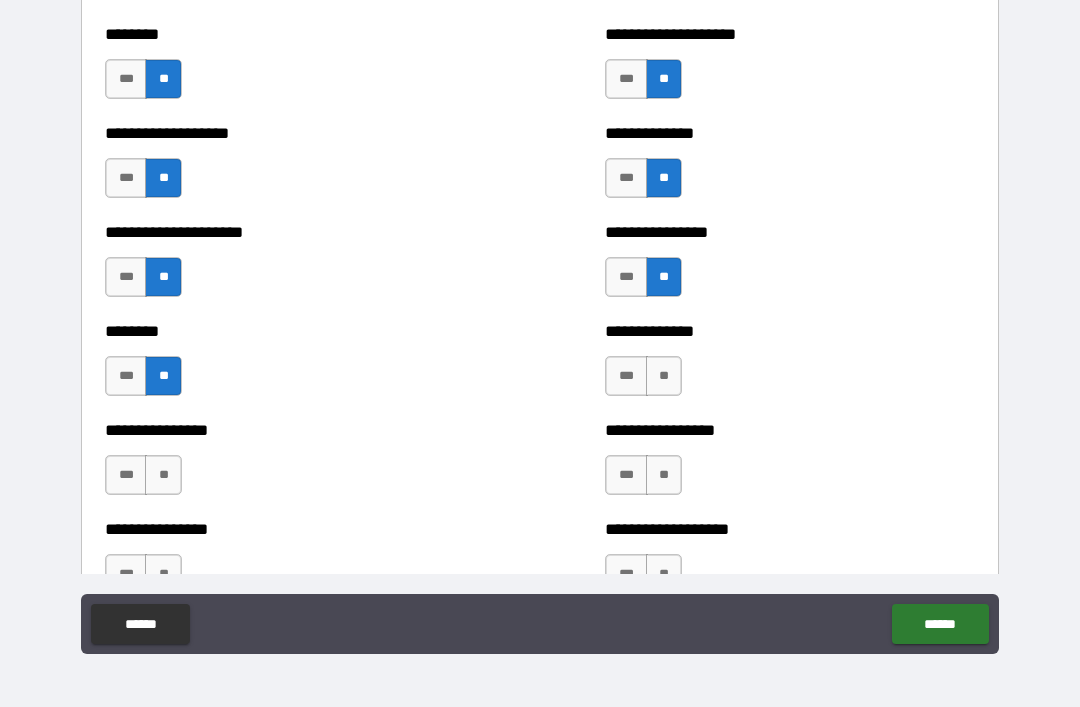 click on "**" at bounding box center (664, 376) 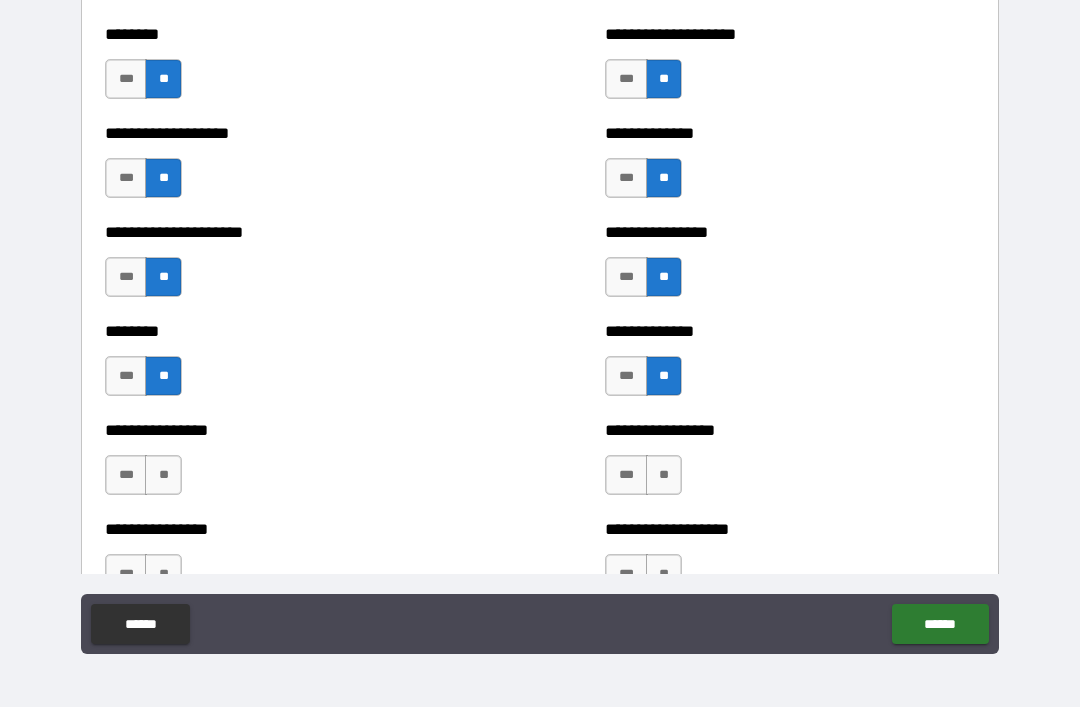 click on "**" at bounding box center (163, 475) 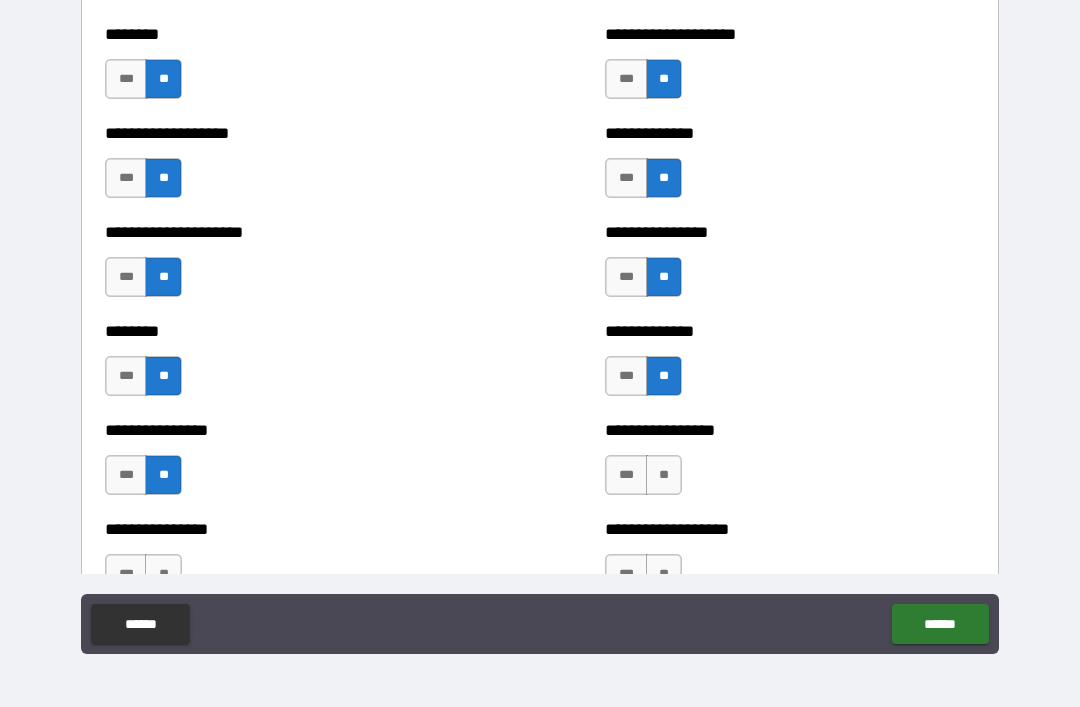 click on "**" at bounding box center (664, 475) 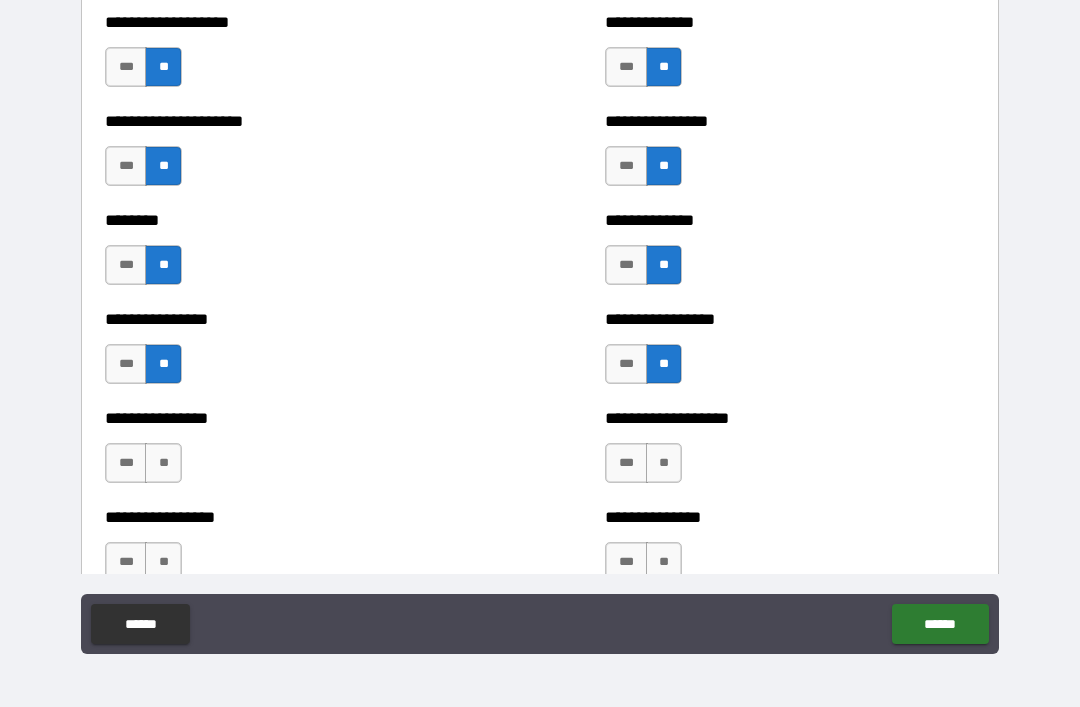 scroll, scrollTop: 4493, scrollLeft: 0, axis: vertical 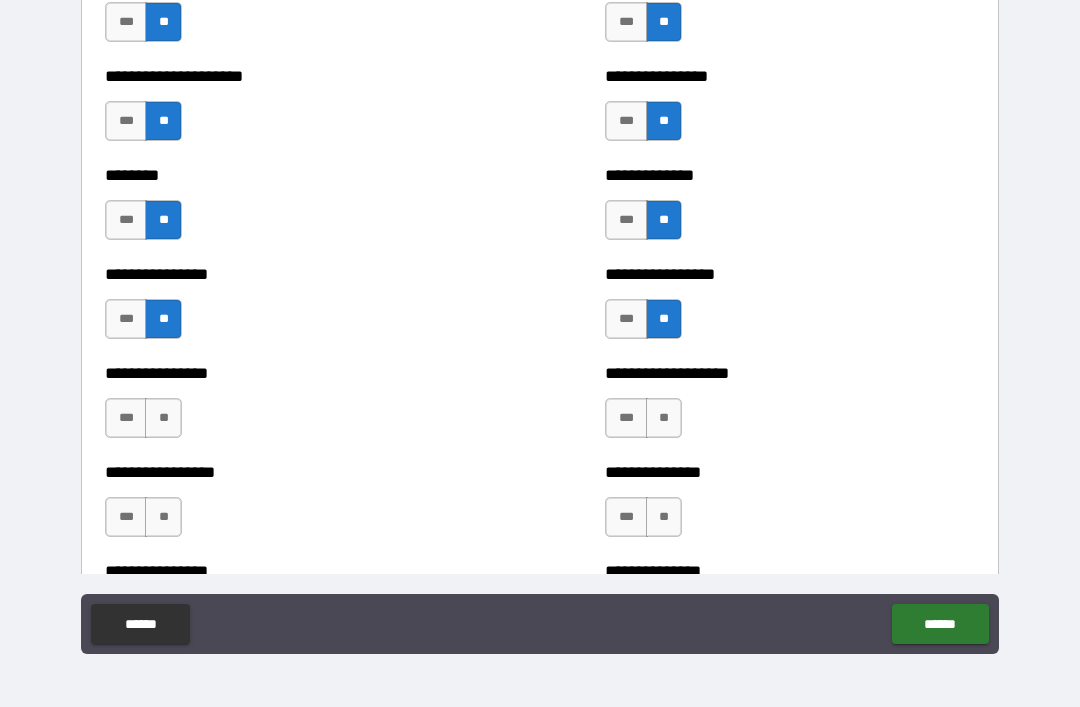 click on "**" at bounding box center (163, 418) 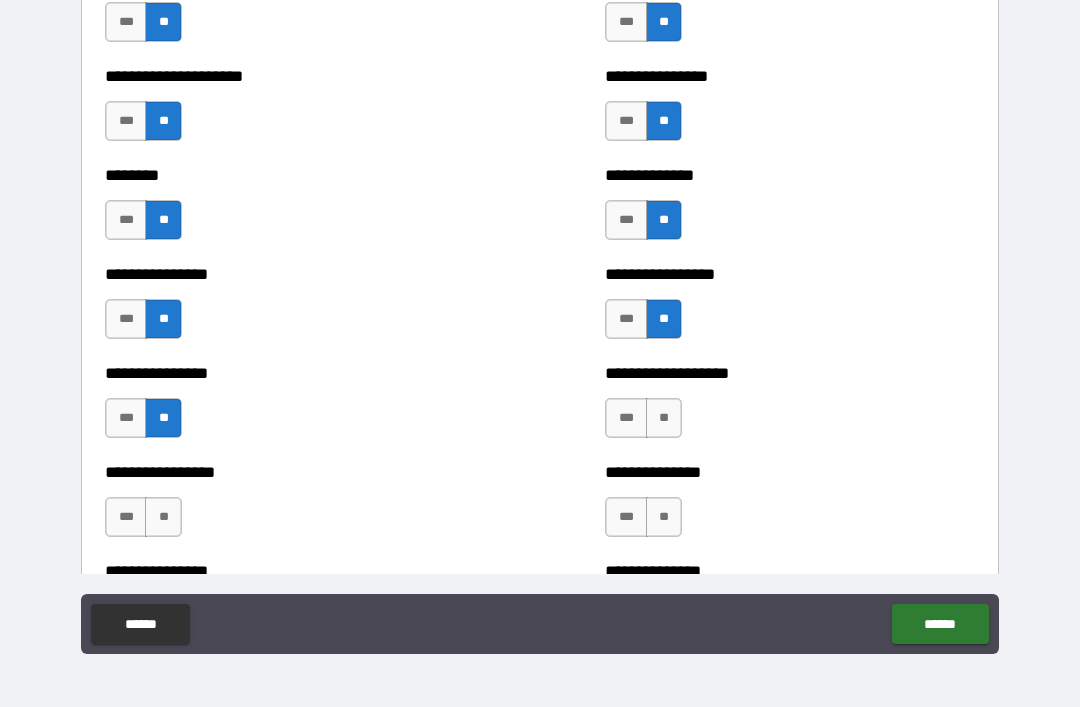 click on "**" at bounding box center [664, 418] 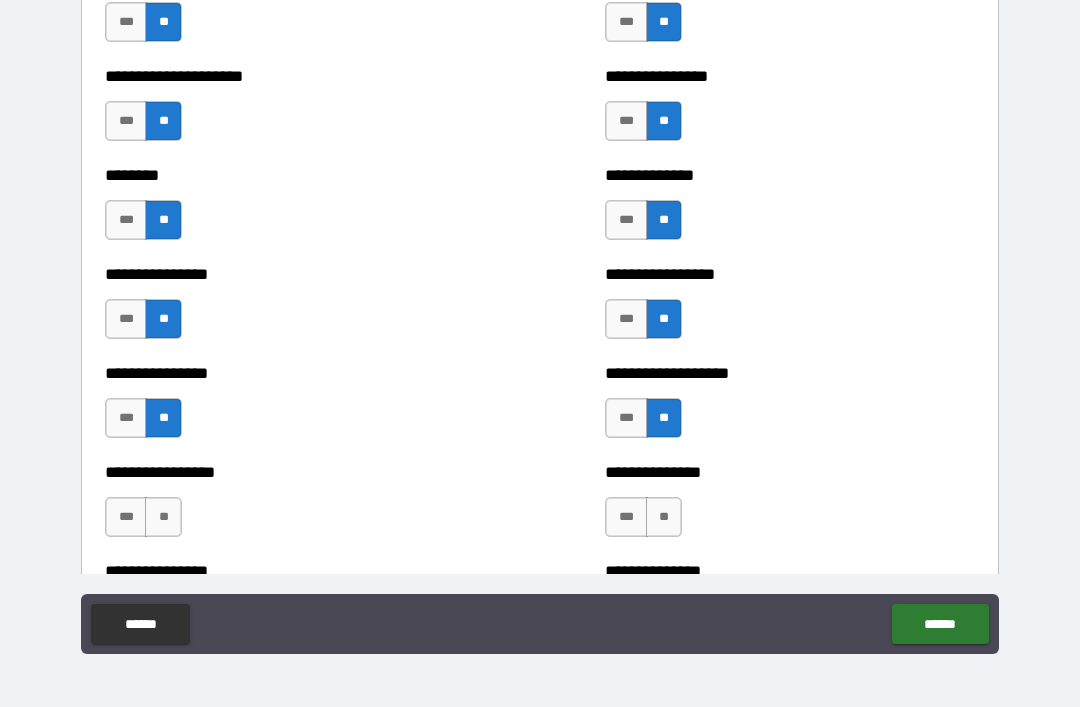 click on "**" at bounding box center [163, 517] 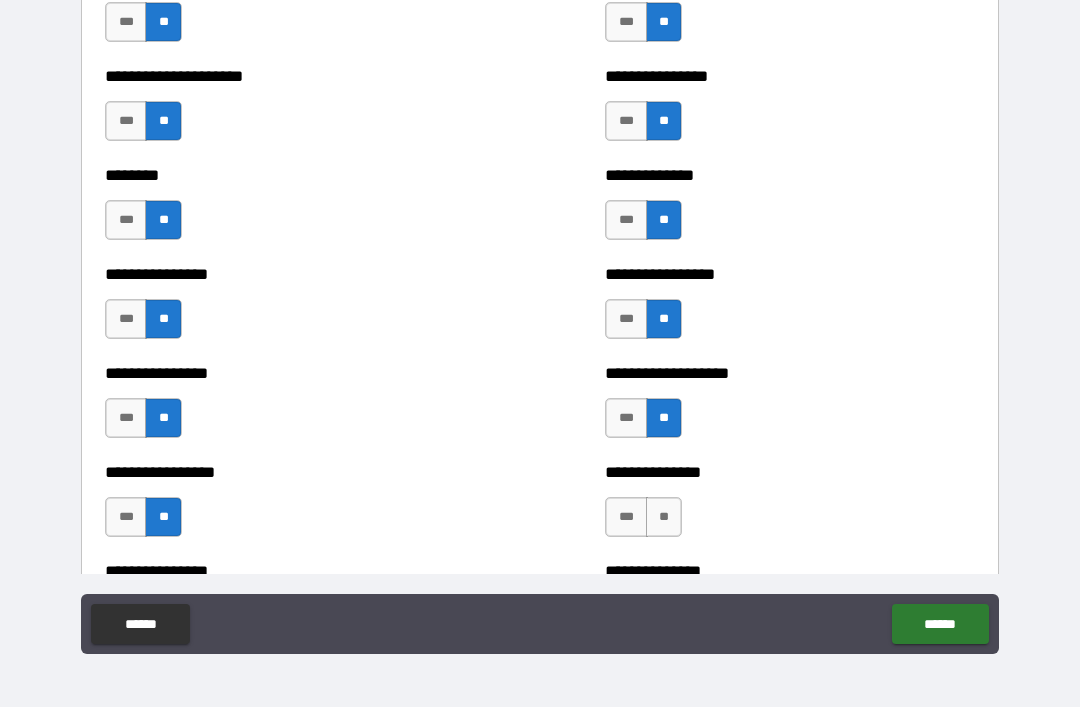click on "**" at bounding box center [664, 517] 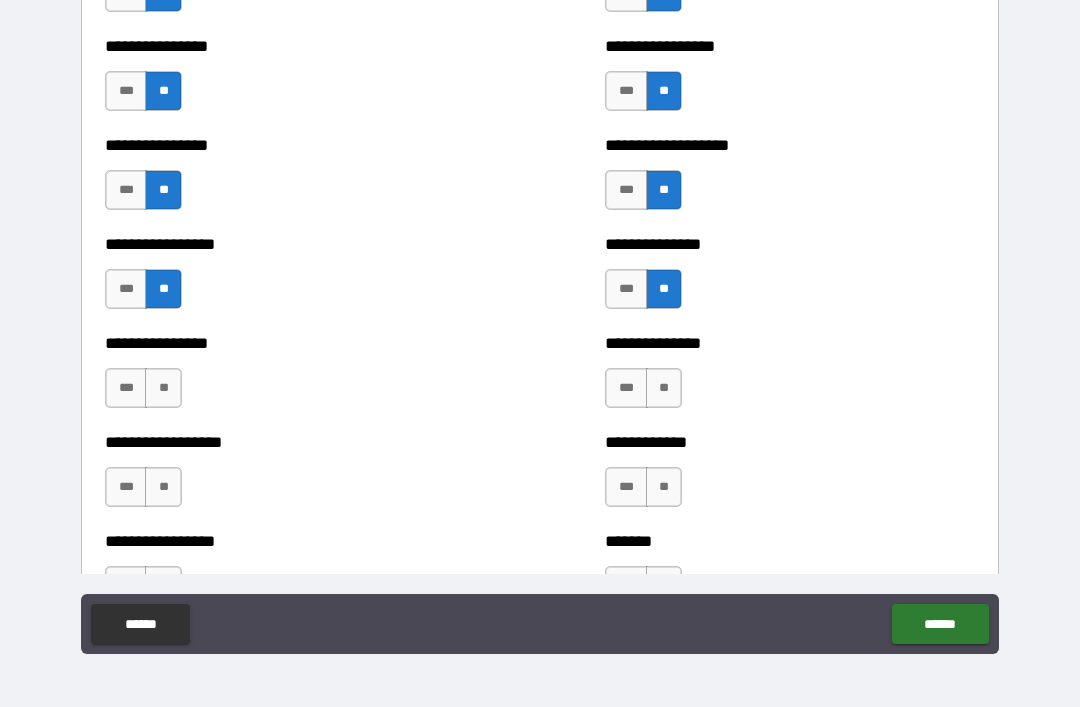 scroll, scrollTop: 4729, scrollLeft: 0, axis: vertical 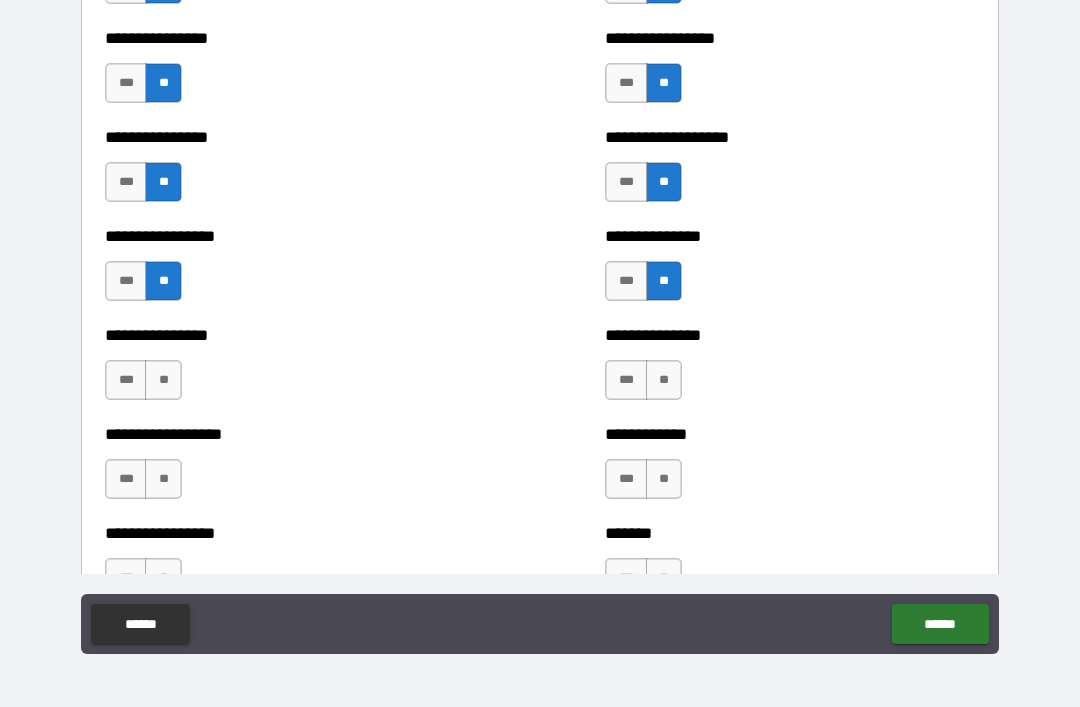 click on "**" at bounding box center [163, 380] 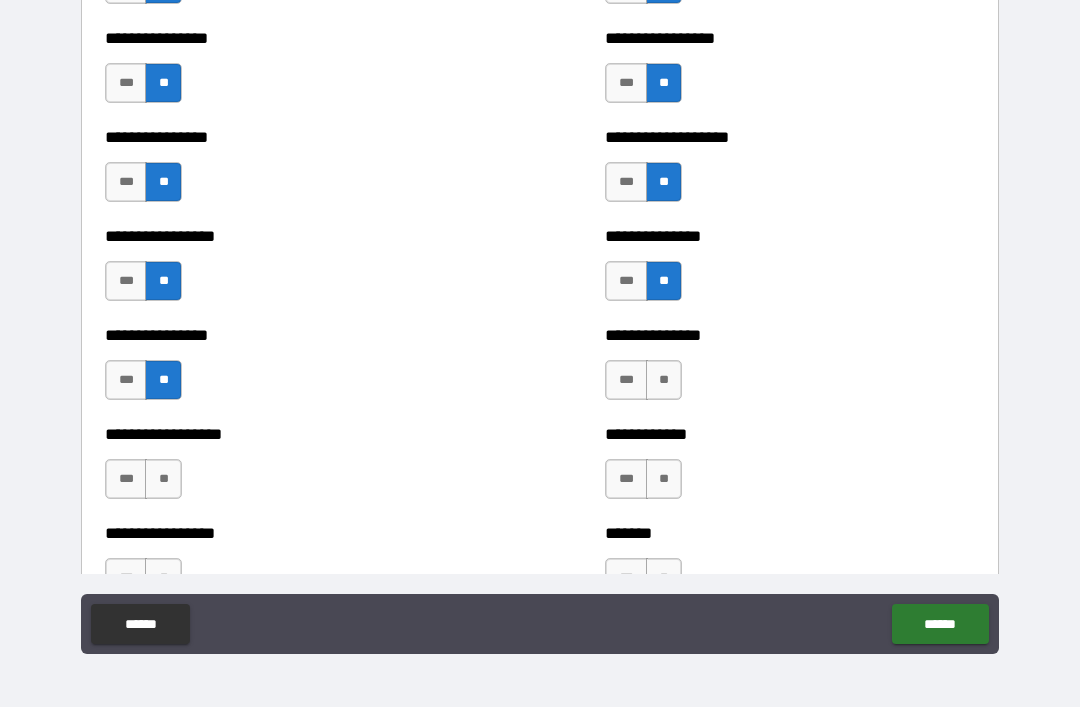 click on "**" at bounding box center (664, 380) 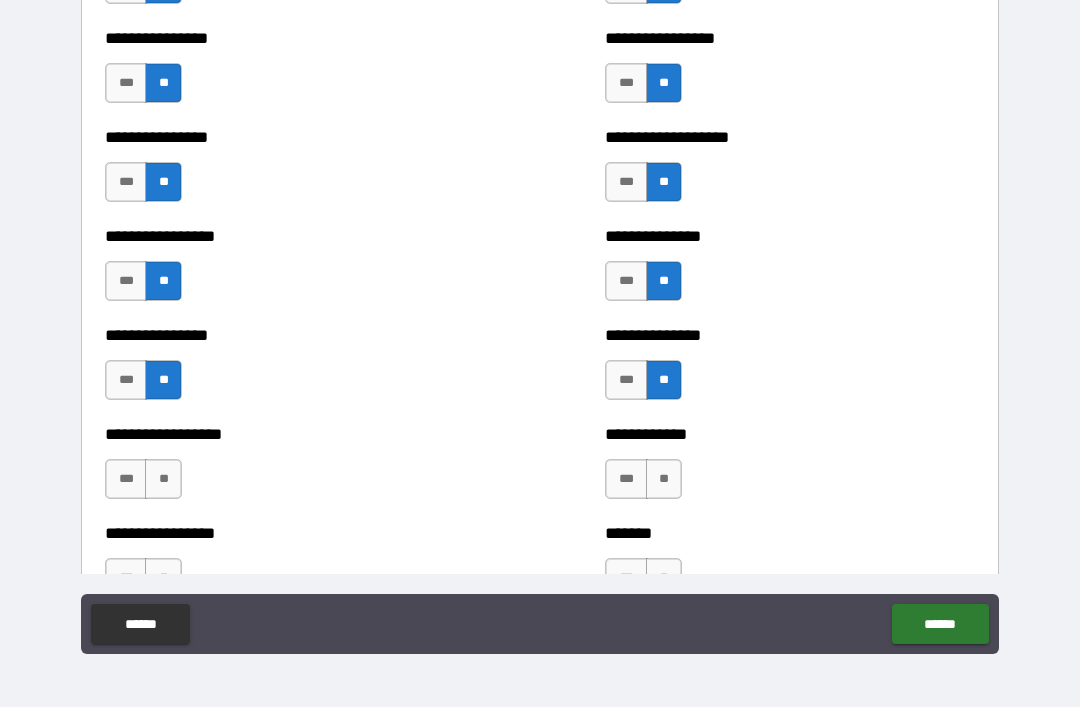 click on "**" at bounding box center (163, 479) 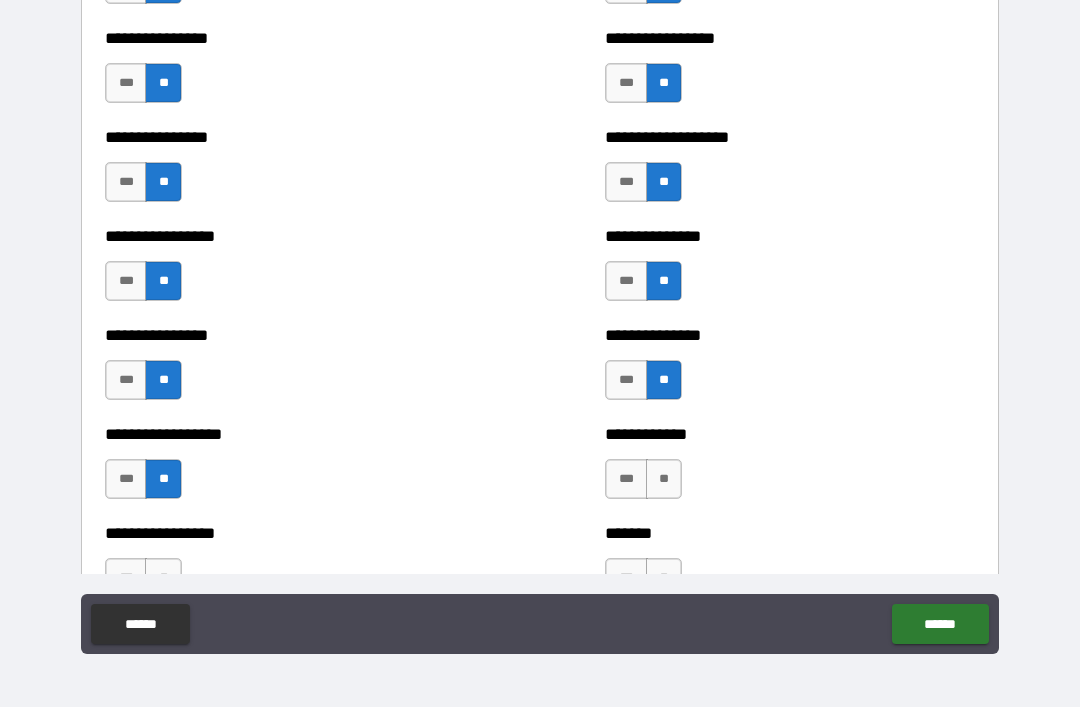 click on "**" at bounding box center [664, 479] 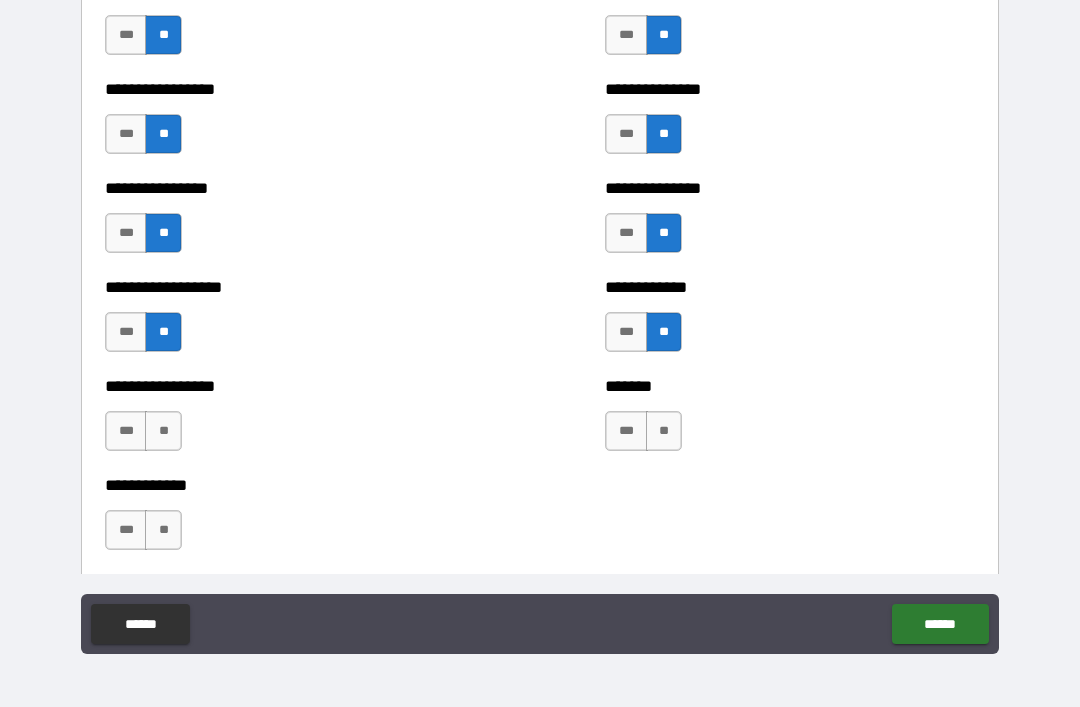 scroll, scrollTop: 4874, scrollLeft: 0, axis: vertical 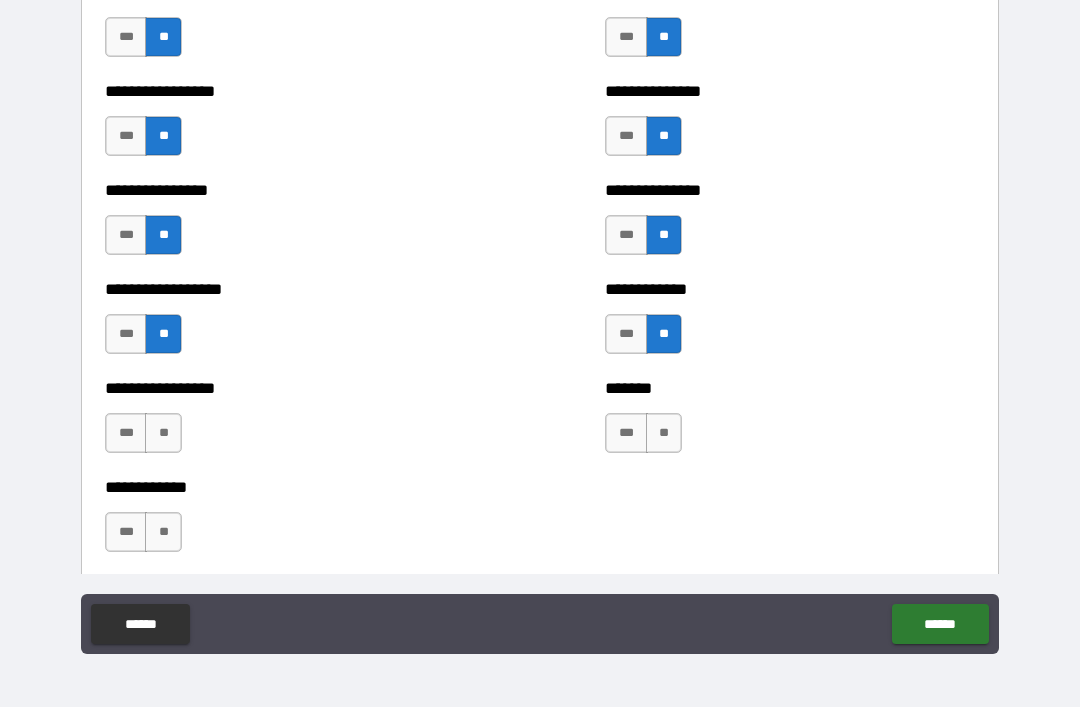 click on "**" at bounding box center (163, 433) 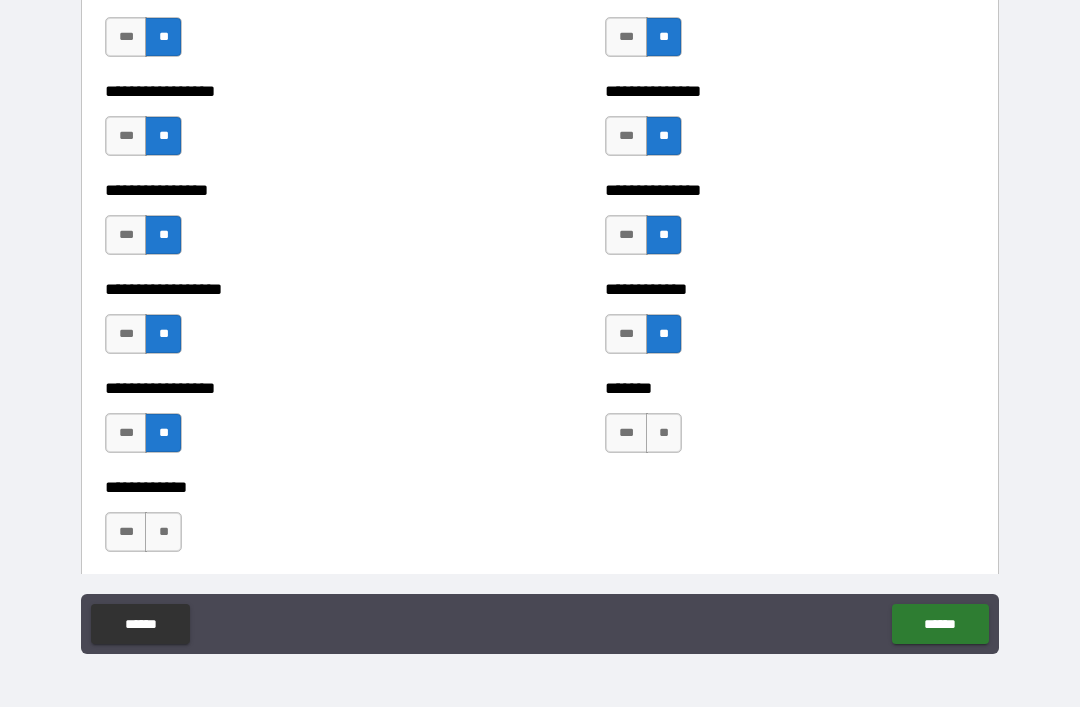 click on "**" at bounding box center [664, 433] 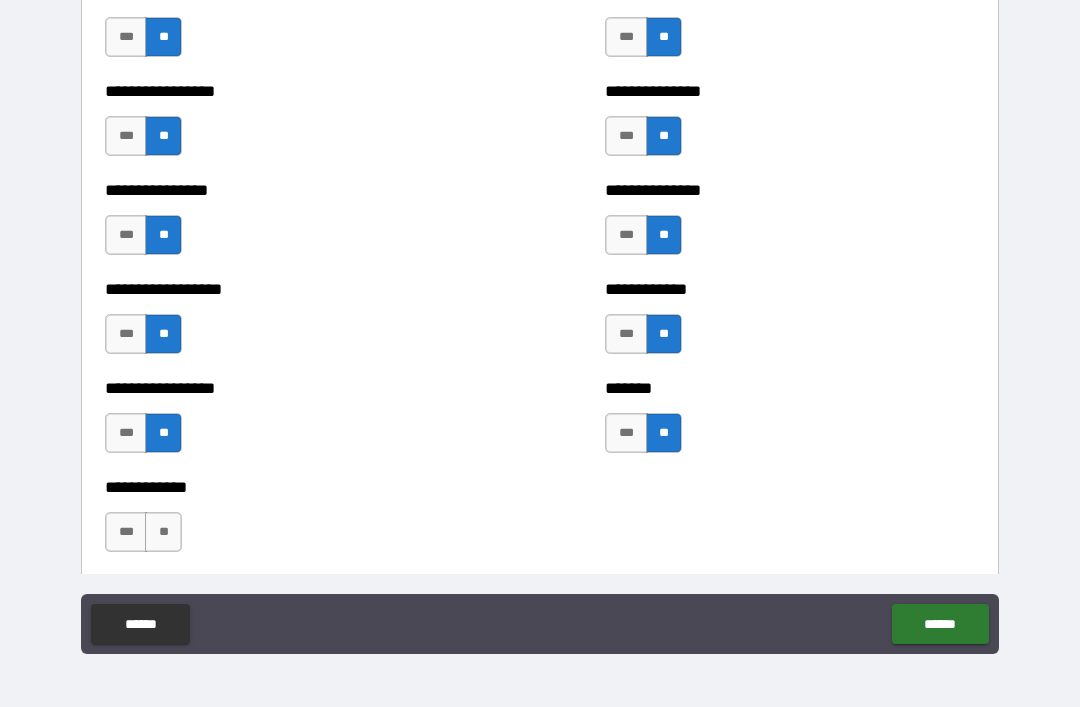 click on "**" at bounding box center (163, 532) 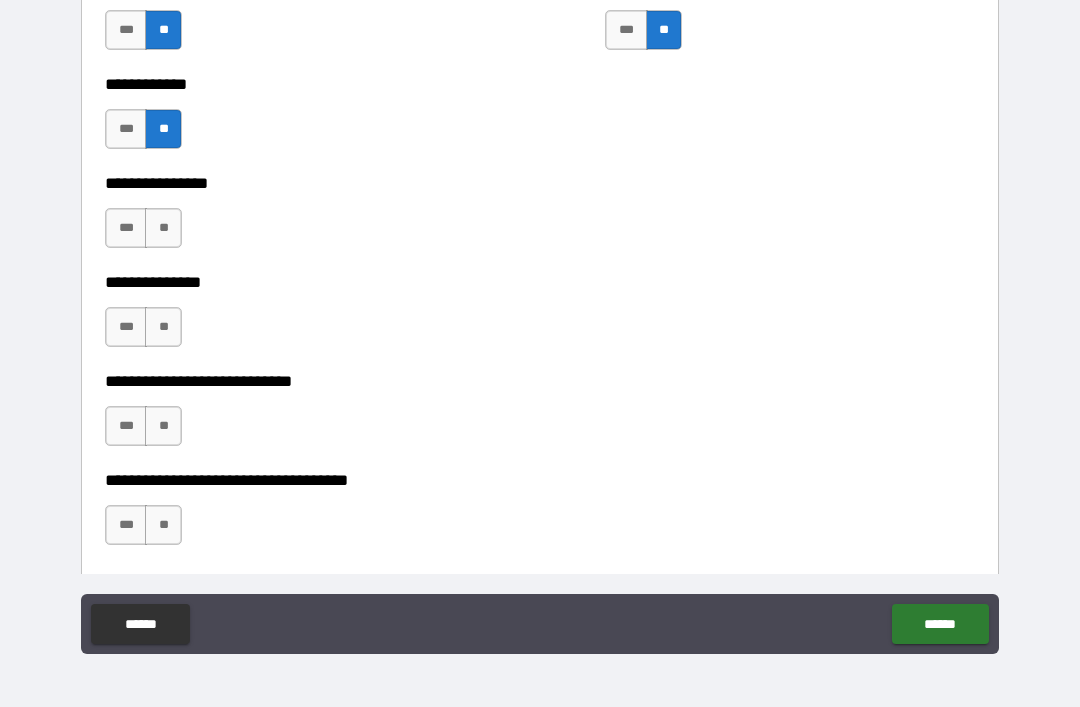 scroll, scrollTop: 5282, scrollLeft: 0, axis: vertical 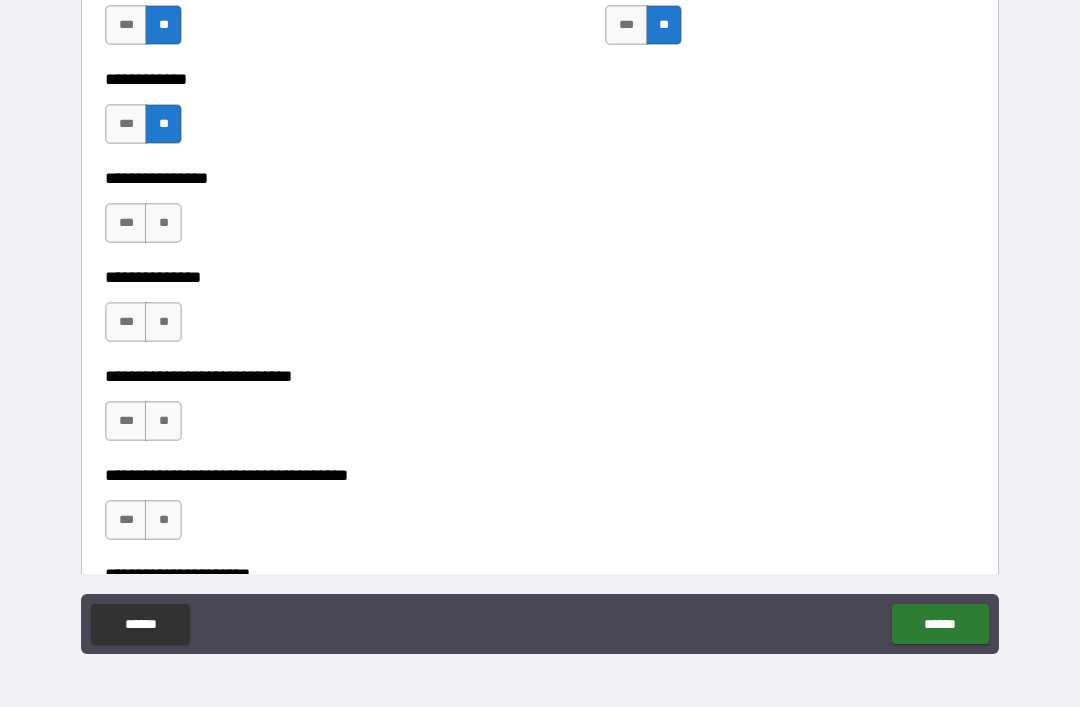click on "**" at bounding box center (163, 223) 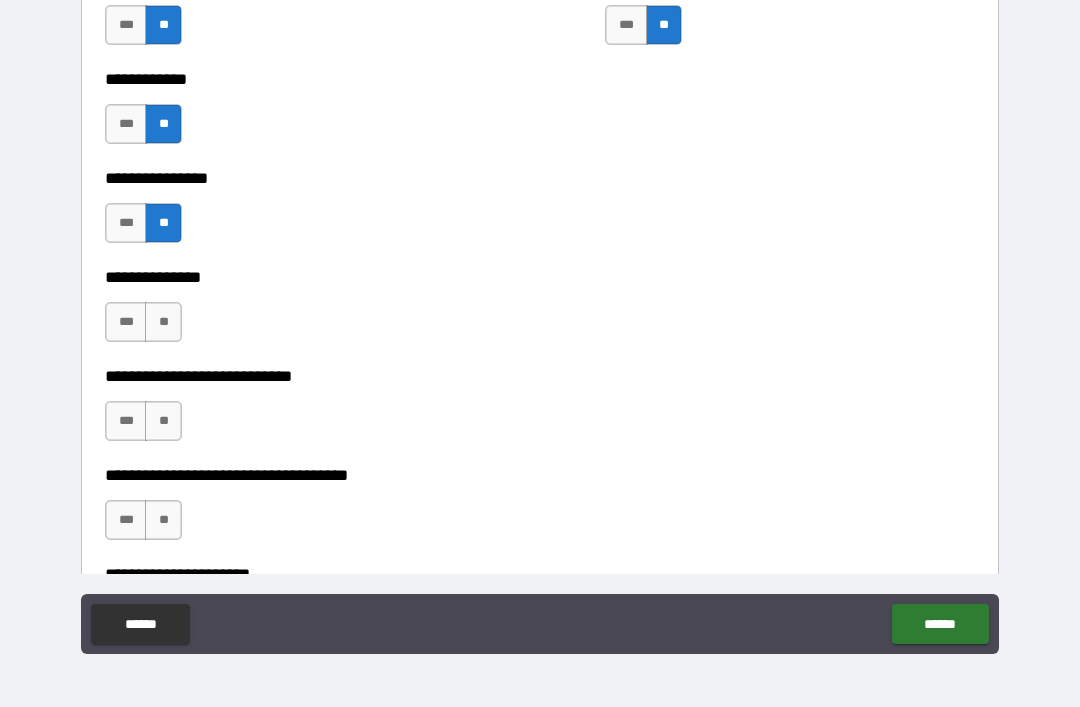 click on "**" at bounding box center (163, 322) 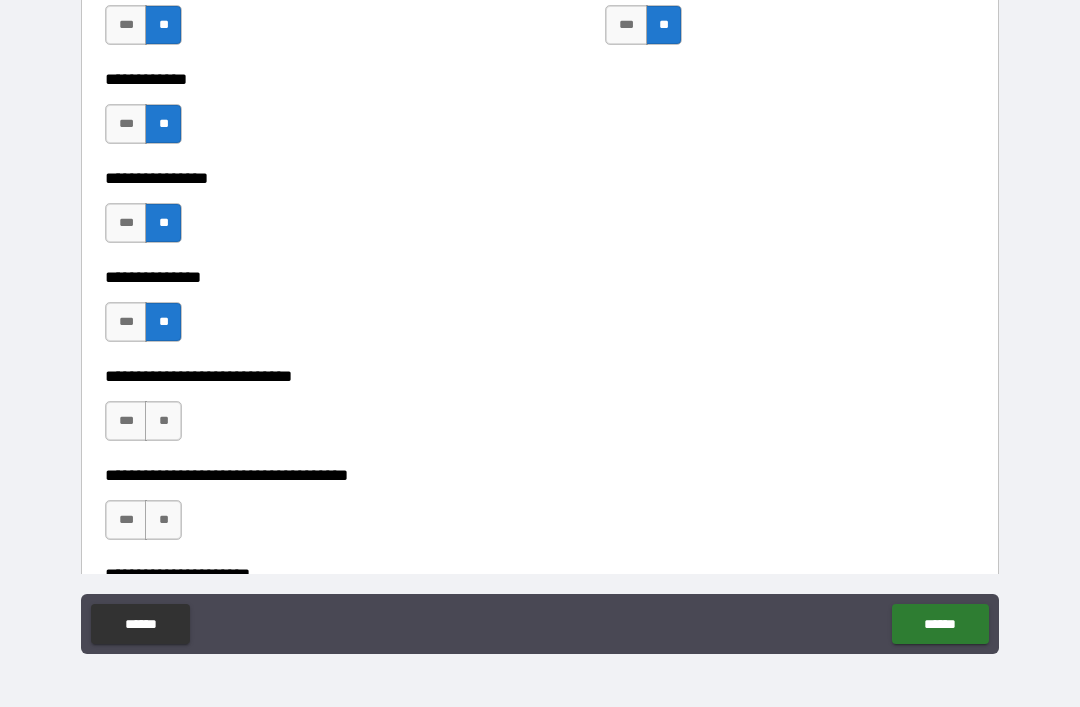 click on "**" at bounding box center [163, 421] 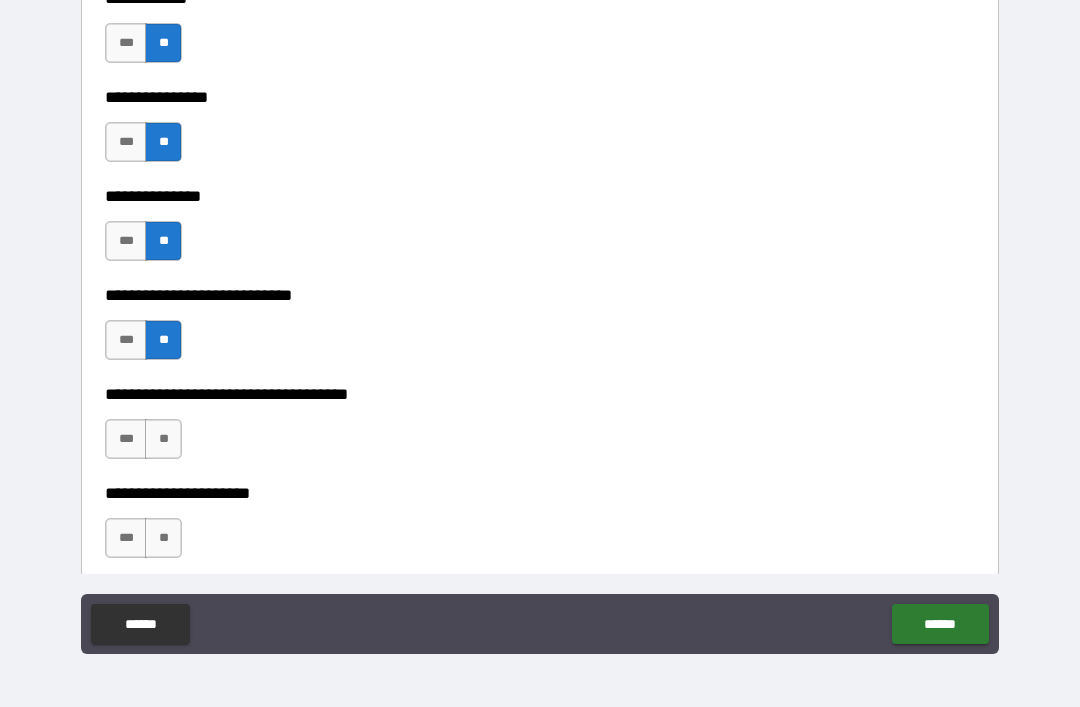 scroll, scrollTop: 5389, scrollLeft: 0, axis: vertical 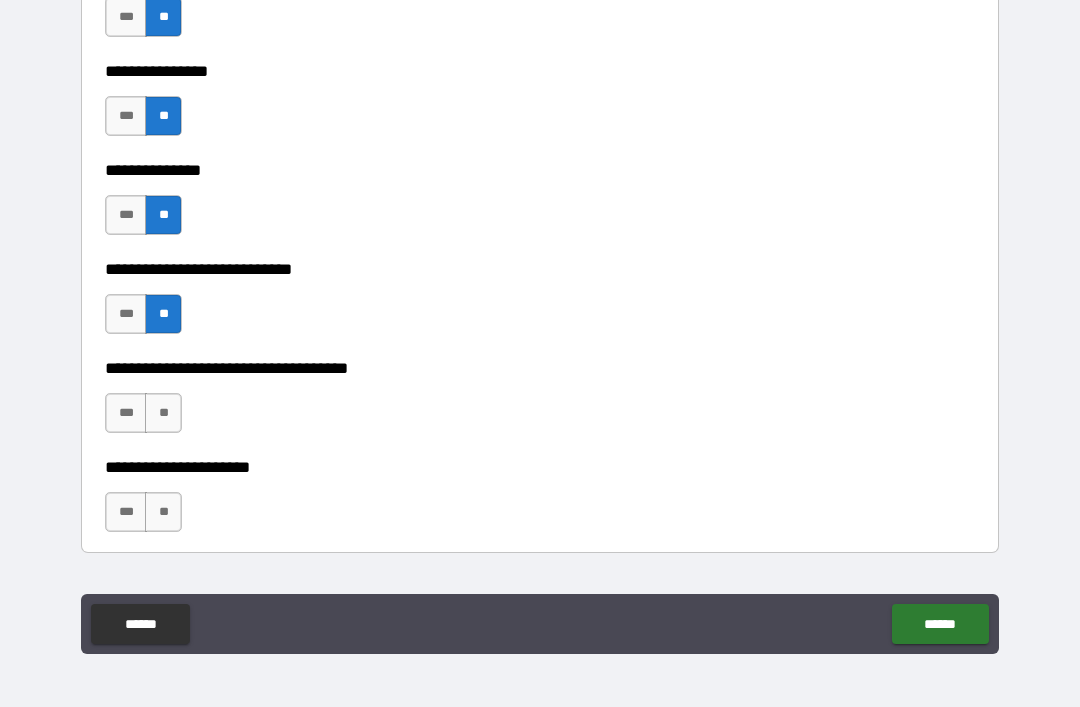 click on "**" at bounding box center [163, 413] 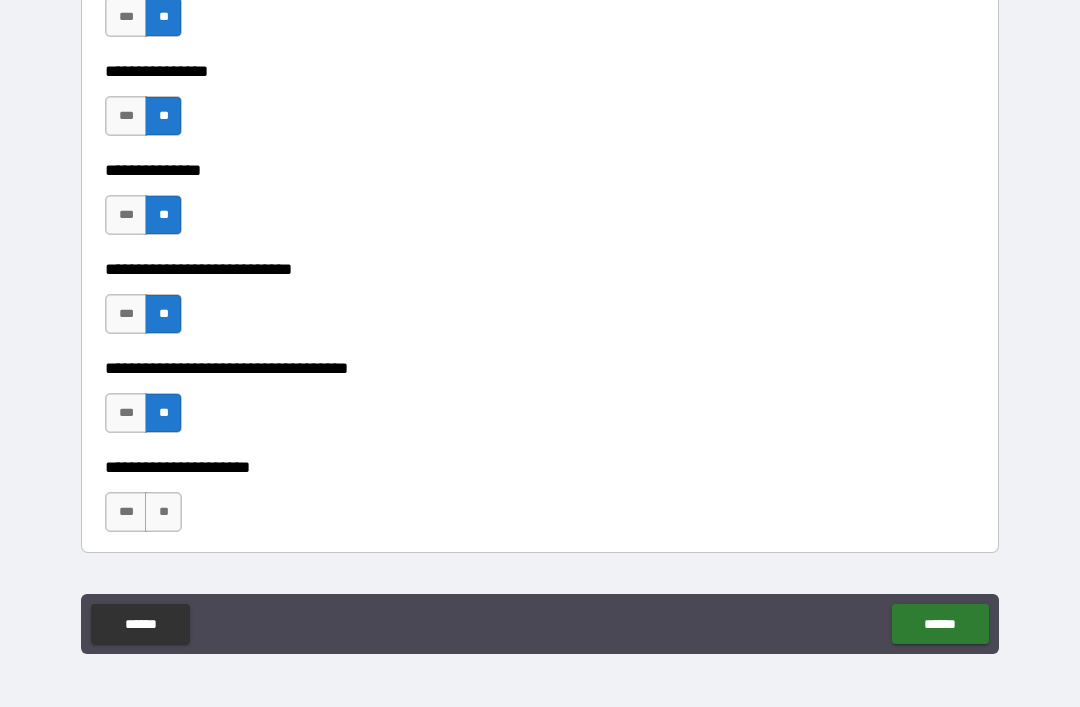 click on "**" at bounding box center [163, 512] 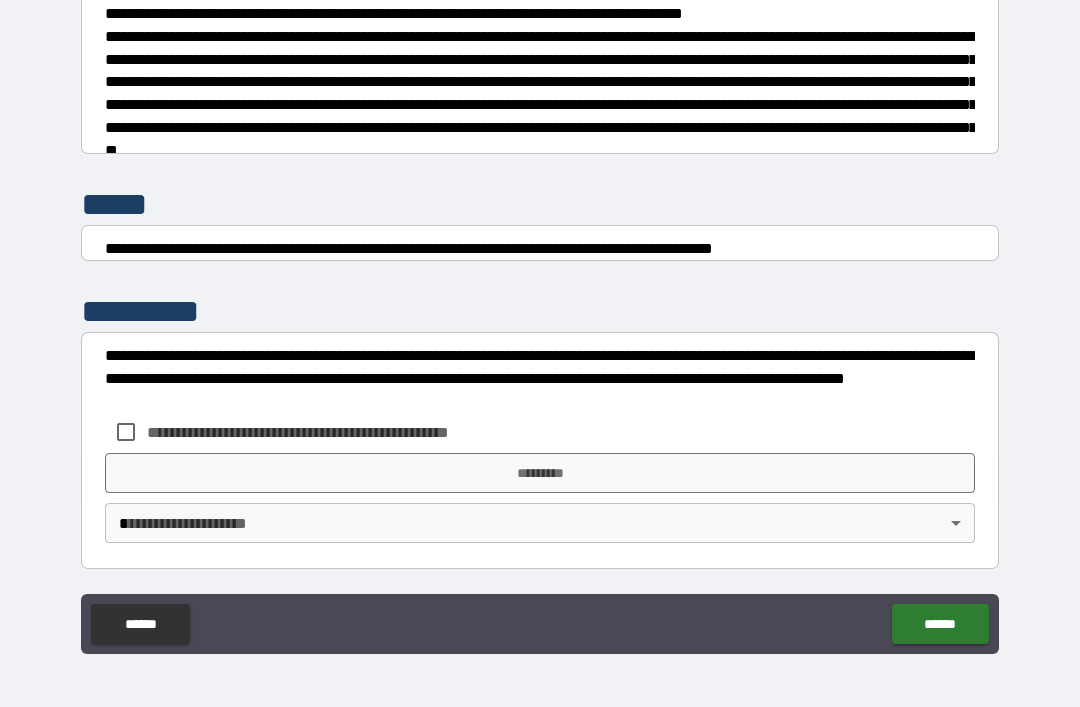 scroll, scrollTop: 7470, scrollLeft: 0, axis: vertical 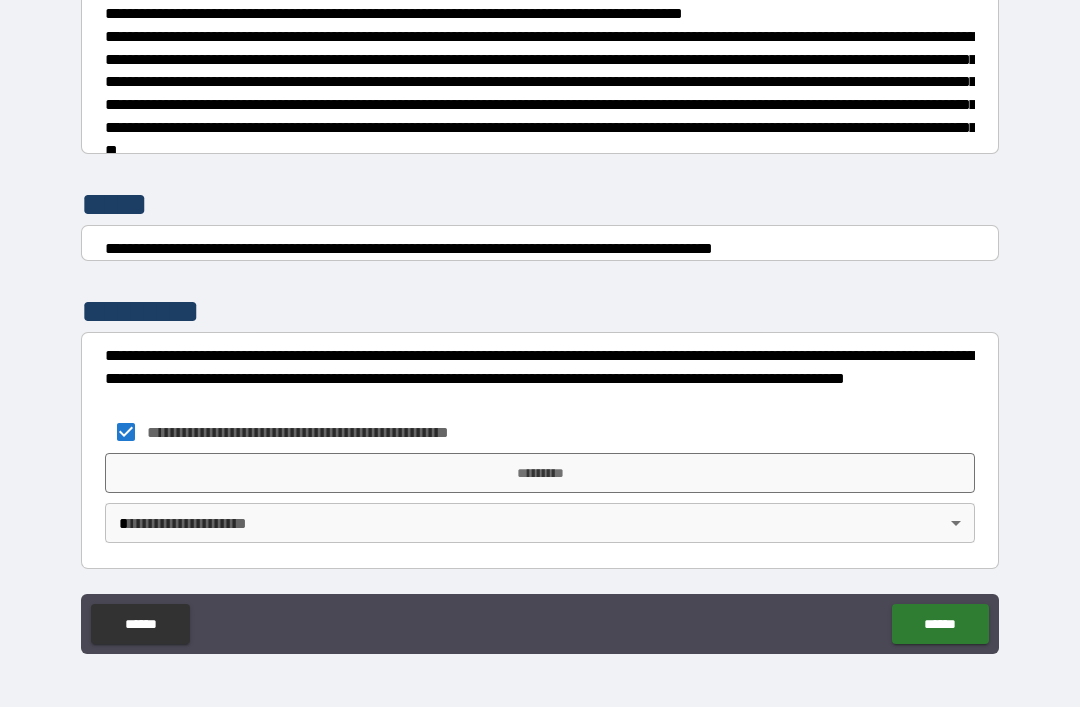 click on "*********" at bounding box center [540, 473] 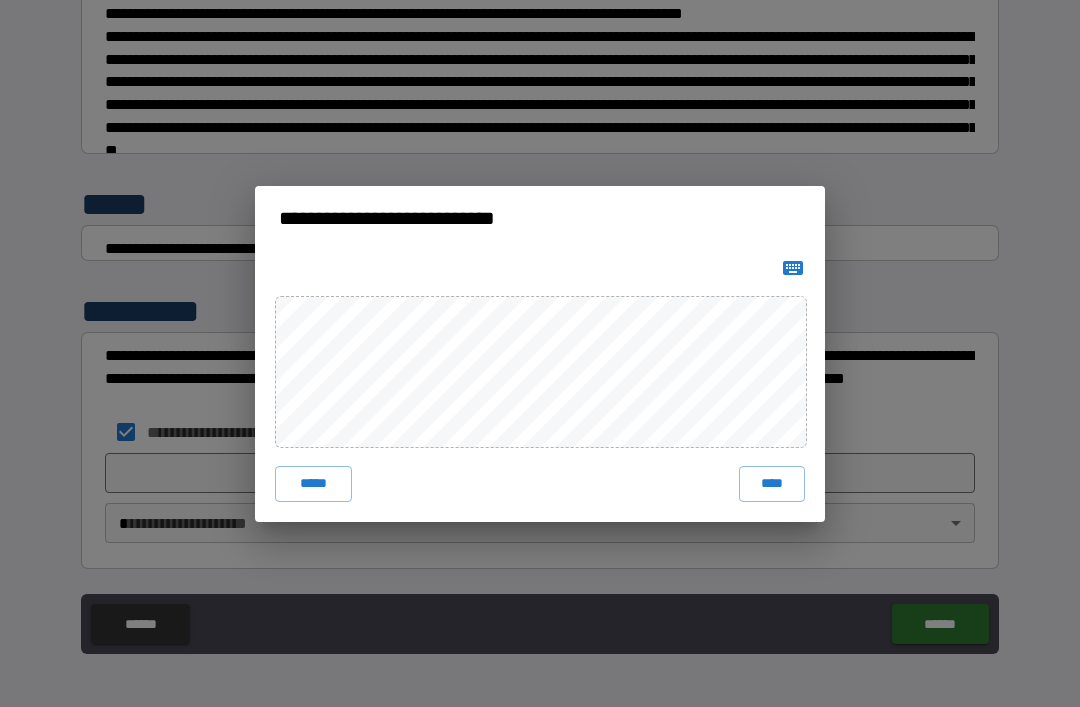 click on "*****" at bounding box center [313, 484] 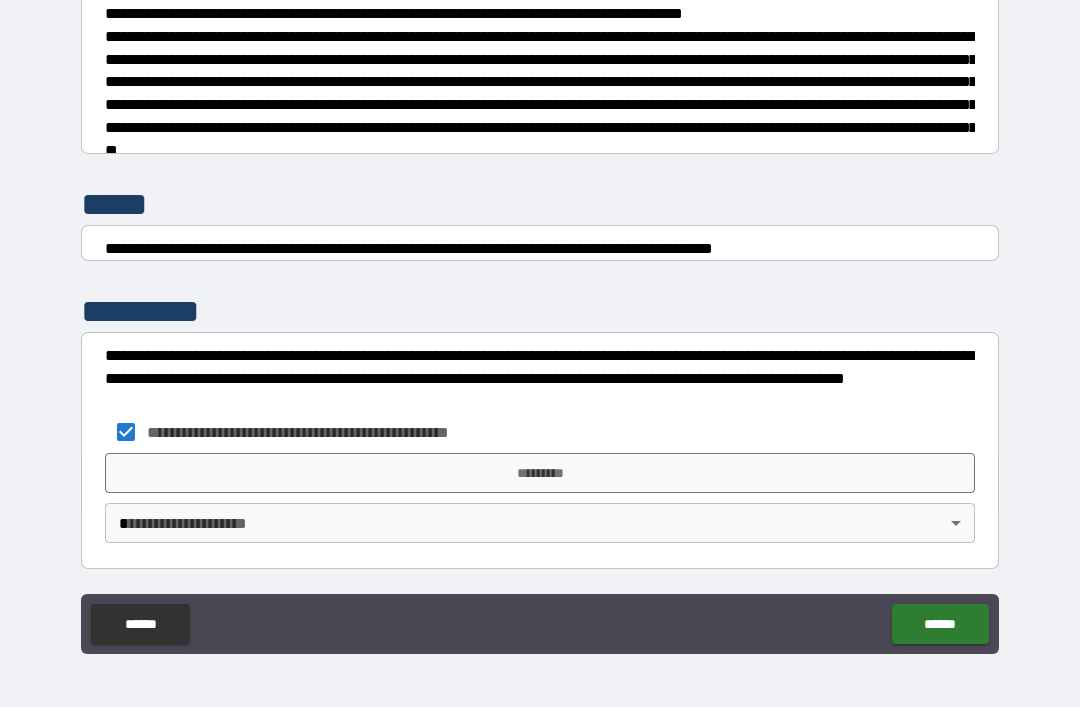 click on "*********" at bounding box center [540, 473] 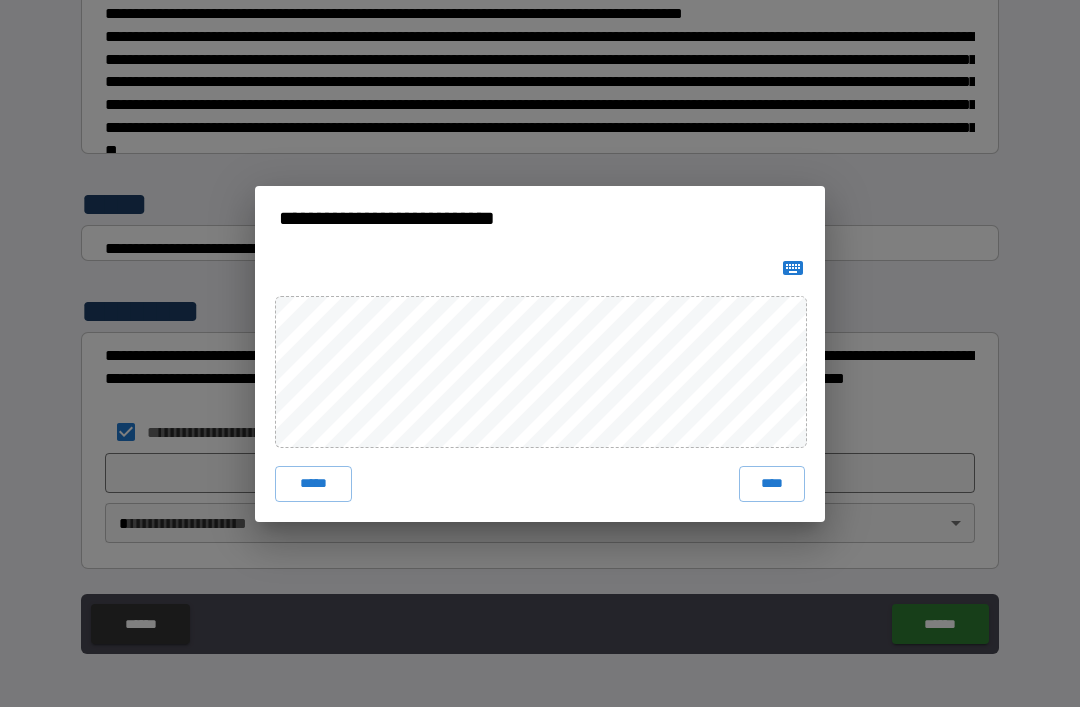 click on "****" at bounding box center (772, 484) 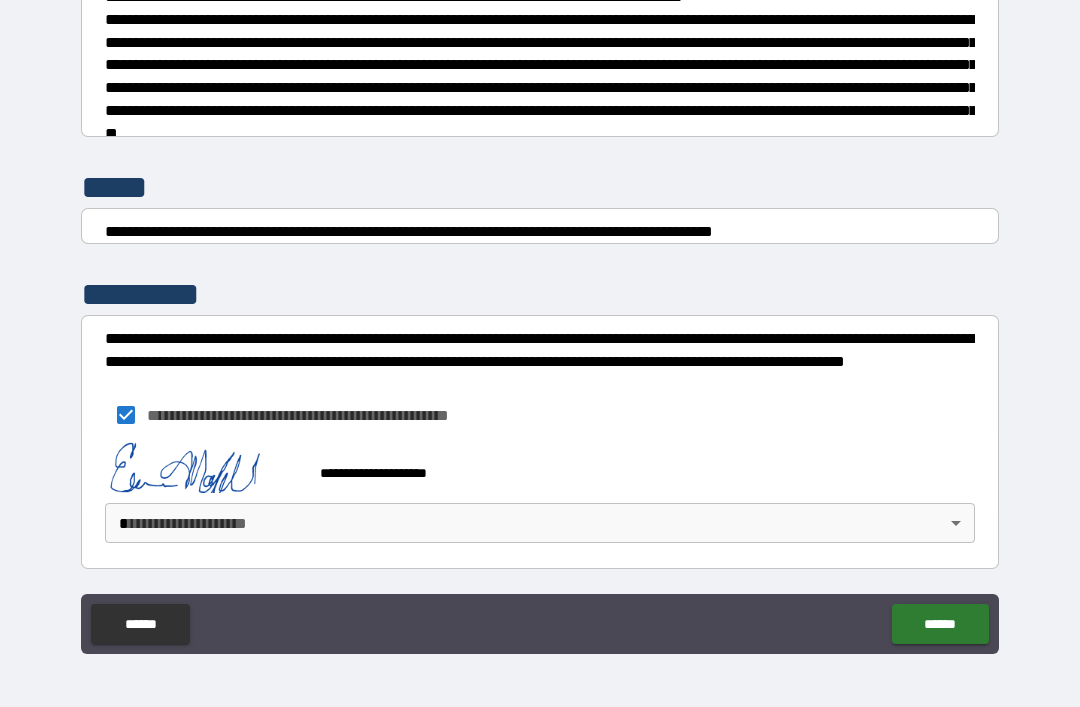 scroll, scrollTop: 7487, scrollLeft: 0, axis: vertical 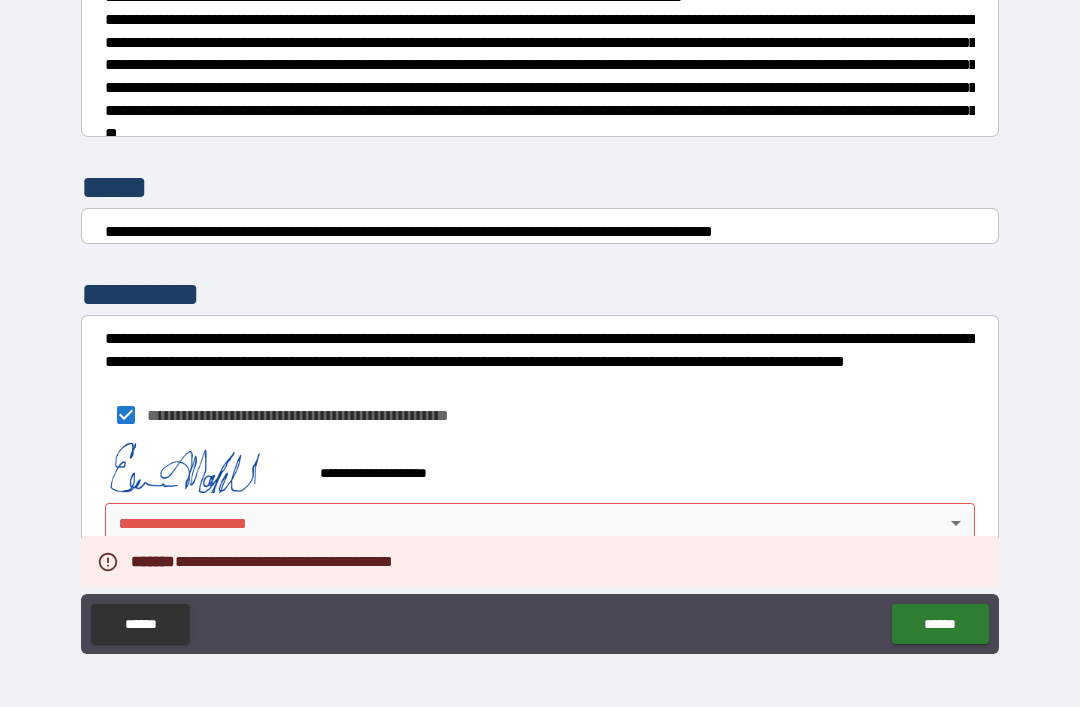click on "**********" at bounding box center (540, 321) 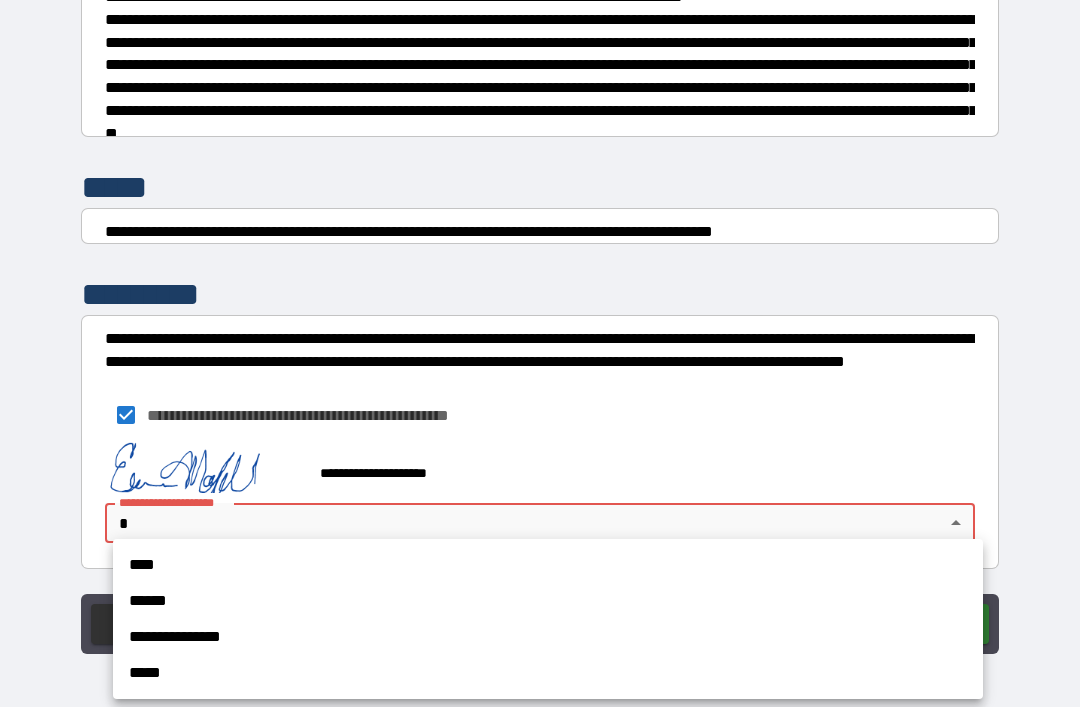 click on "**********" at bounding box center (548, 637) 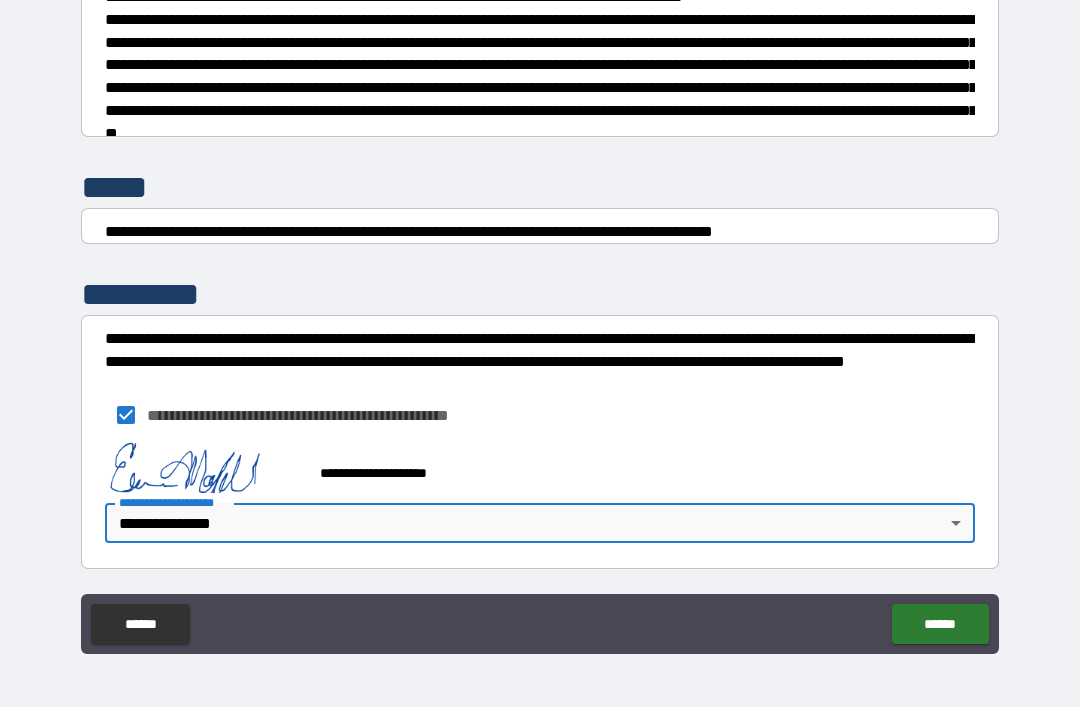 type on "**********" 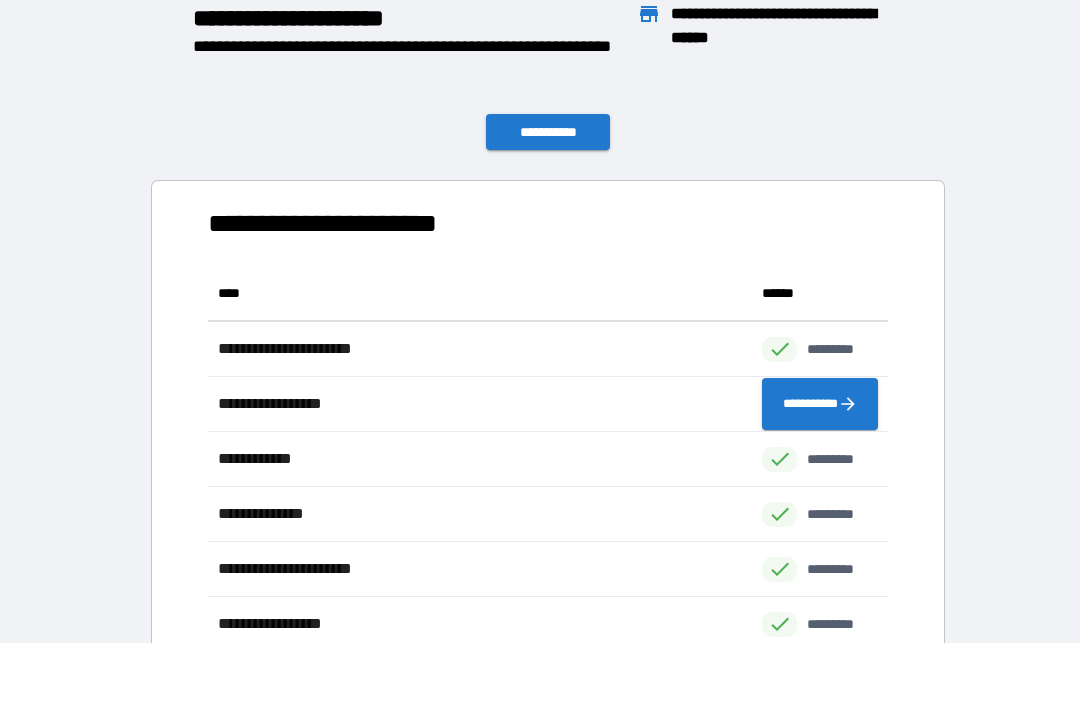 scroll, scrollTop: 1, scrollLeft: 1, axis: both 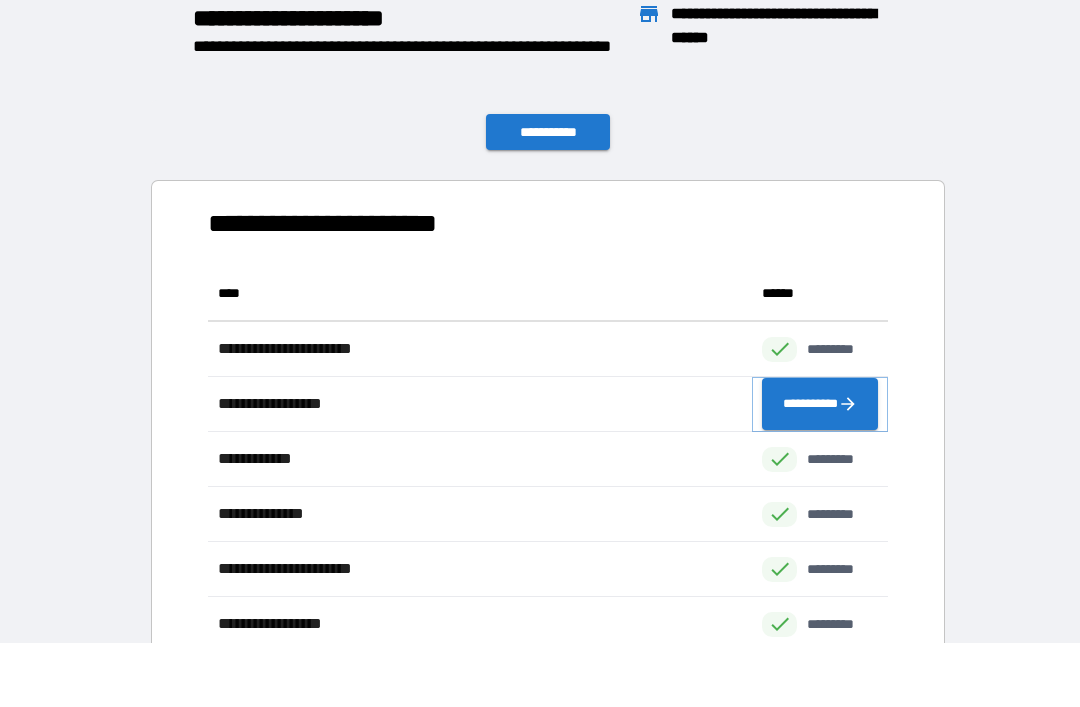 click on "**********" at bounding box center [820, 404] 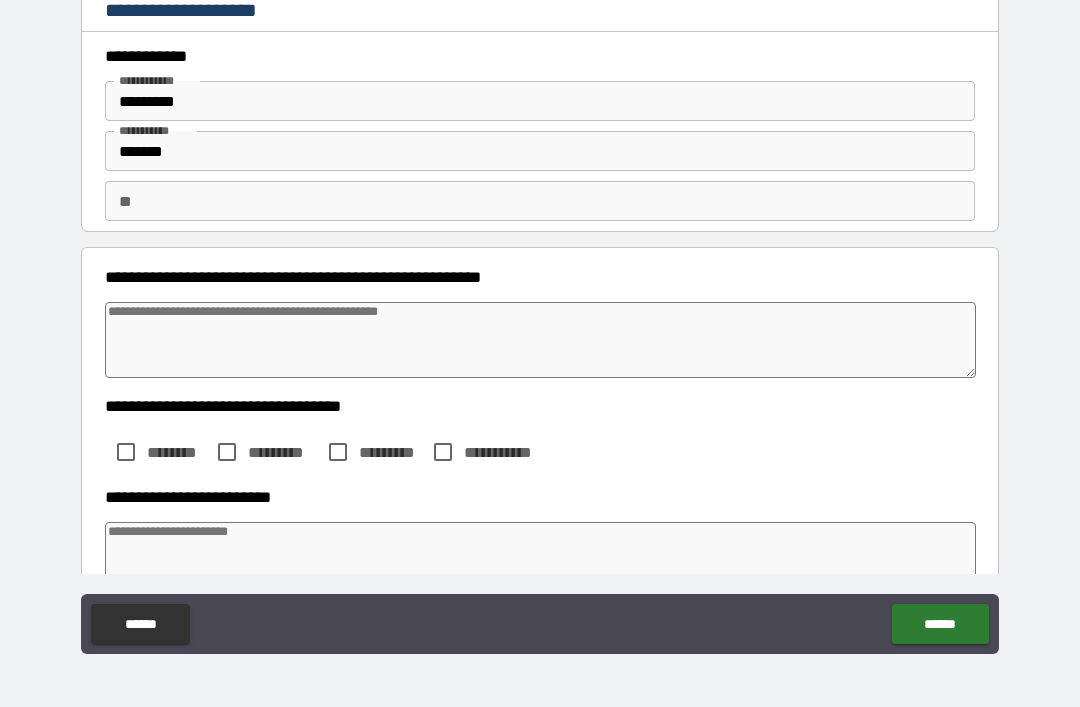 type on "*" 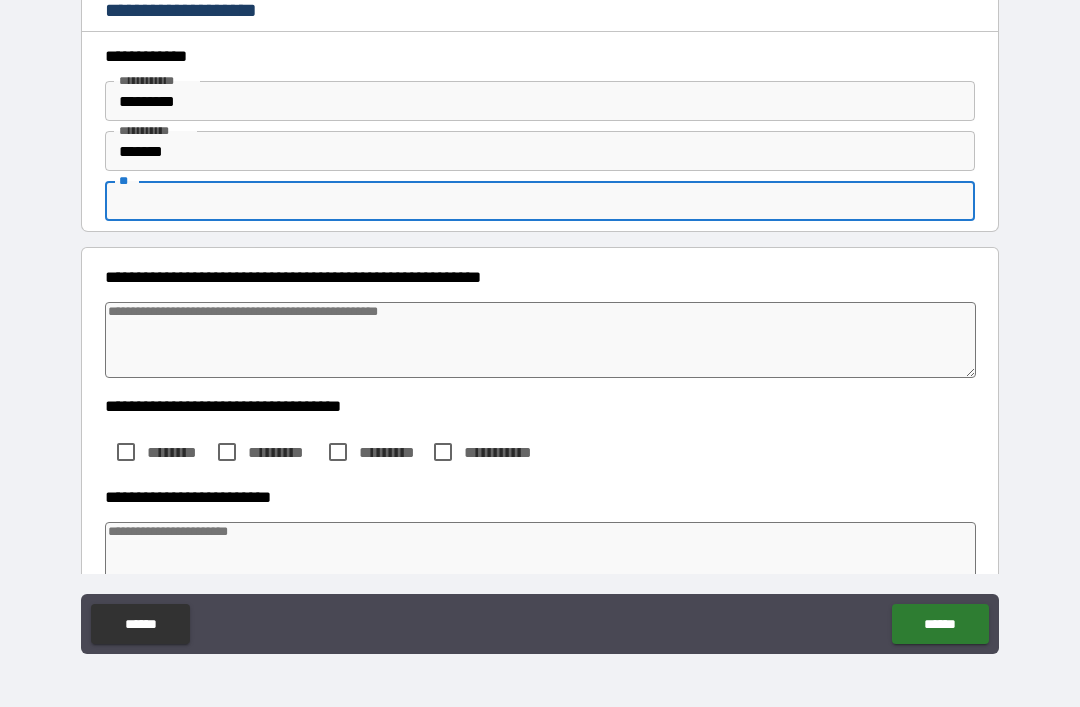 type on "*" 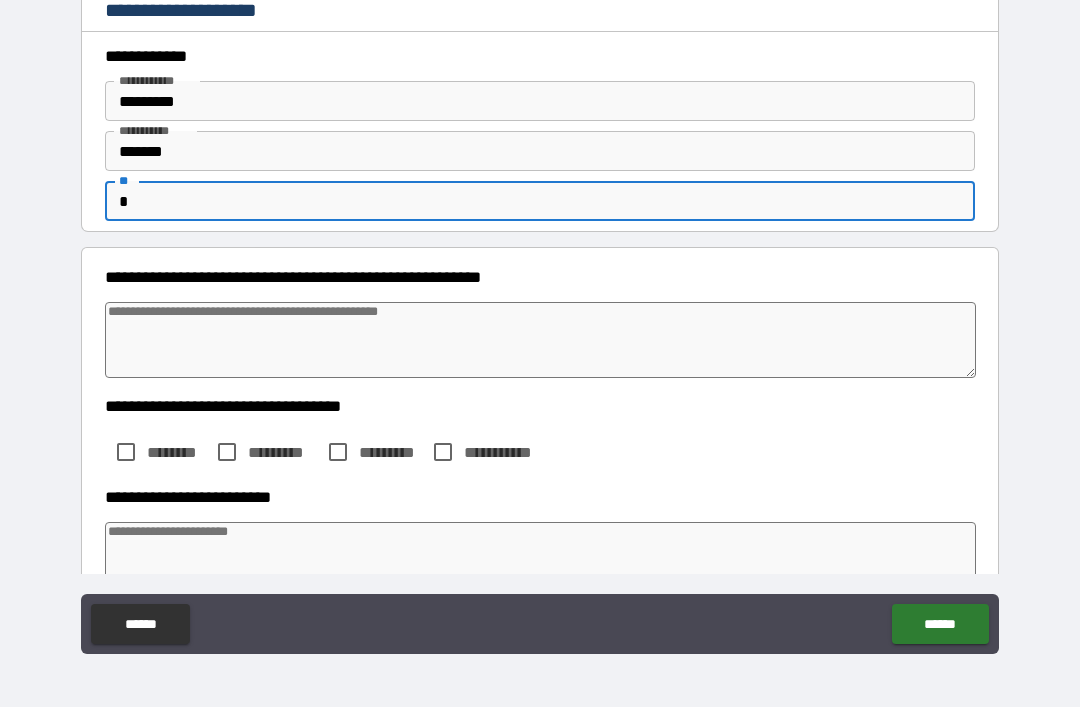 type on "*" 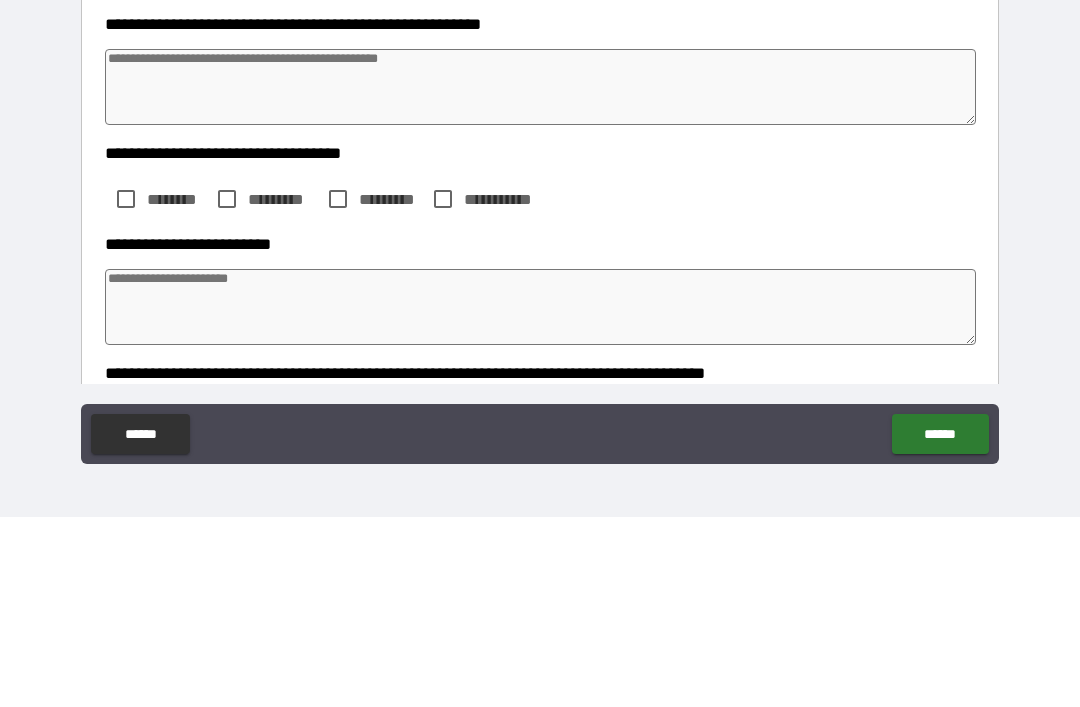 scroll, scrollTop: 66, scrollLeft: 0, axis: vertical 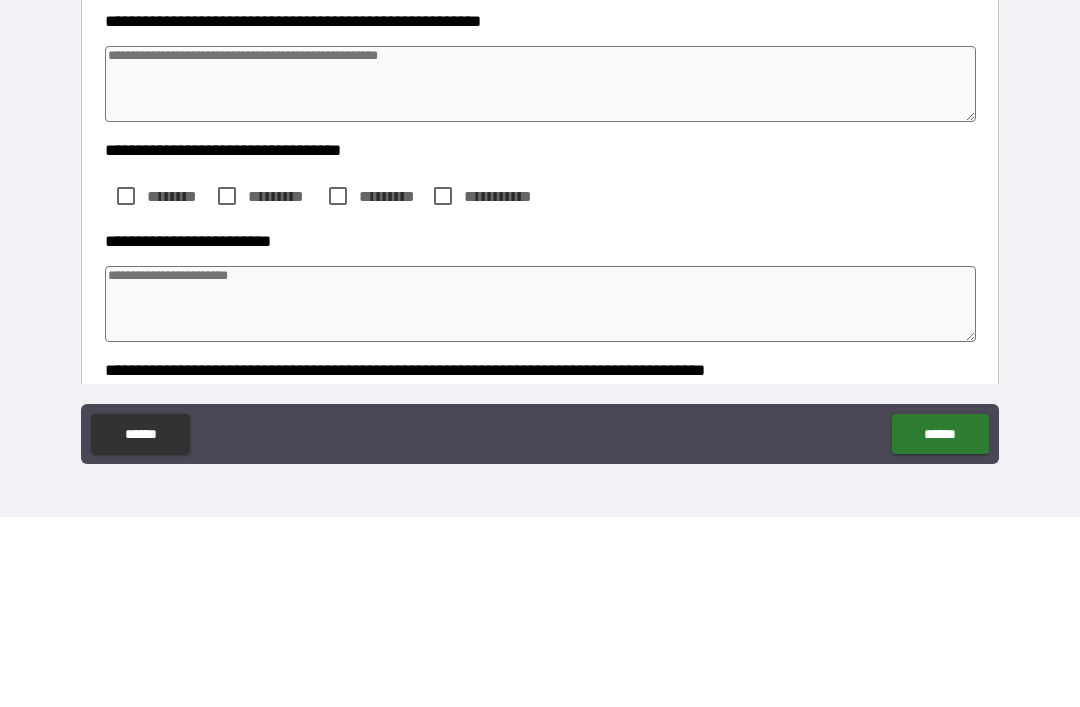 type on "*" 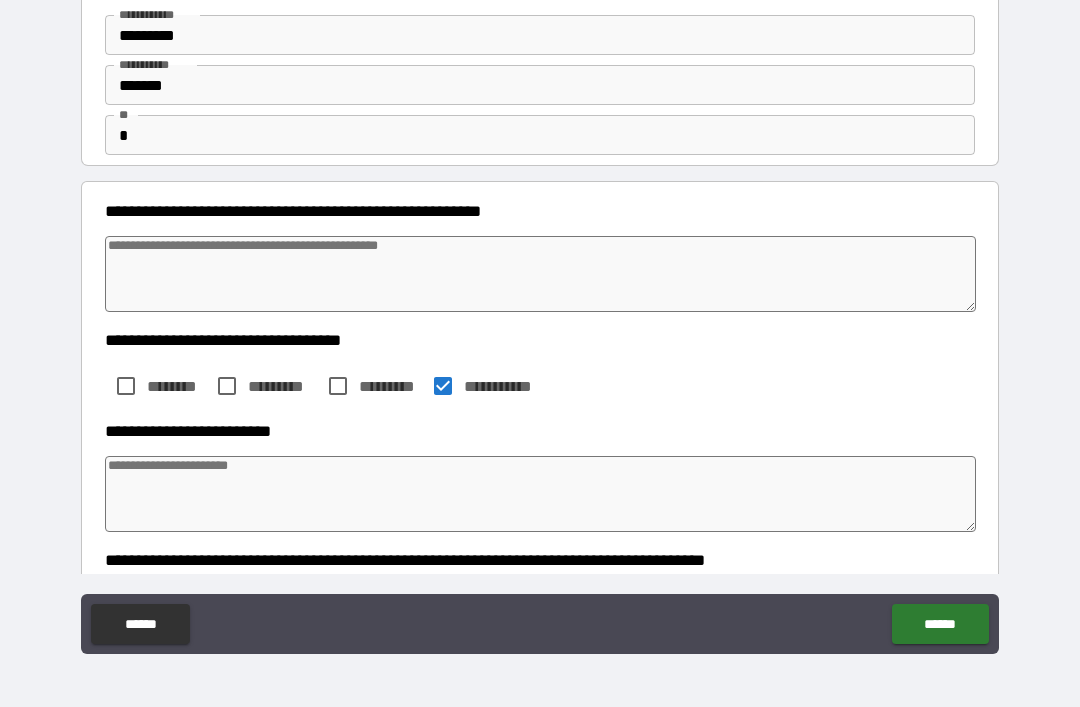 type on "*" 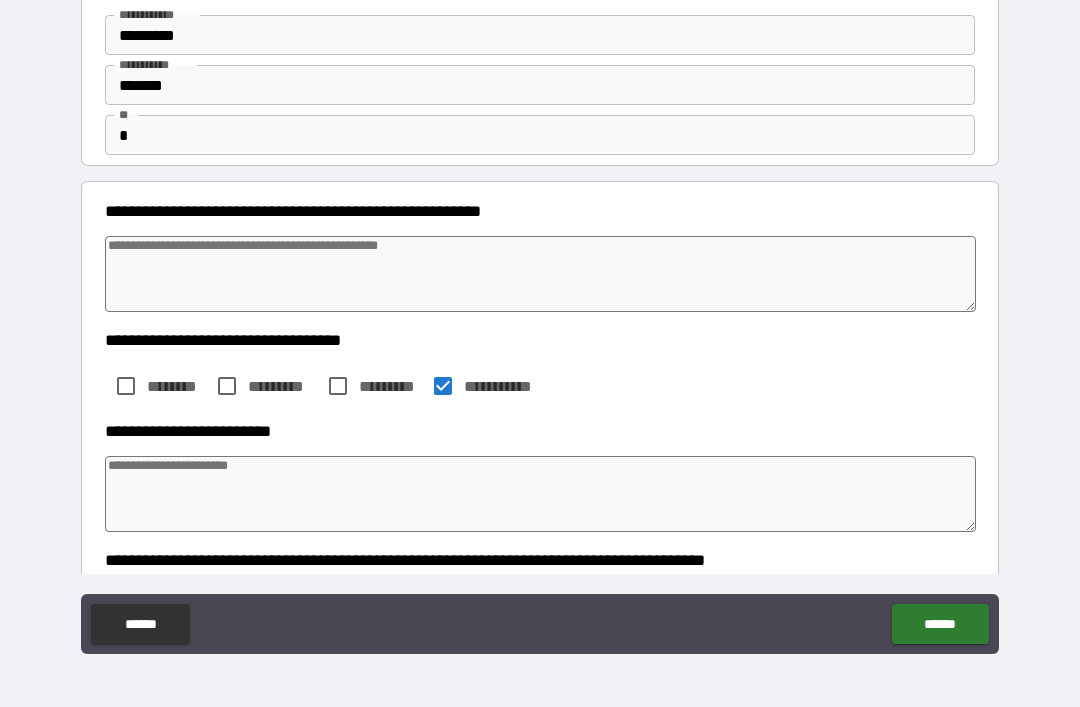 type on "*" 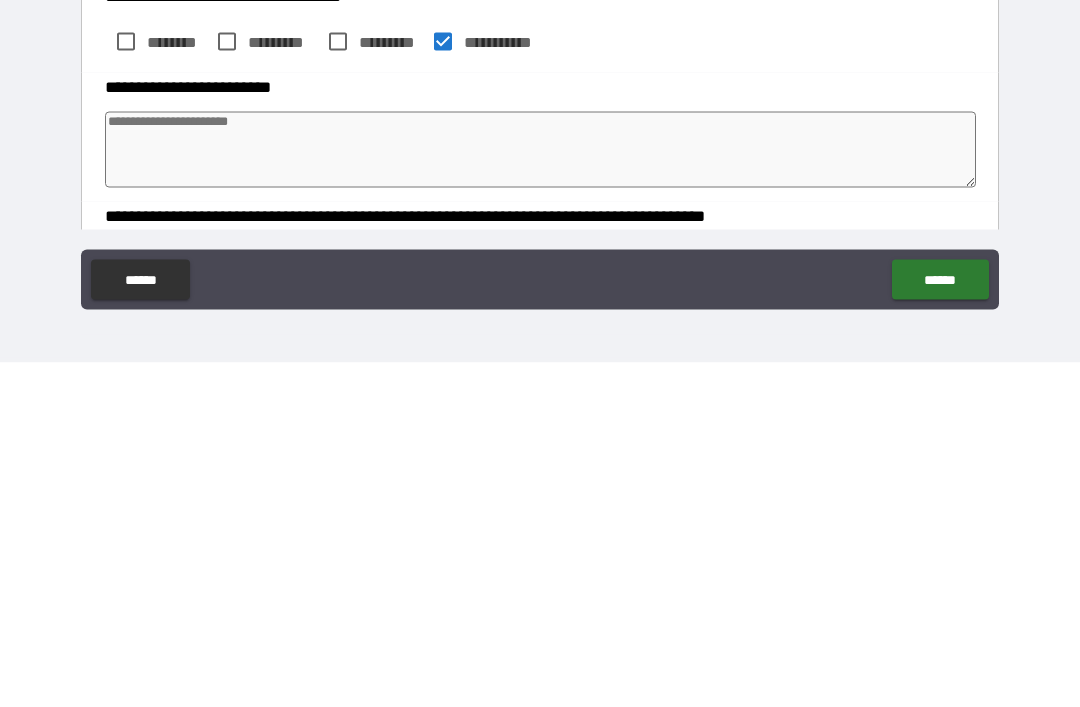 type on "*" 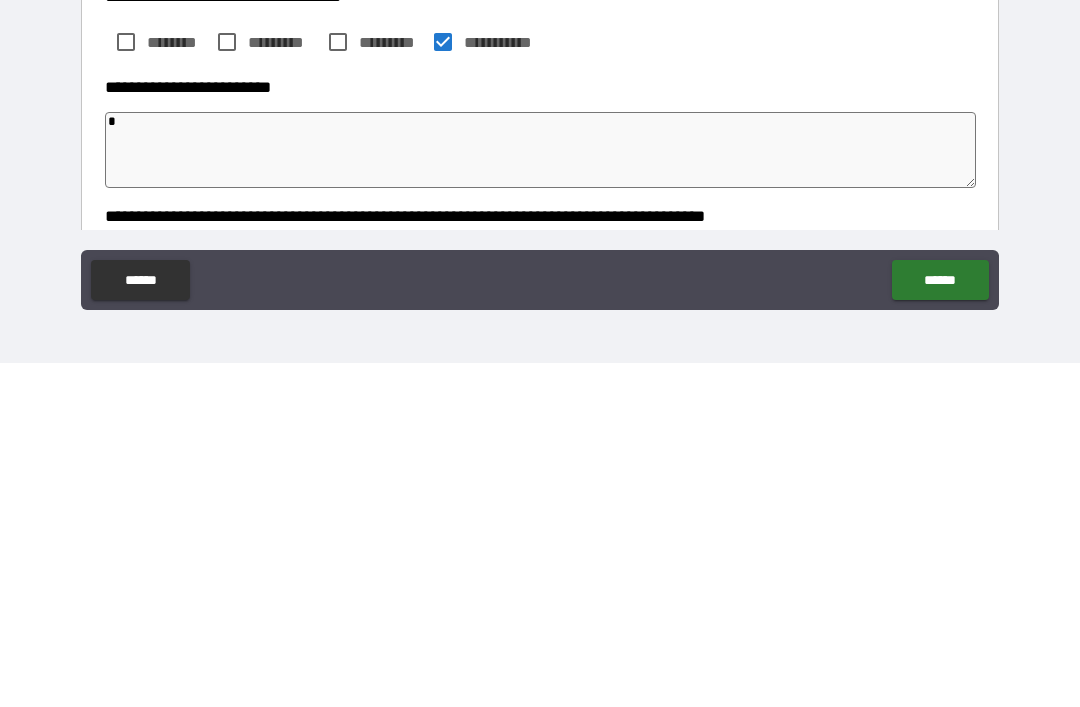 type on "**" 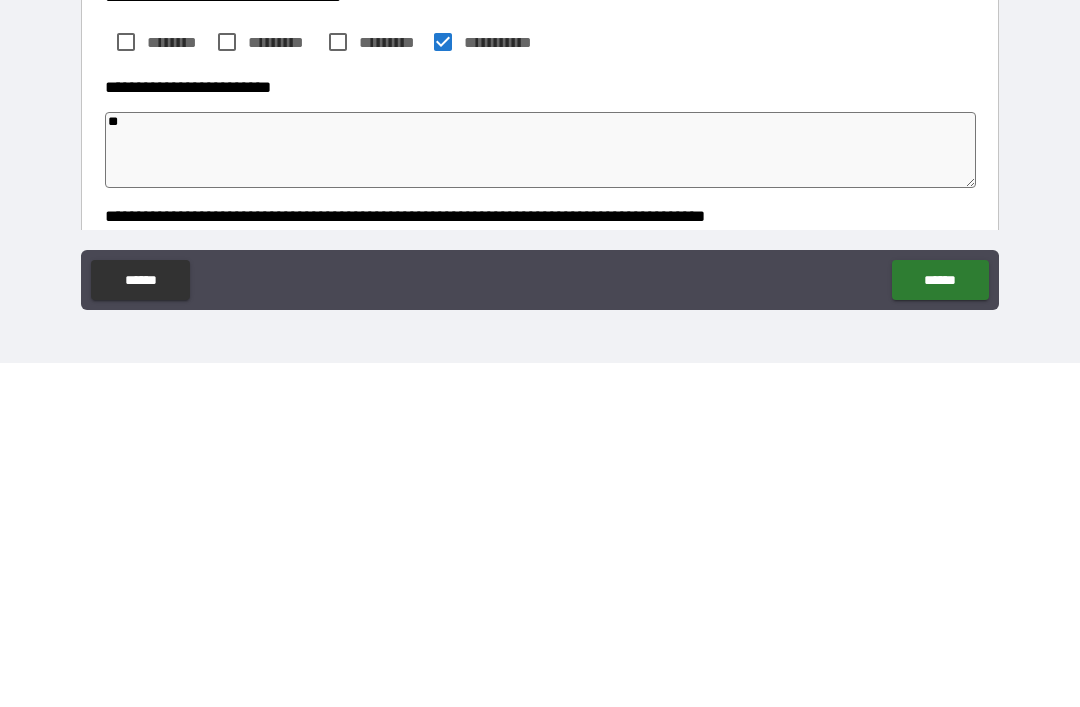 type on "*" 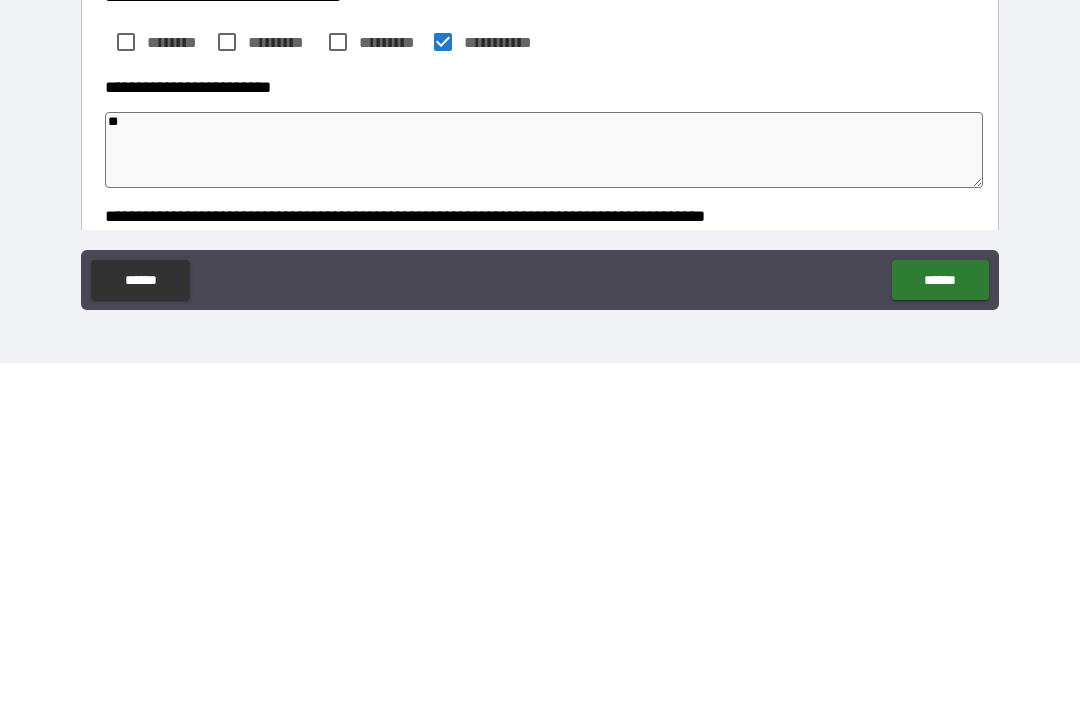 type on "***" 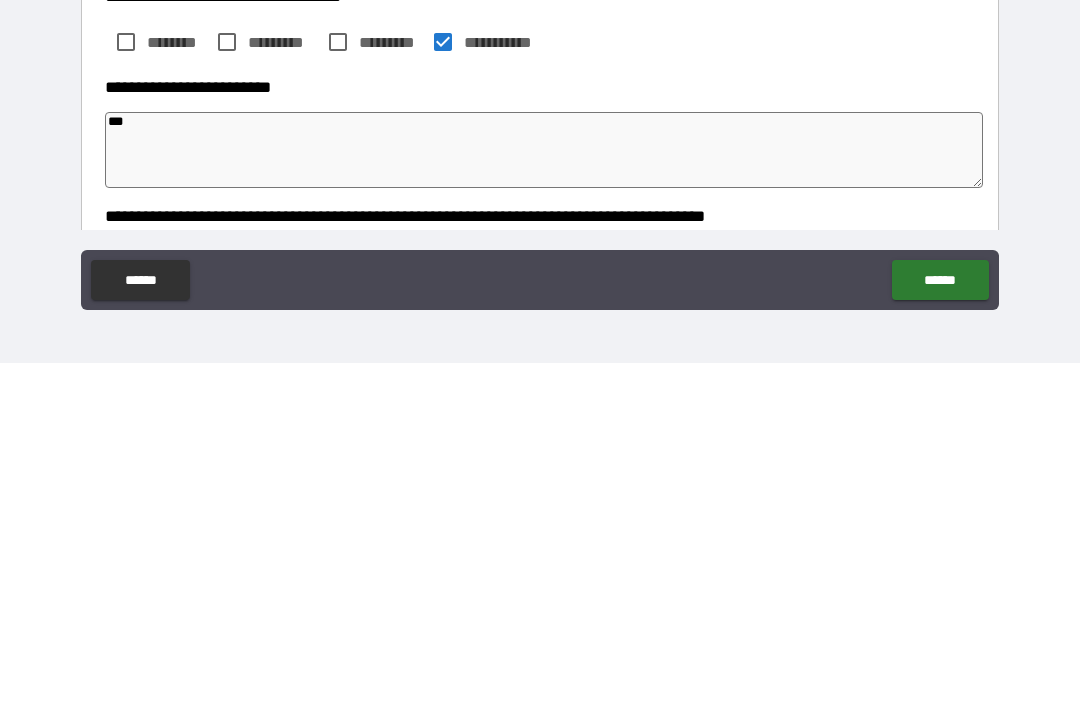 type on "*" 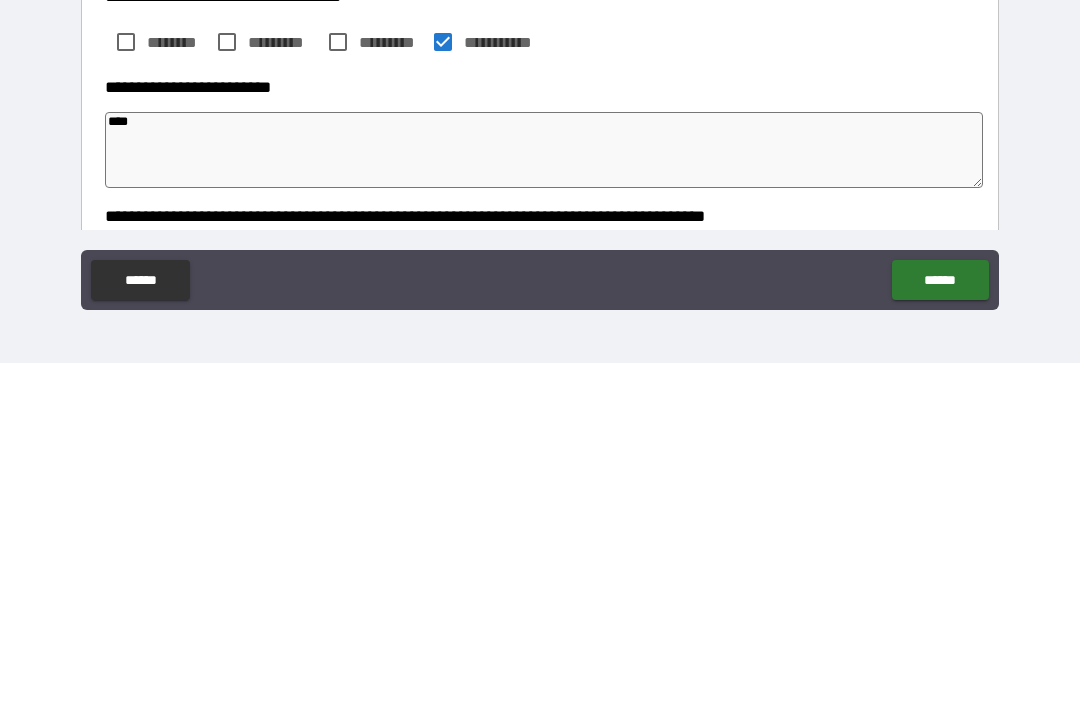 type on "*" 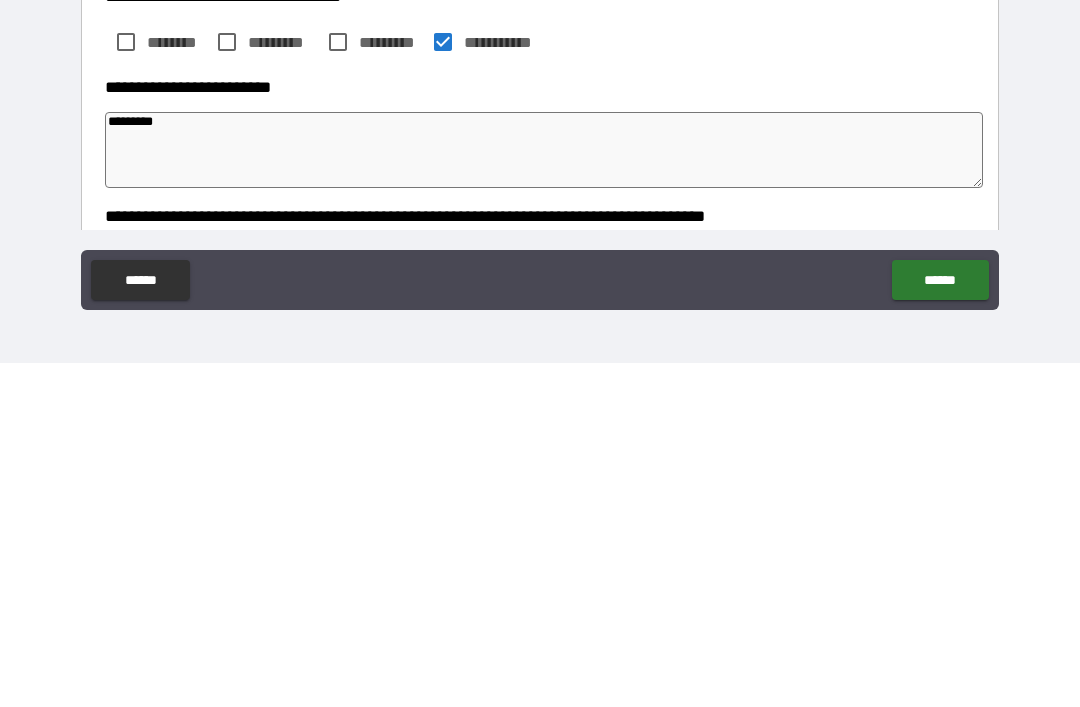 type on "*" 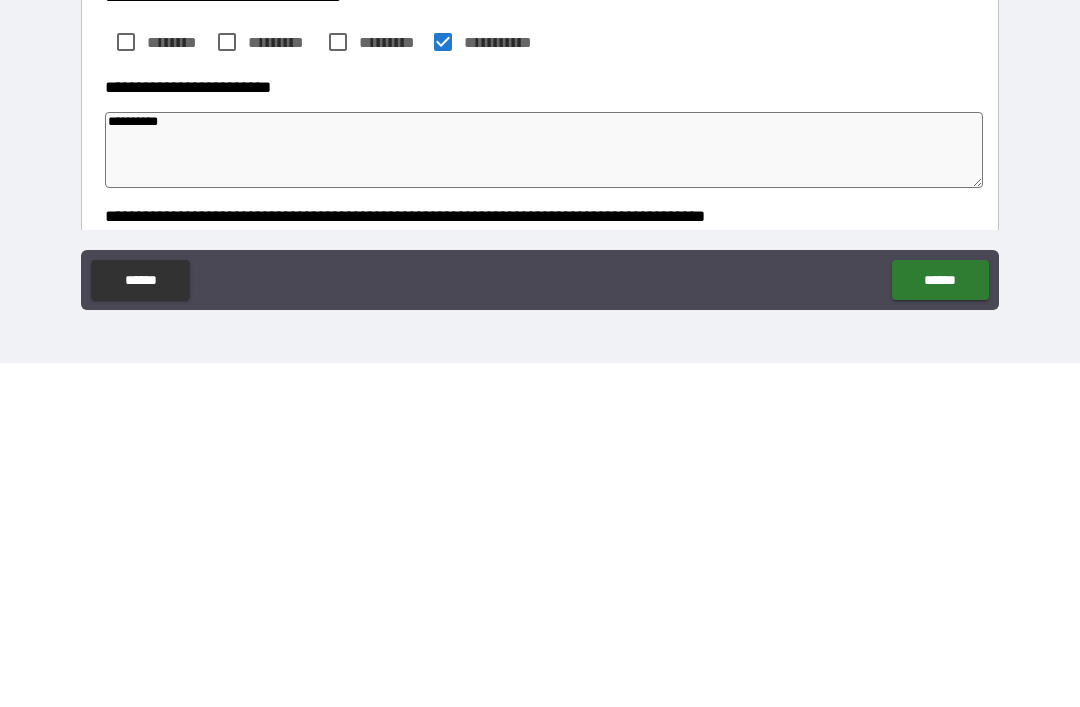 type on "*" 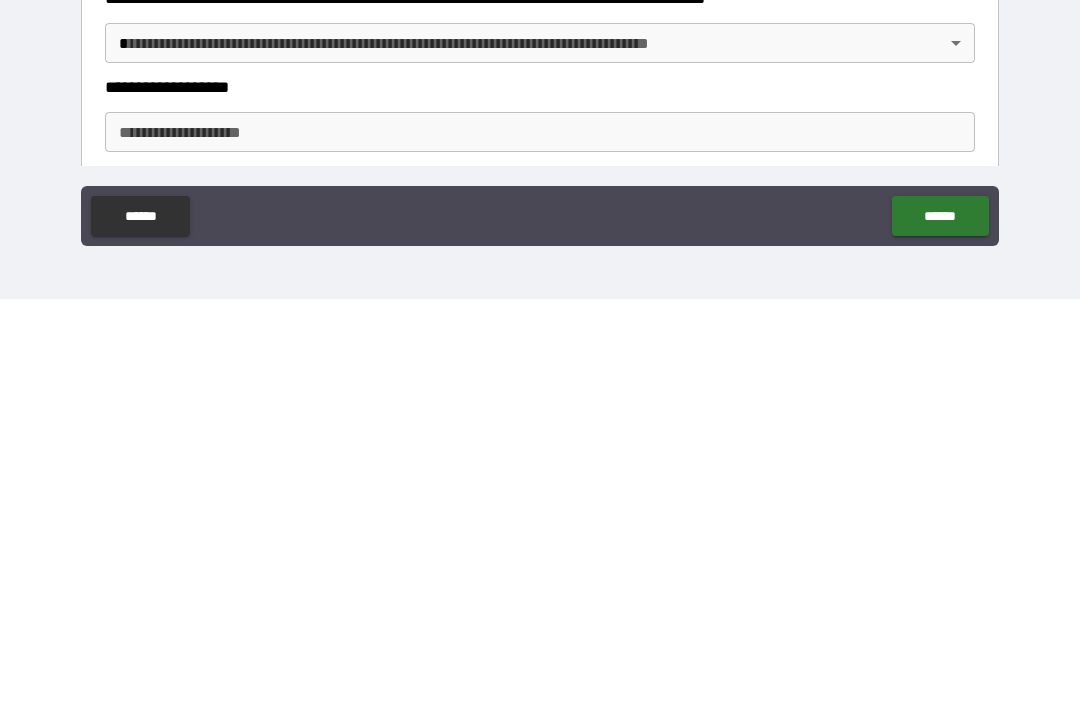 scroll, scrollTop: 215, scrollLeft: 0, axis: vertical 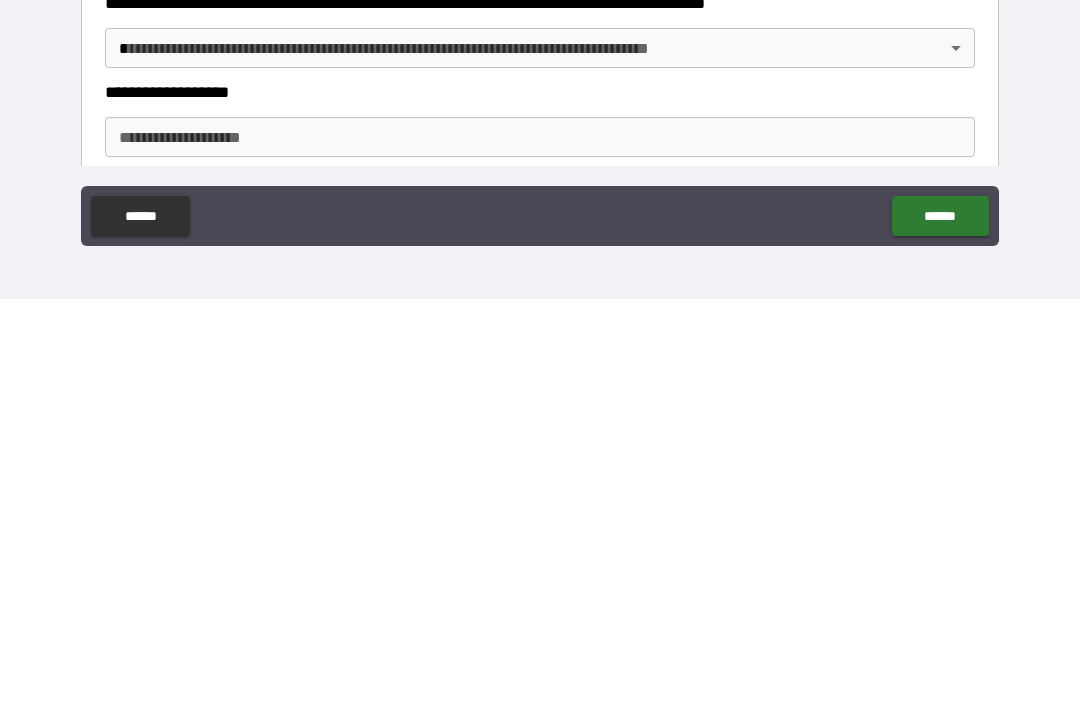 type on "*********" 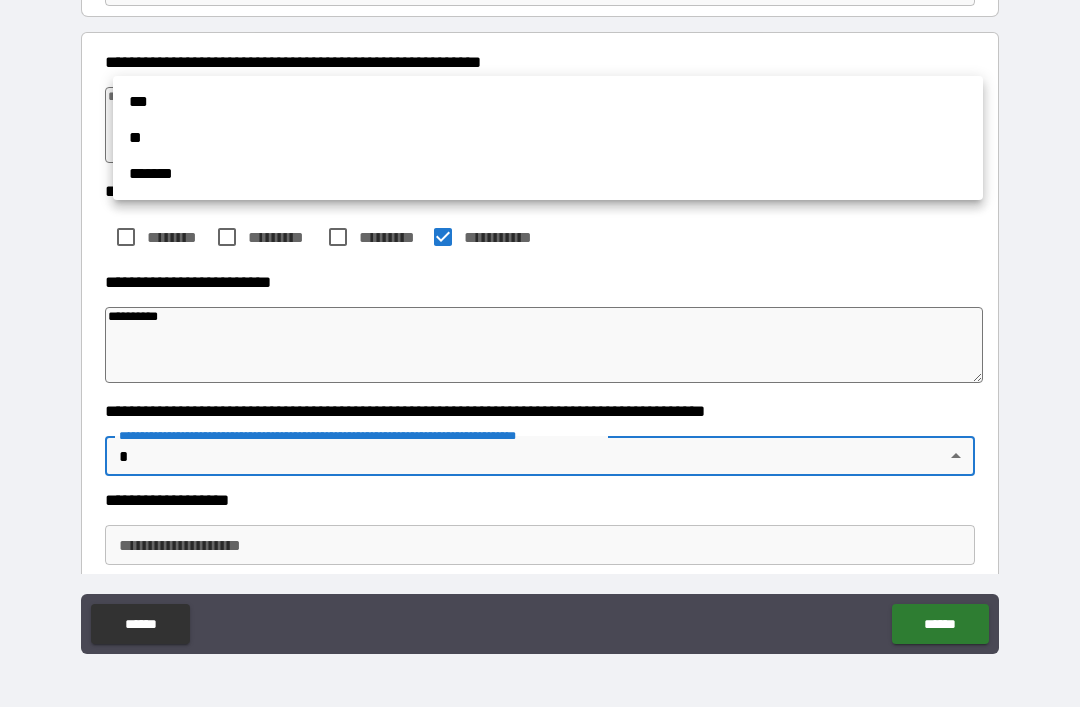 click on "**" at bounding box center [548, 138] 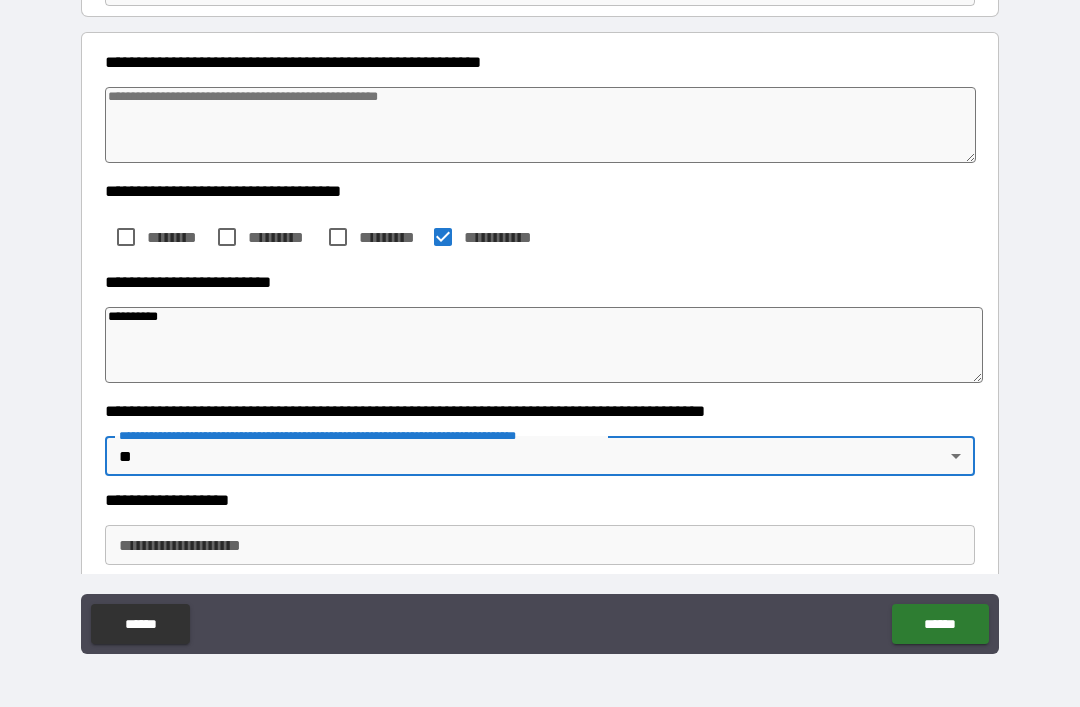 type on "*" 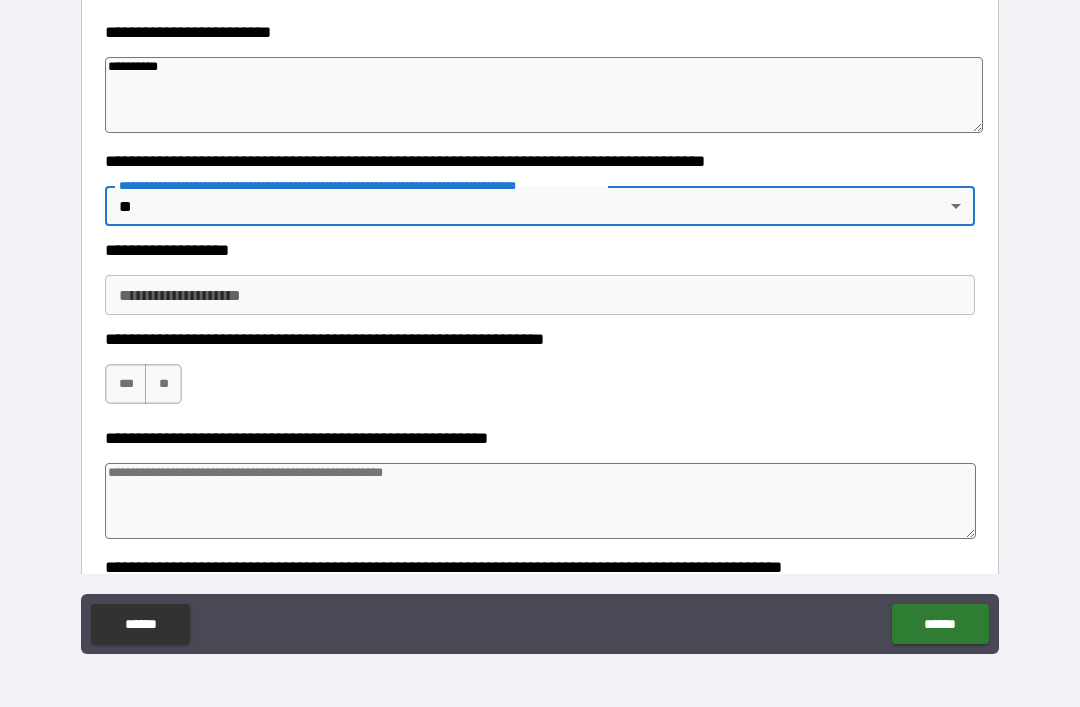 scroll, scrollTop: 466, scrollLeft: 0, axis: vertical 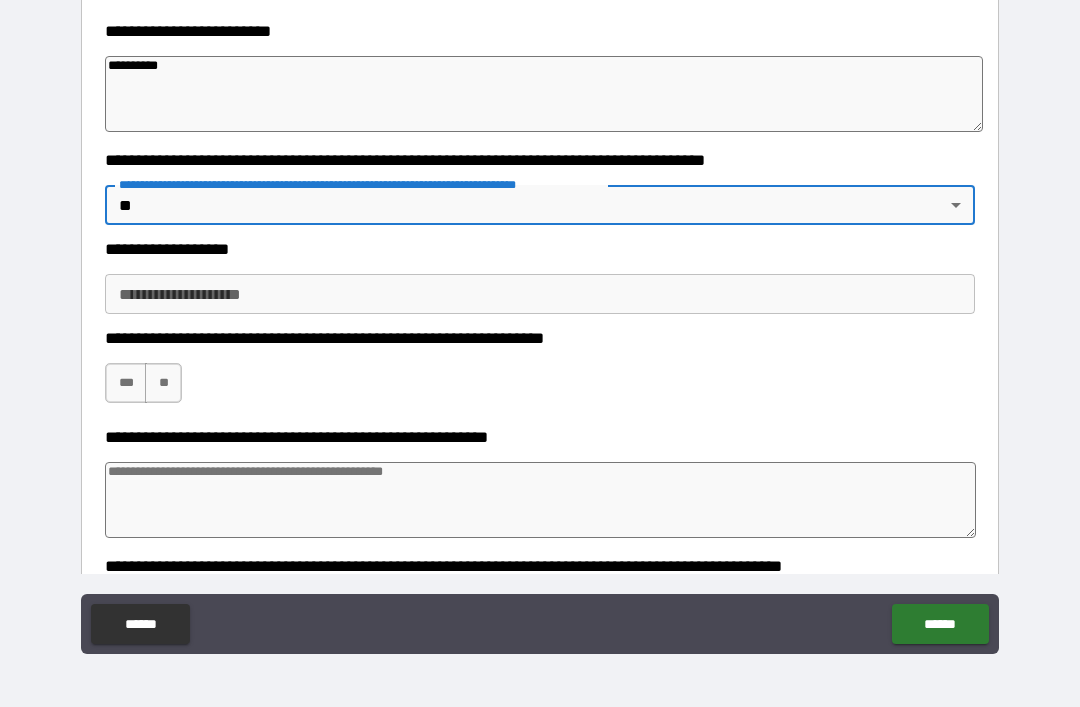 click on "**********" at bounding box center (540, 294) 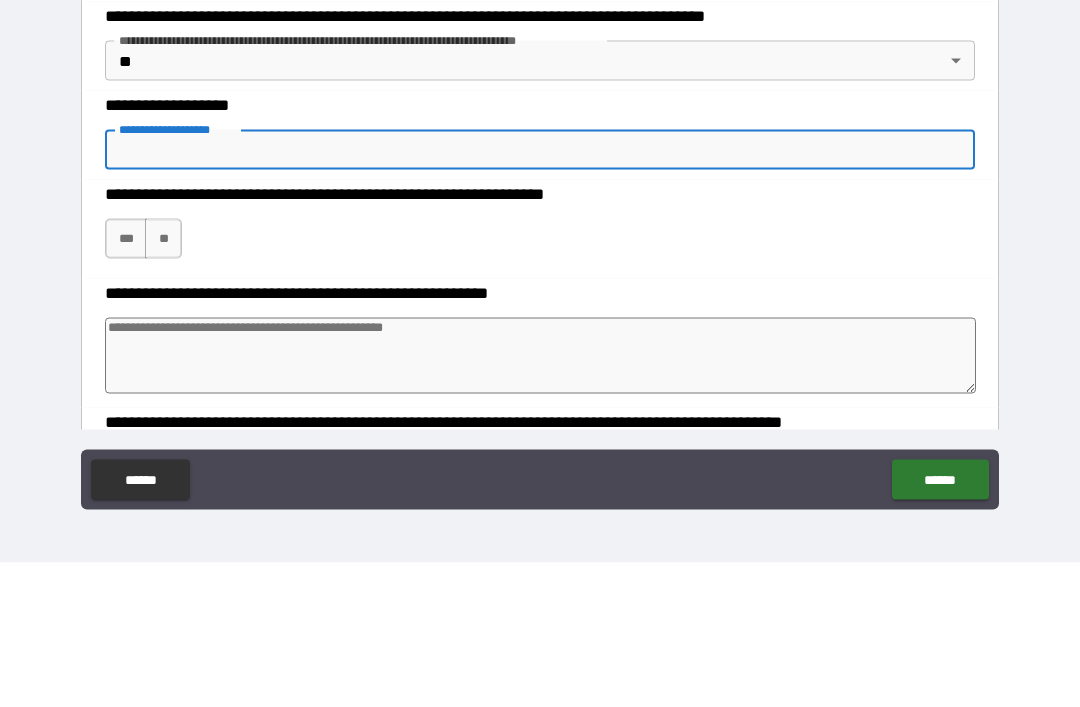 type on "*" 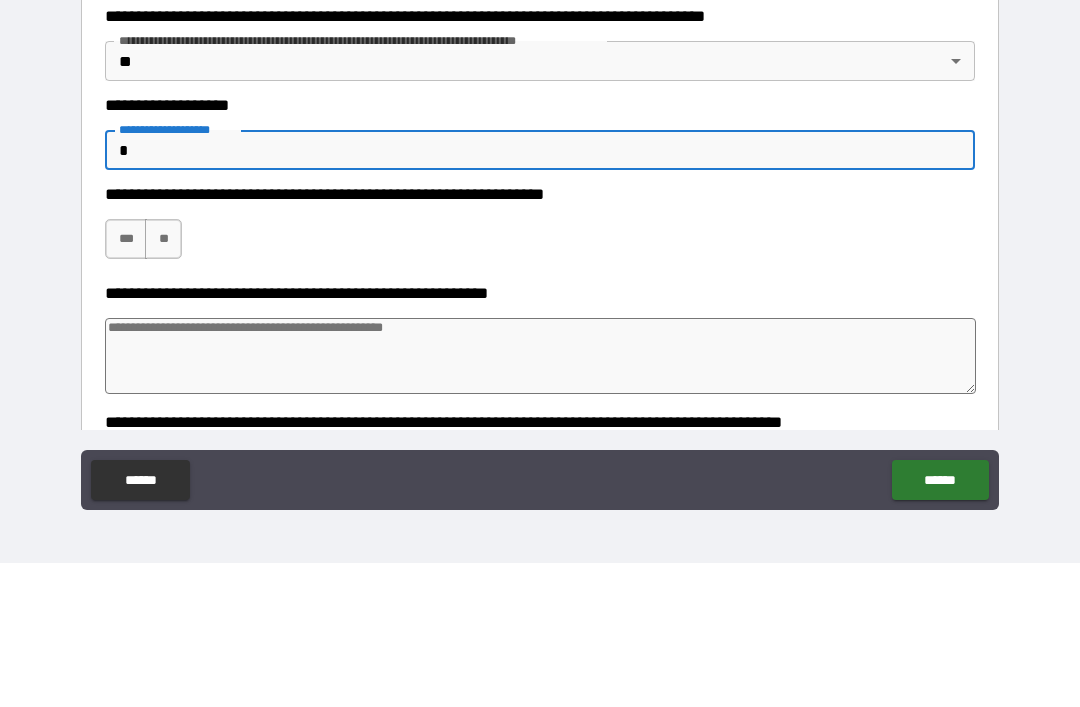 type on "**" 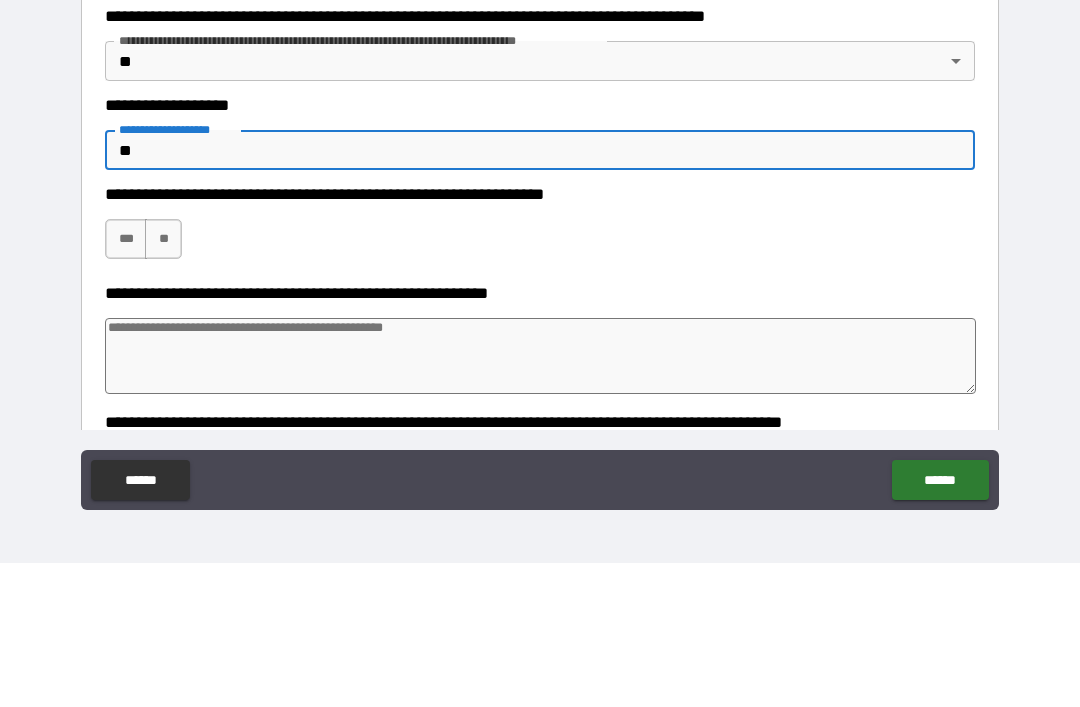 type on "*" 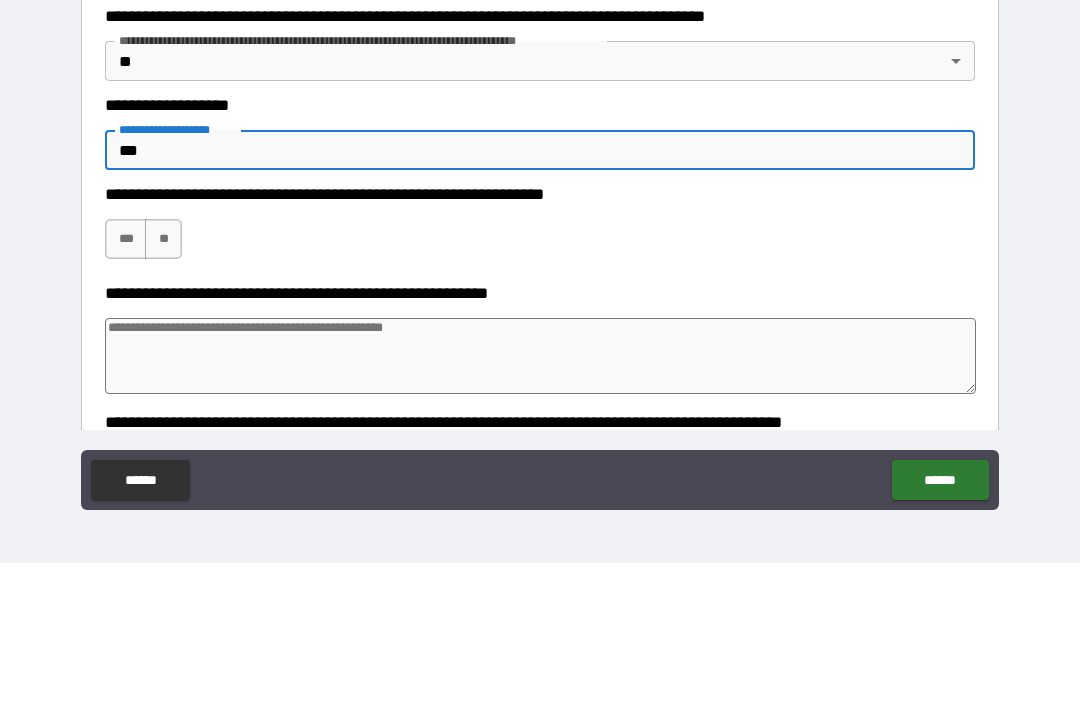 type on "*" 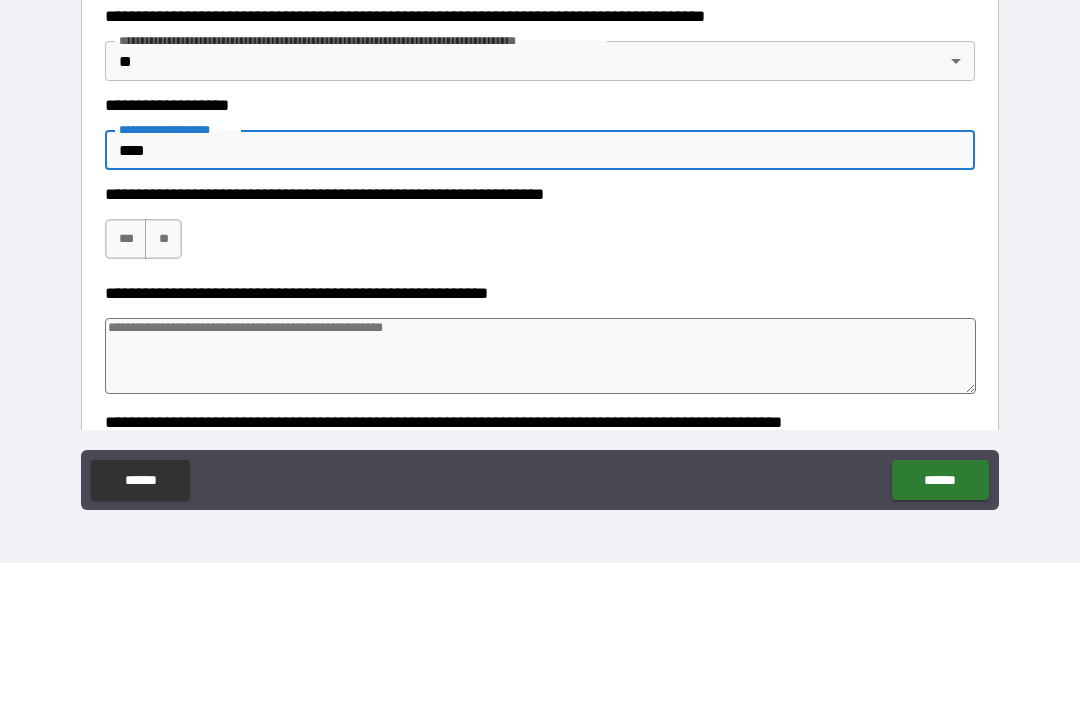 type on "*" 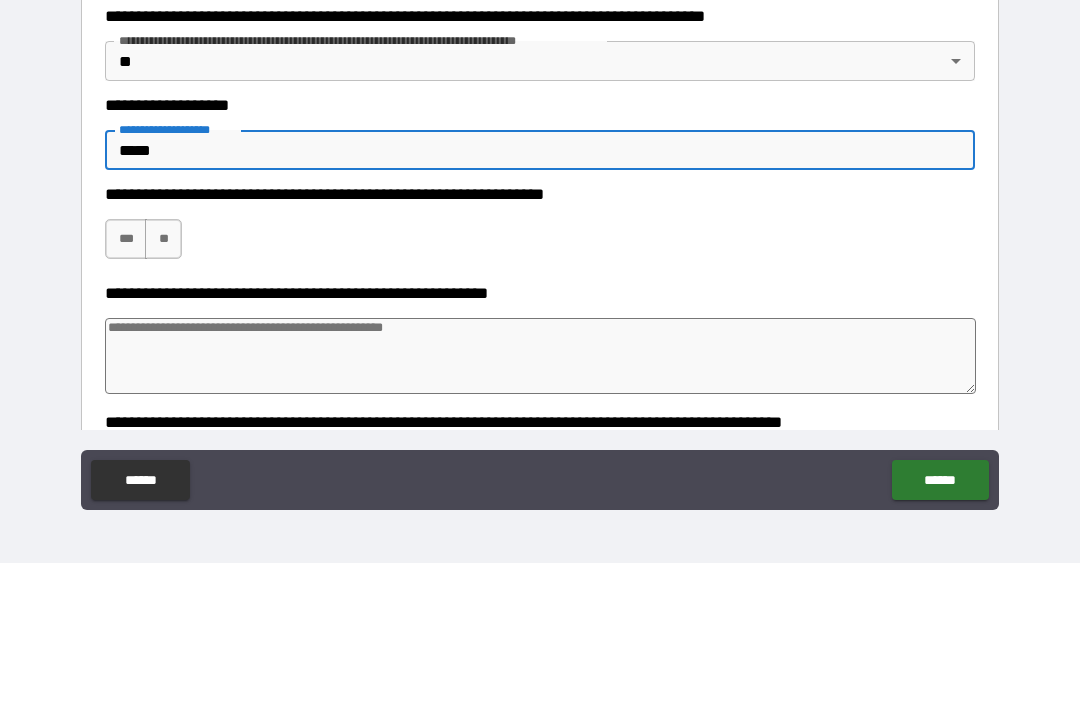 type on "*" 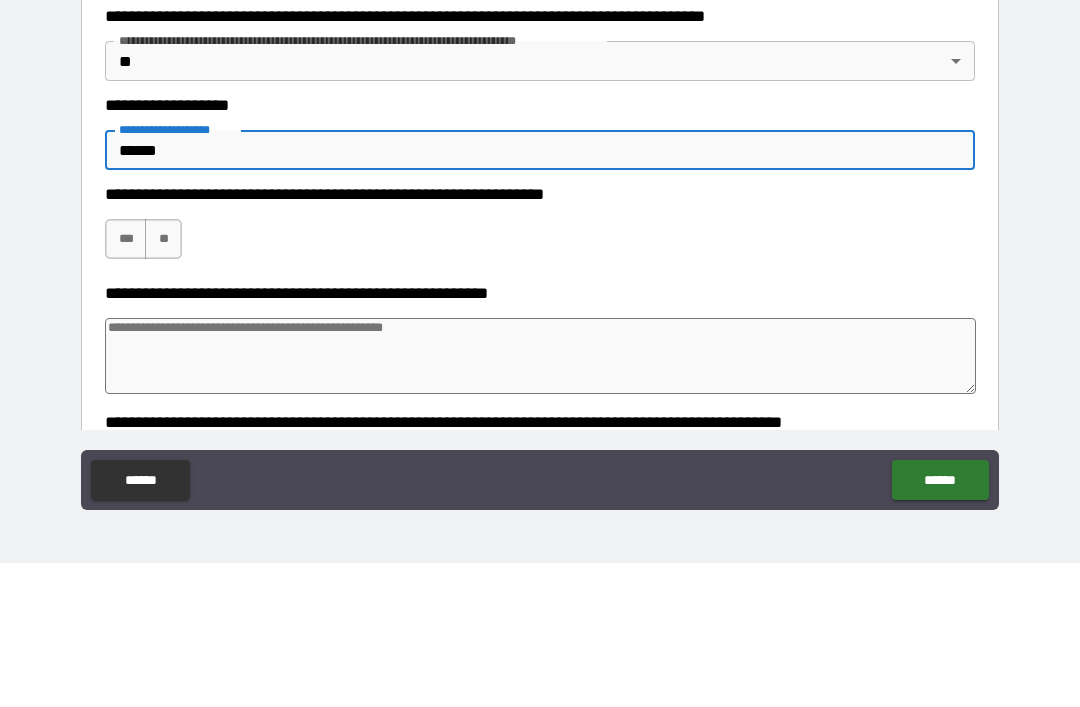 type on "*" 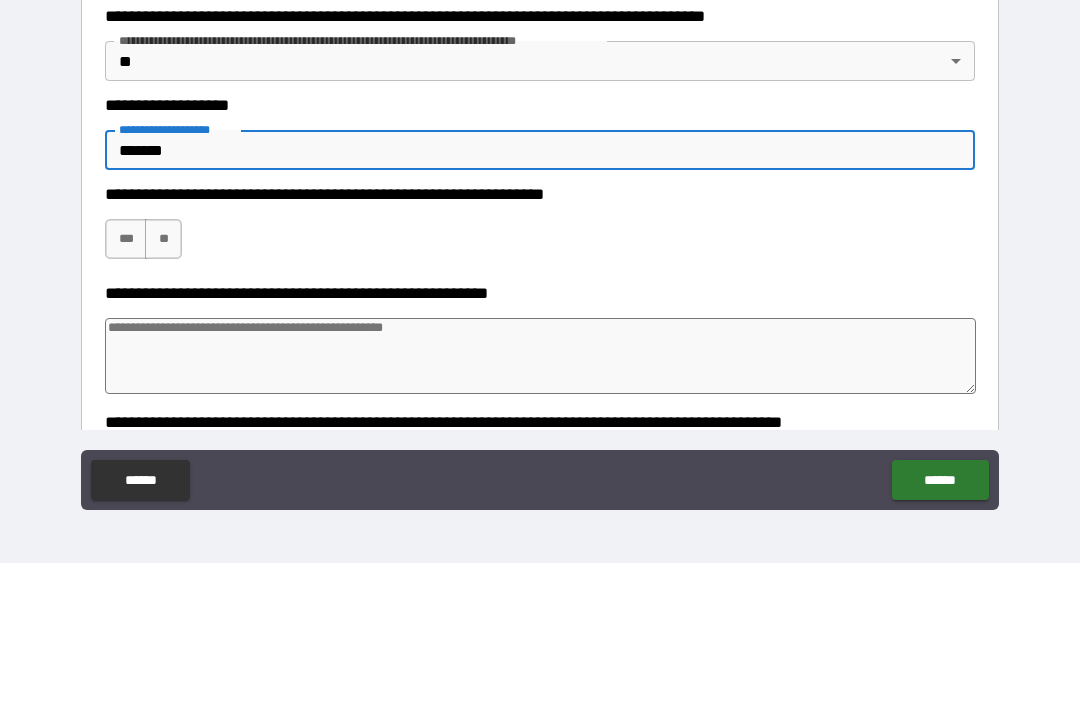 type on "*" 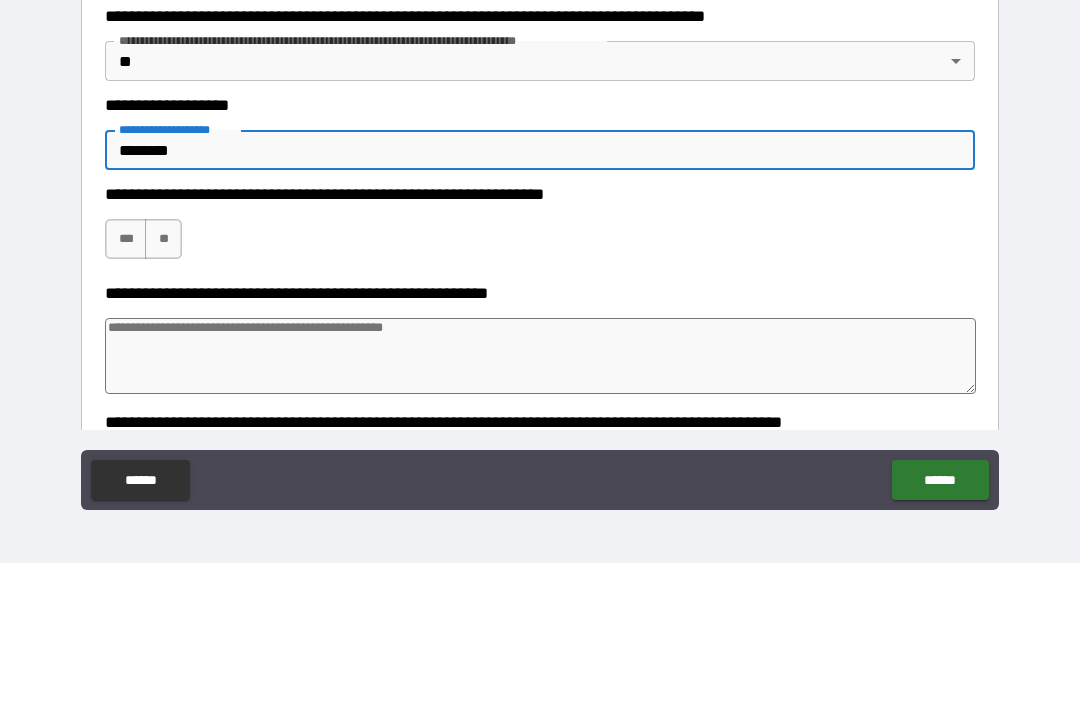 type on "*" 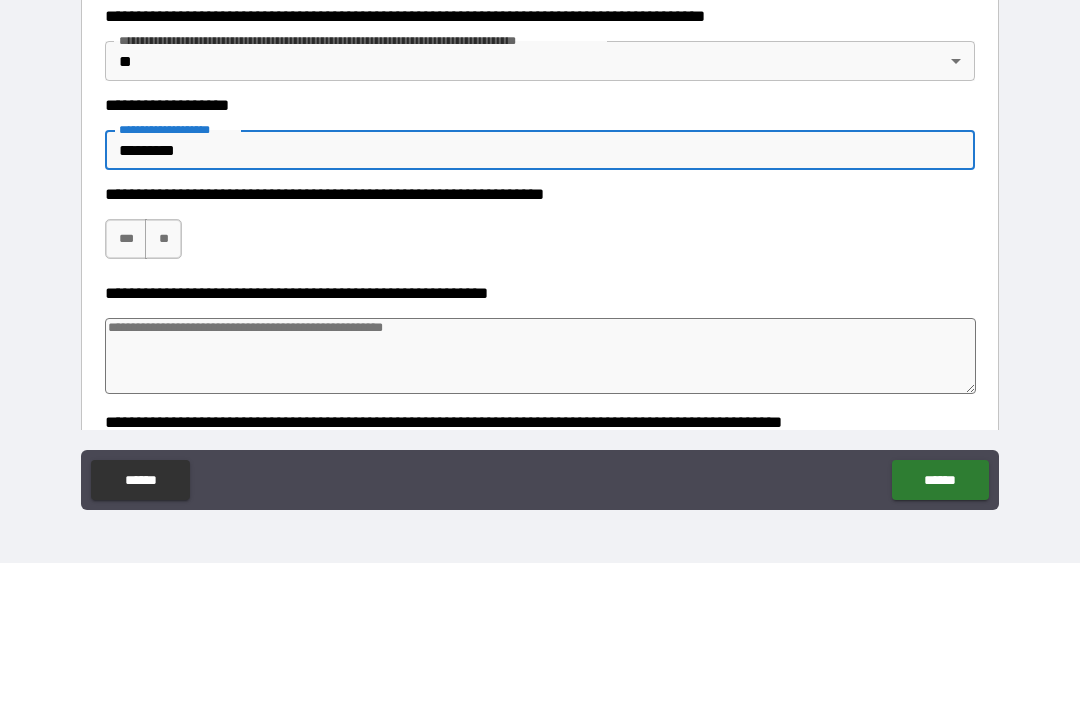 type on "*" 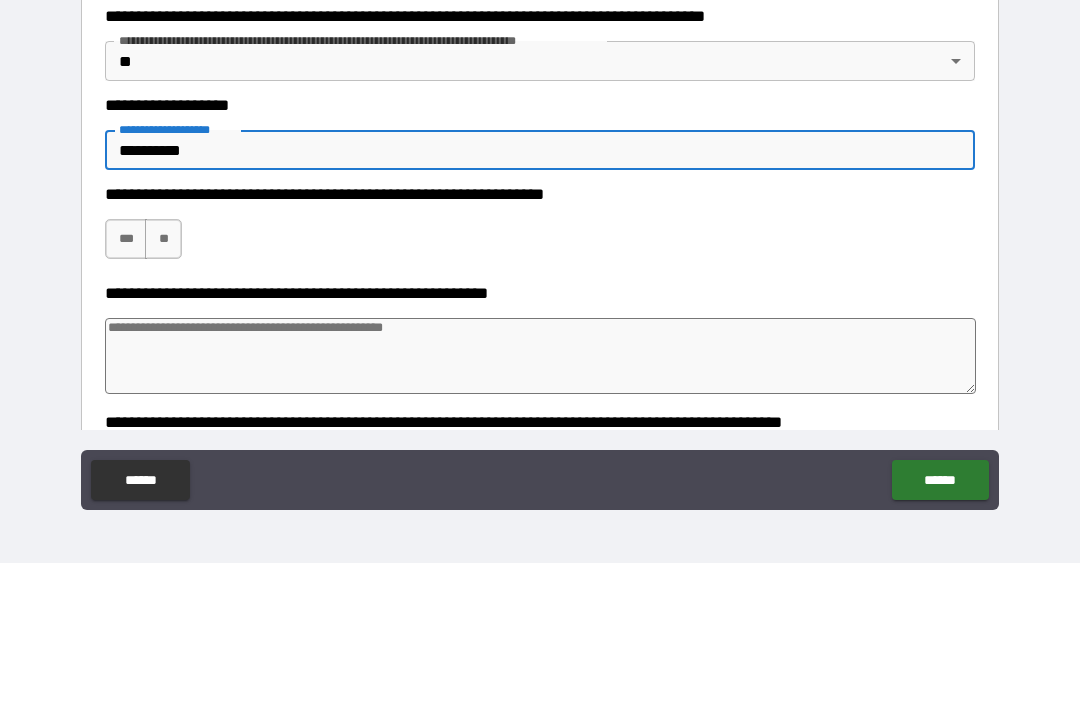 type on "*" 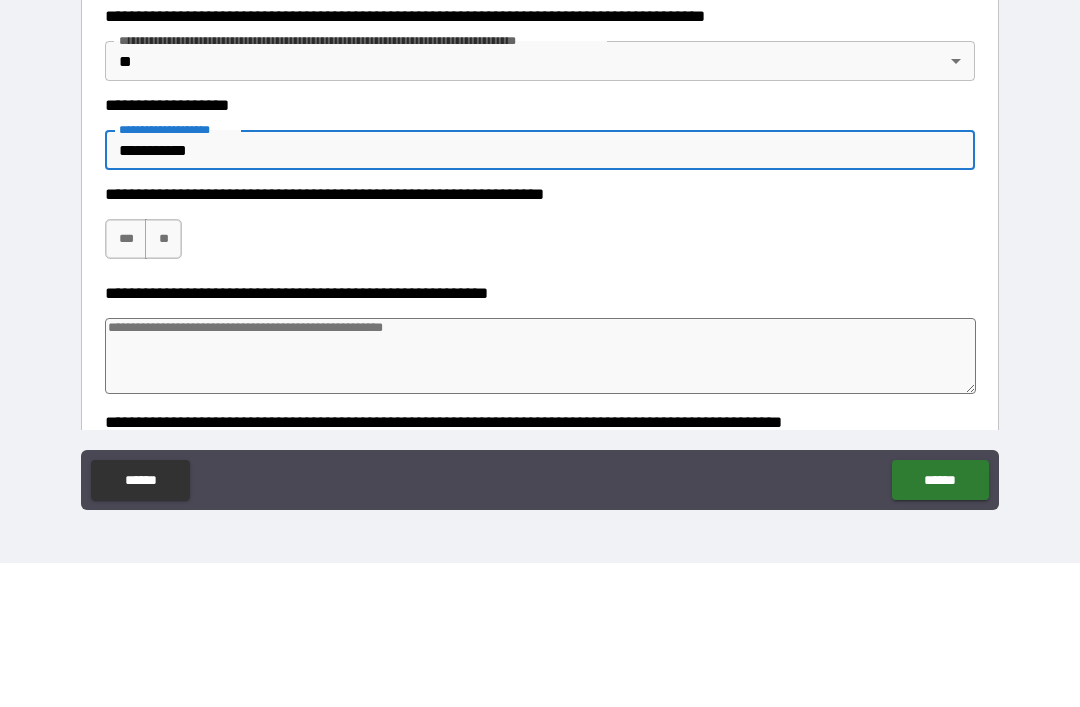 type on "*" 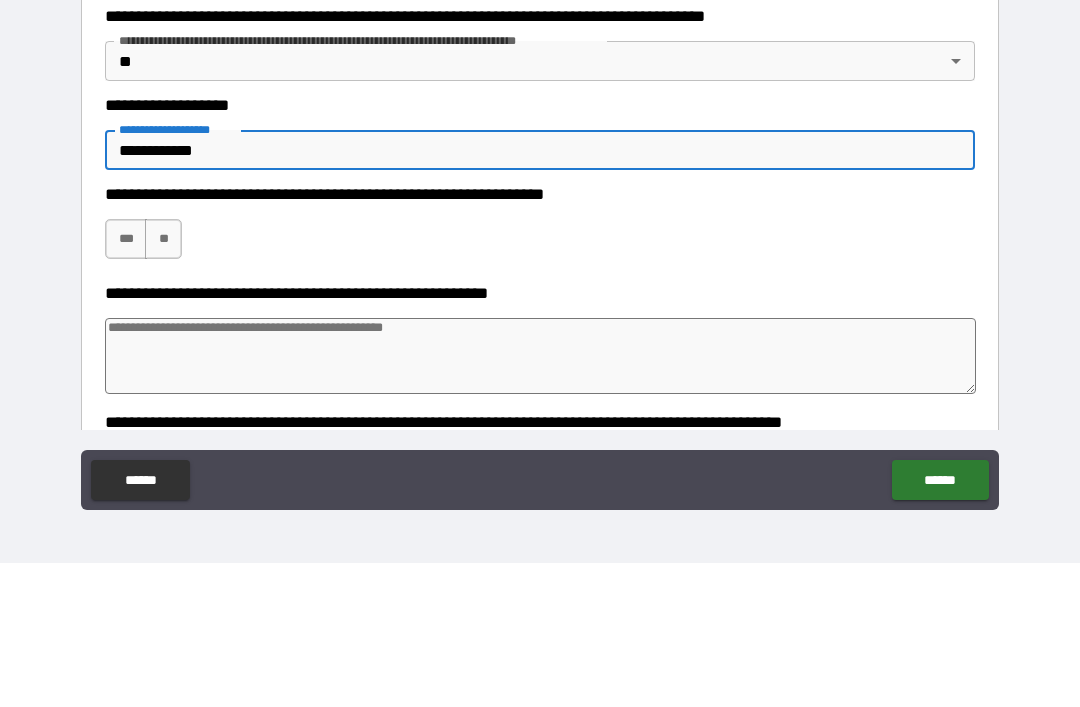 type 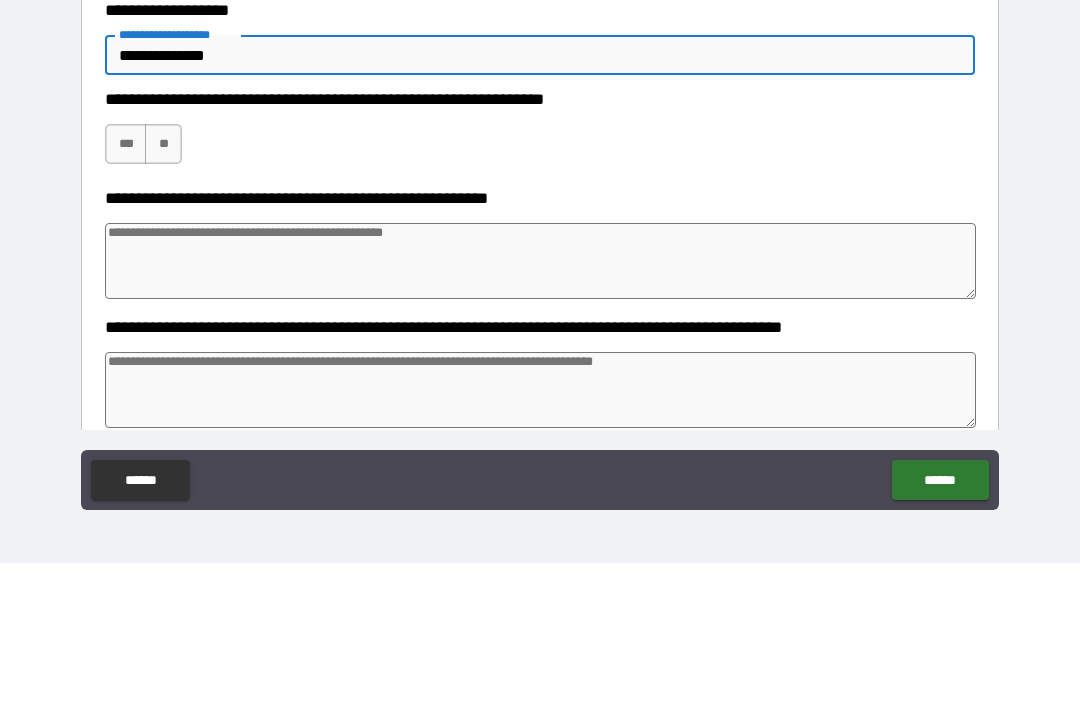 scroll, scrollTop: 564, scrollLeft: 0, axis: vertical 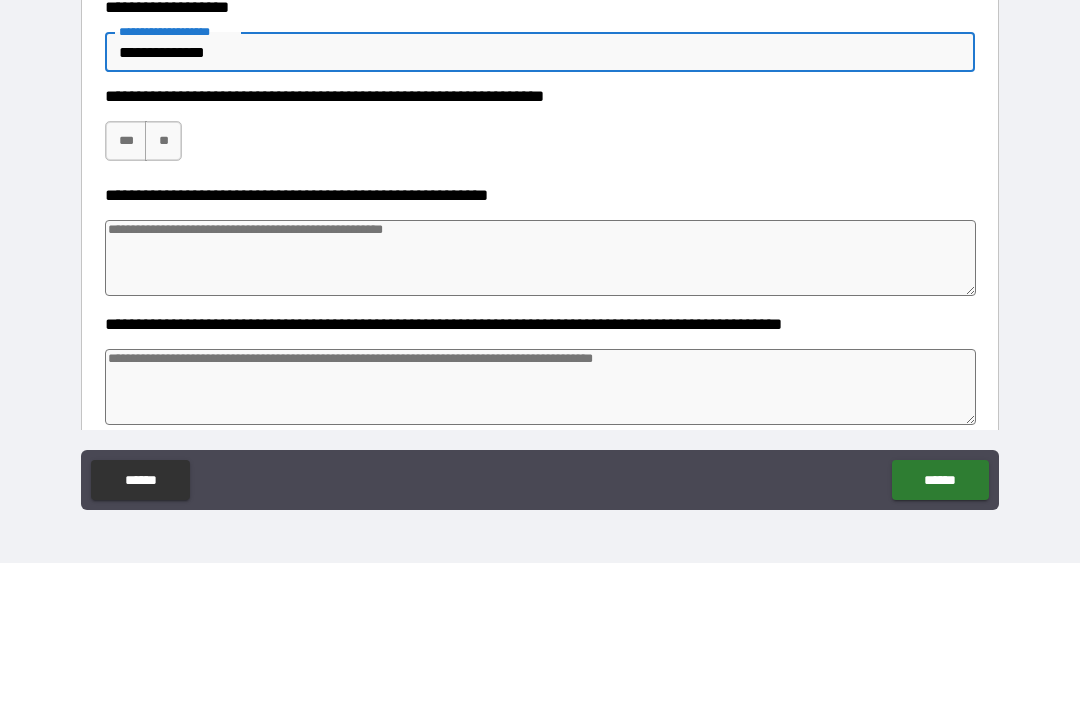 click on "***" at bounding box center (126, 285) 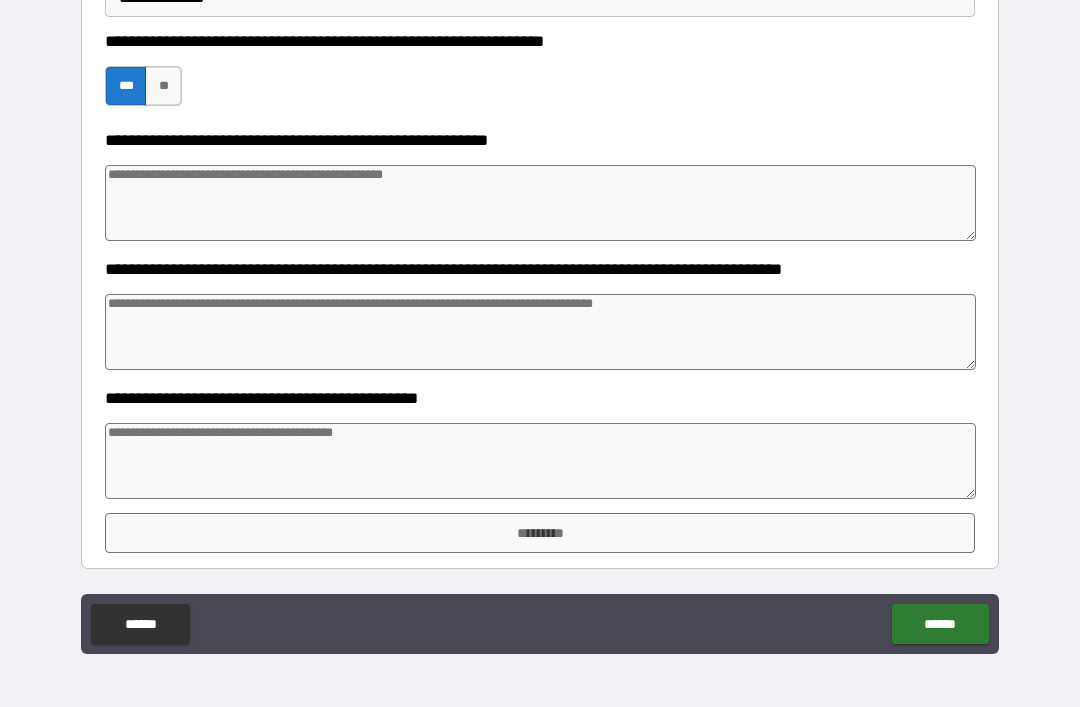 scroll, scrollTop: 763, scrollLeft: 0, axis: vertical 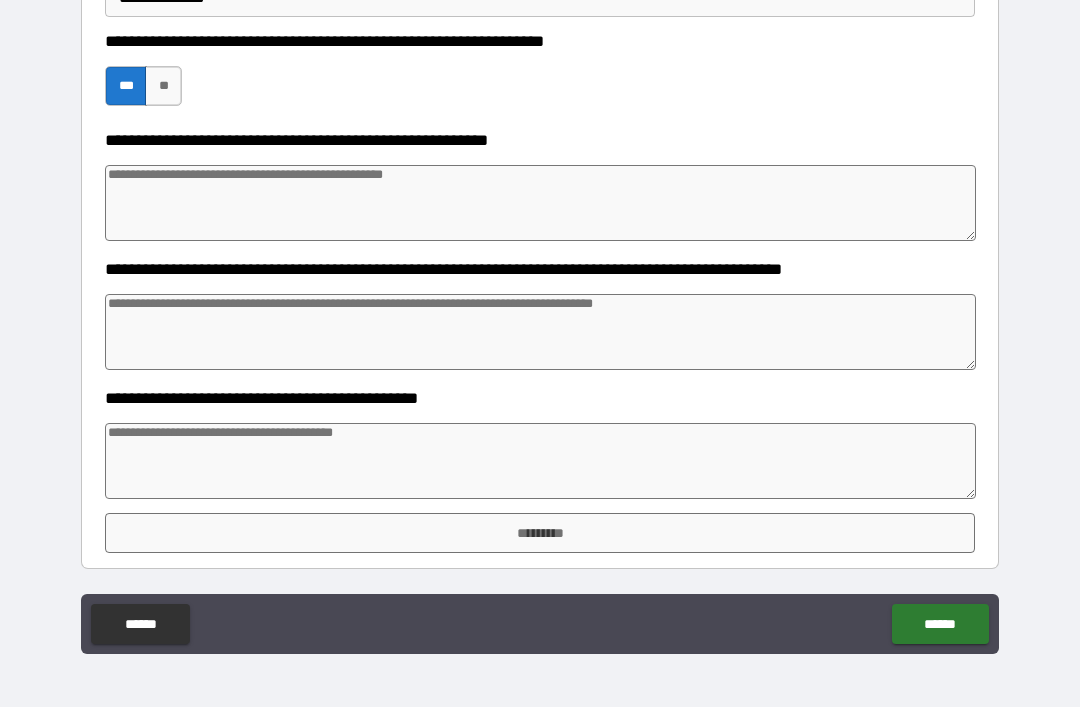 click at bounding box center (540, 332) 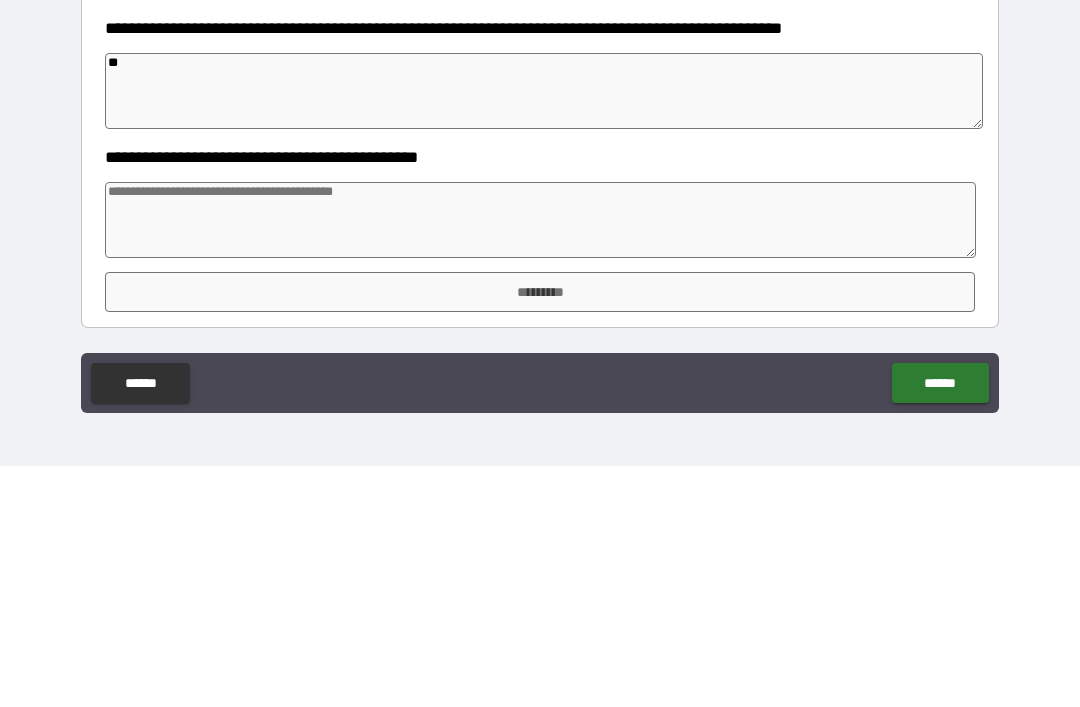 click at bounding box center (540, 461) 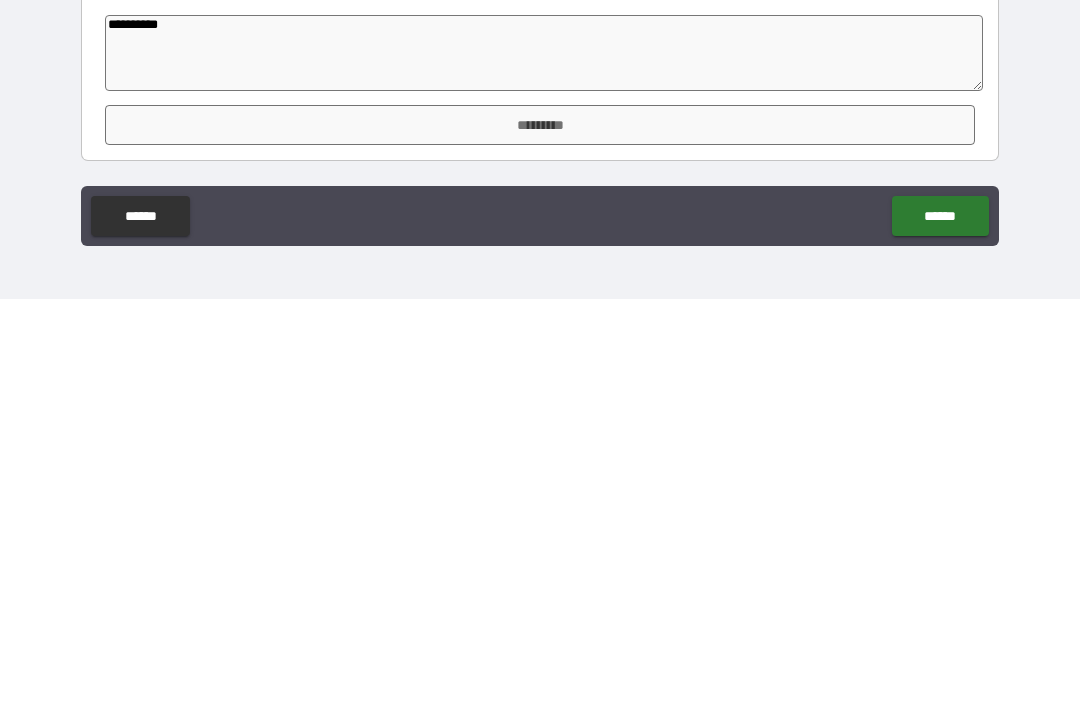 click on "*********" at bounding box center [540, 533] 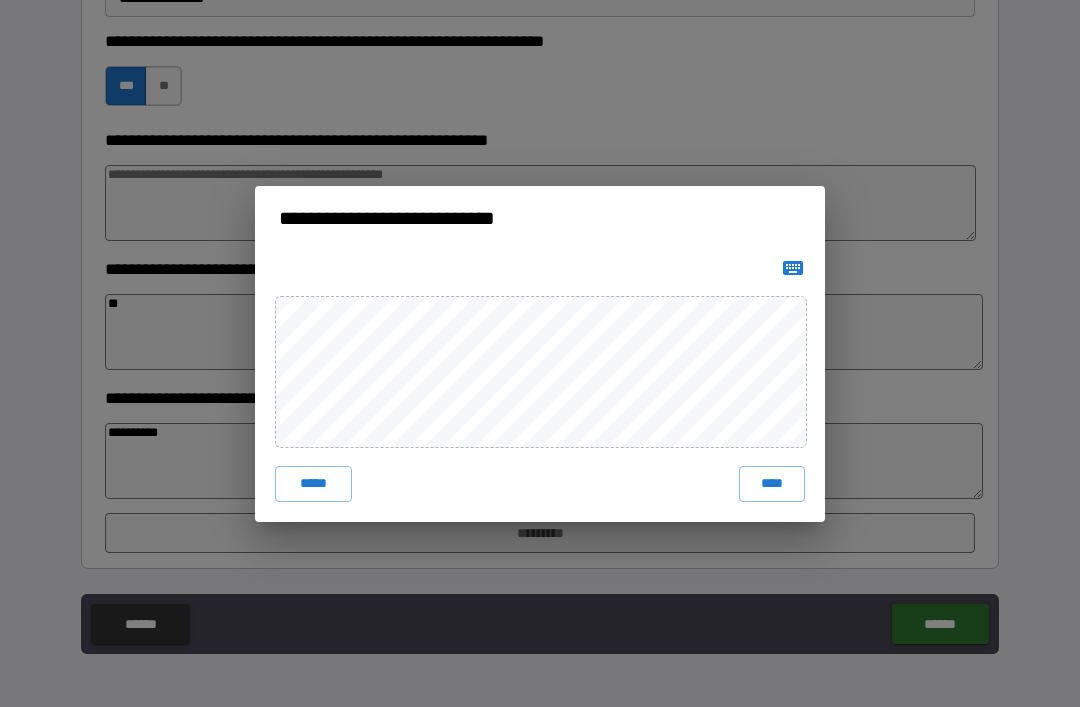 click on "*****" at bounding box center (313, 484) 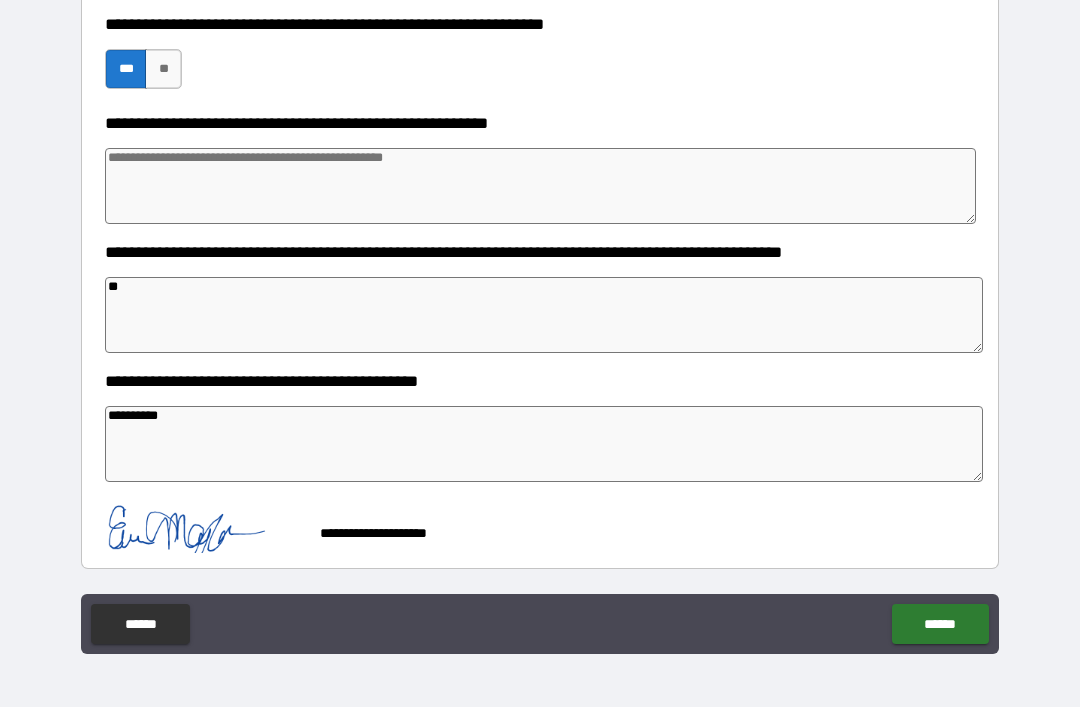 scroll, scrollTop: 780, scrollLeft: 0, axis: vertical 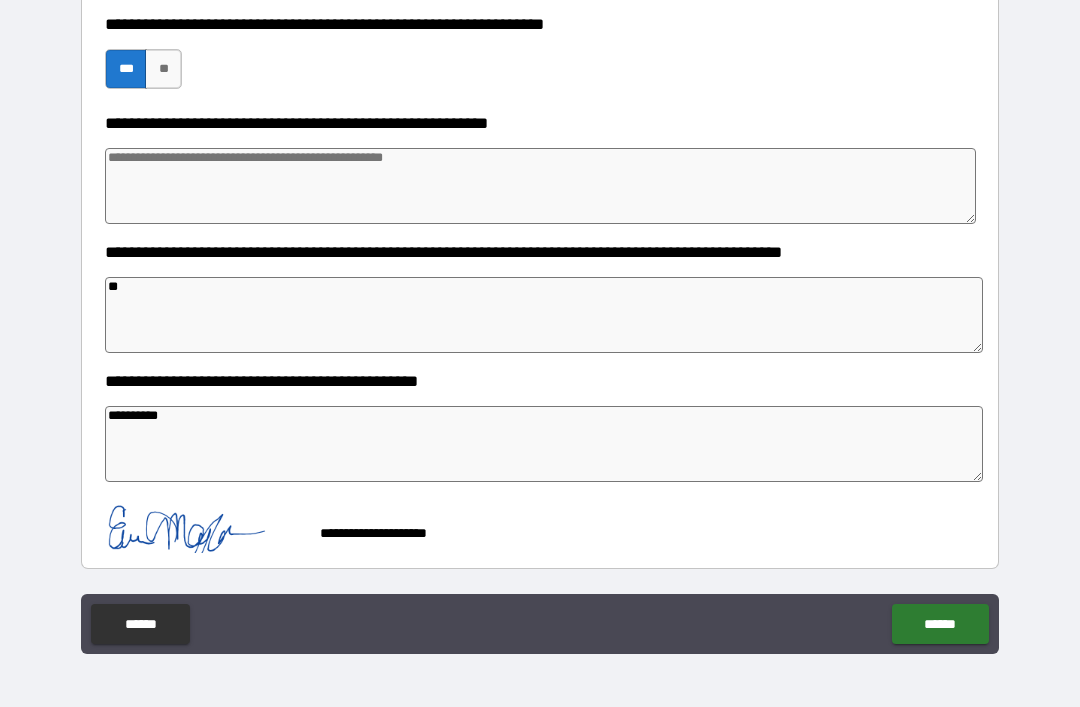 click on "******" at bounding box center [940, 624] 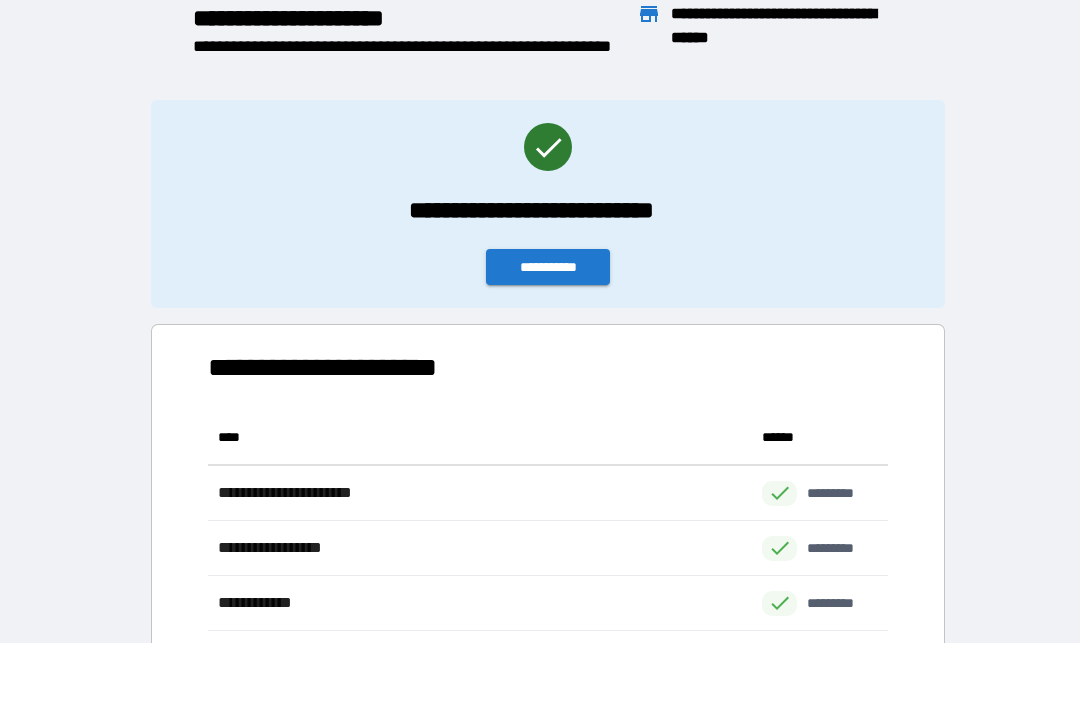 scroll, scrollTop: 1, scrollLeft: 1, axis: both 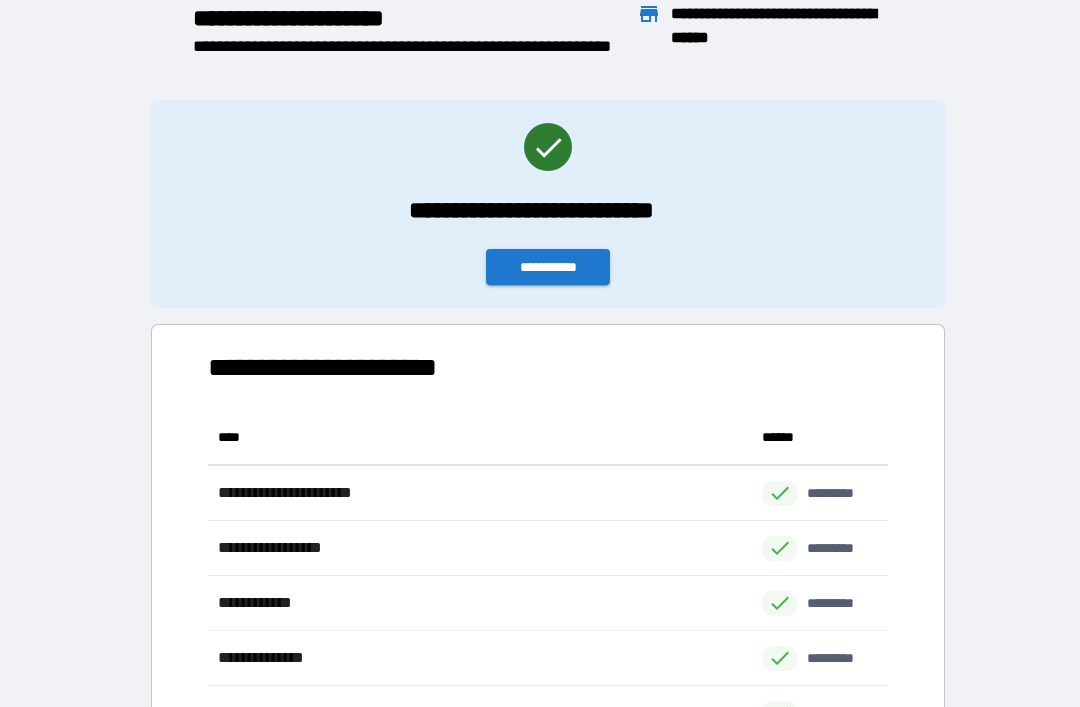 click on "**********" at bounding box center [548, 267] 